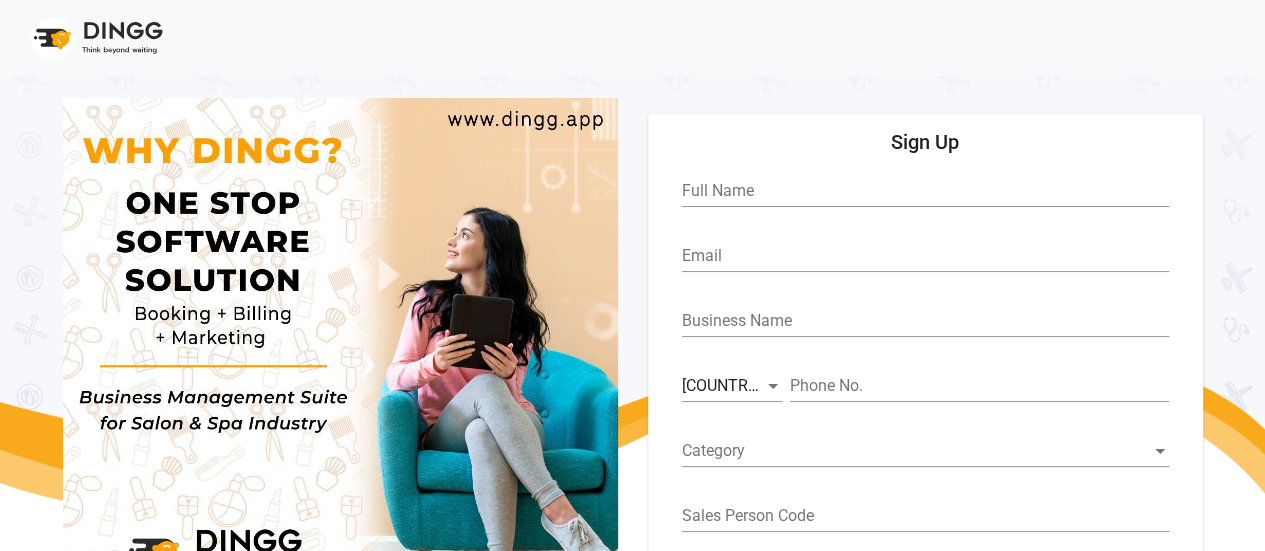 scroll, scrollTop: 151, scrollLeft: 0, axis: vertical 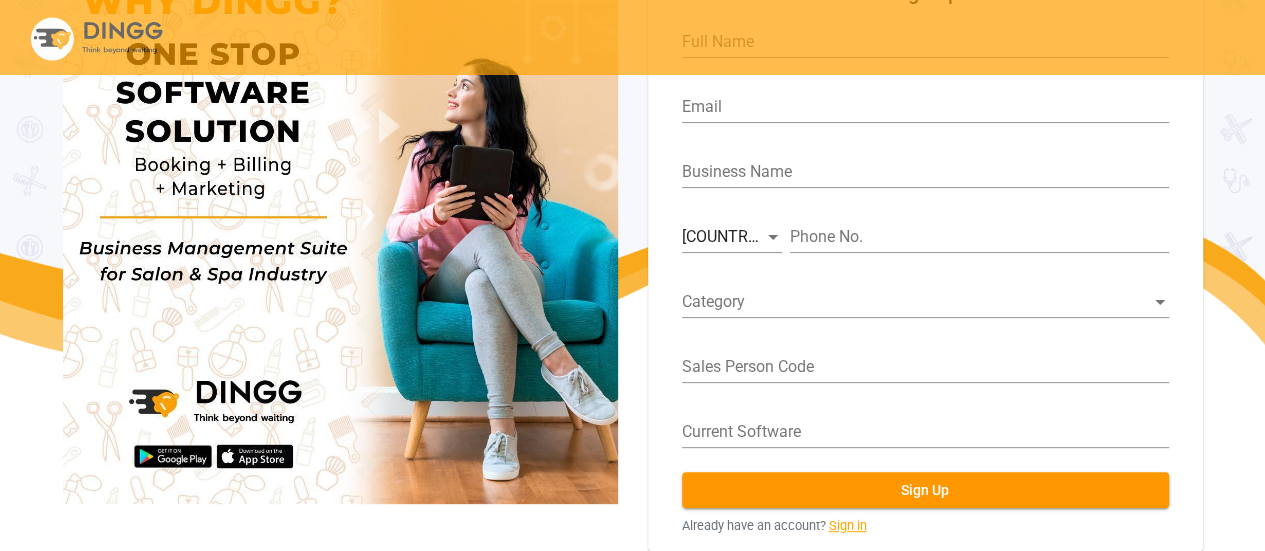 click on "Sign in" 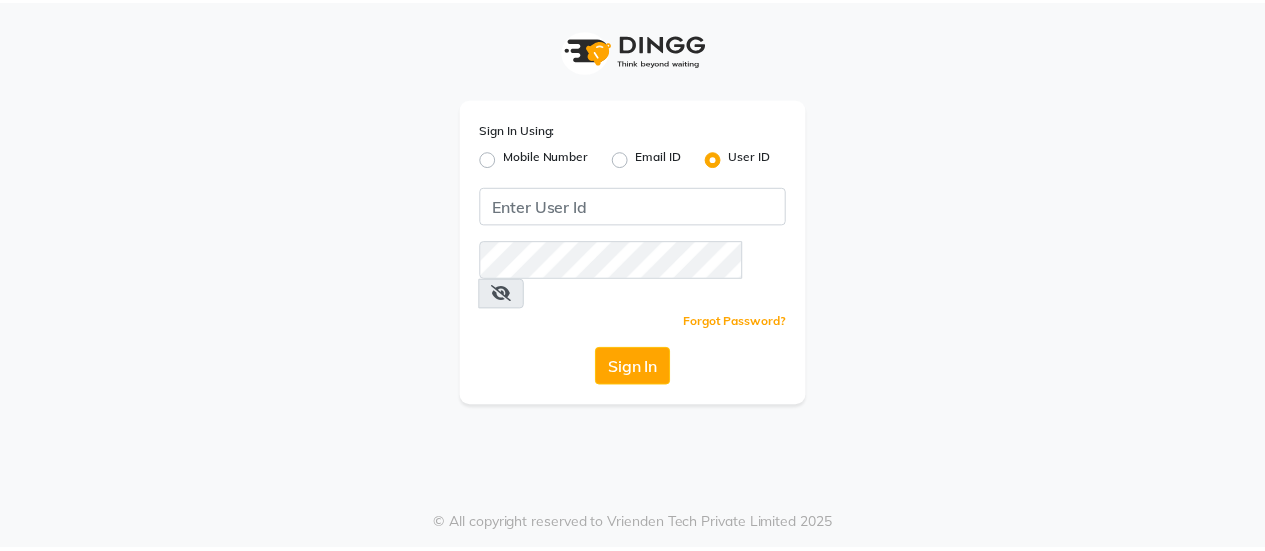 scroll, scrollTop: 0, scrollLeft: 0, axis: both 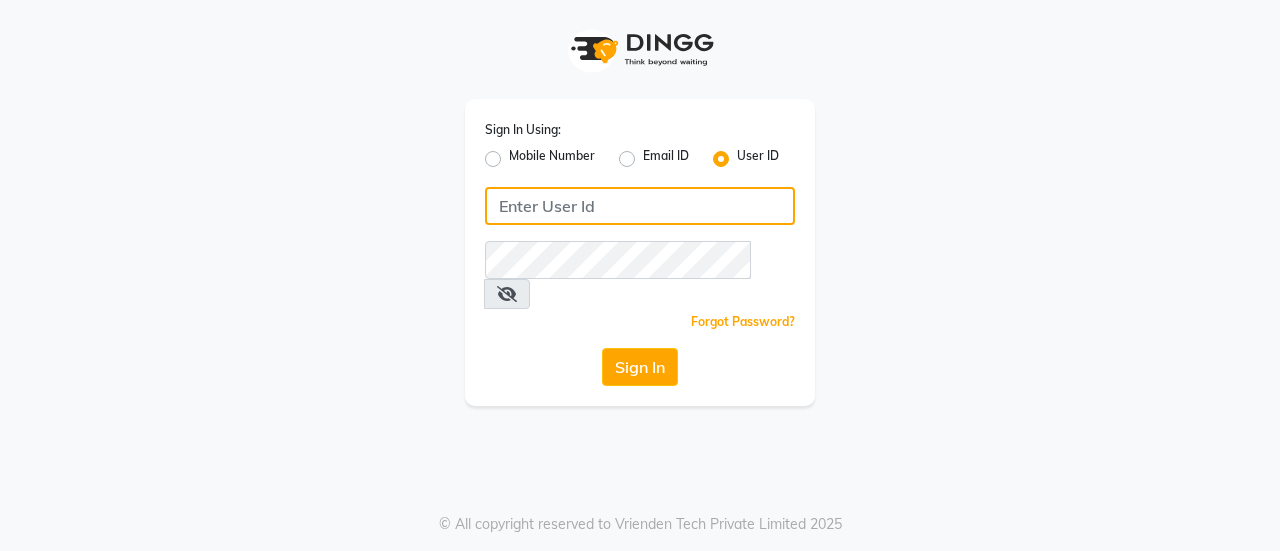 click 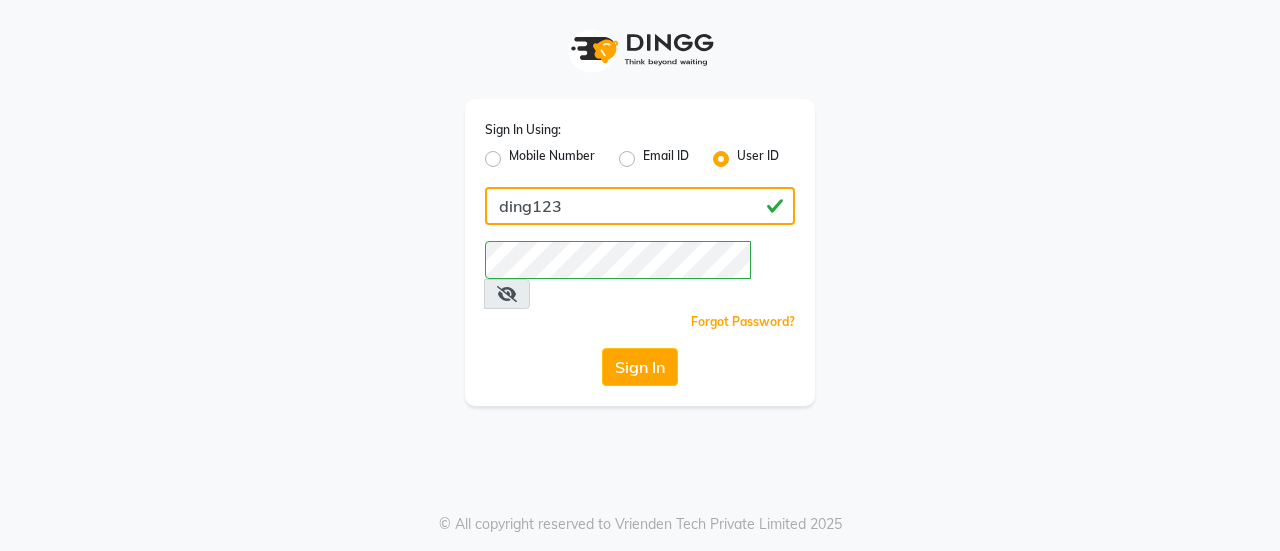 click on "ding123" 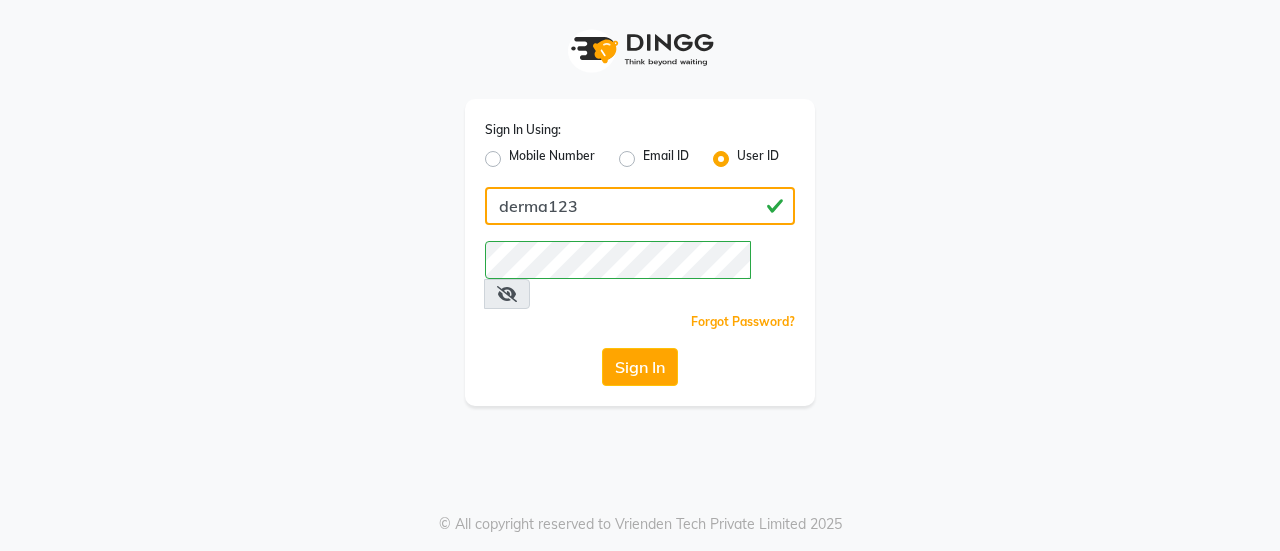 type on "derma123" 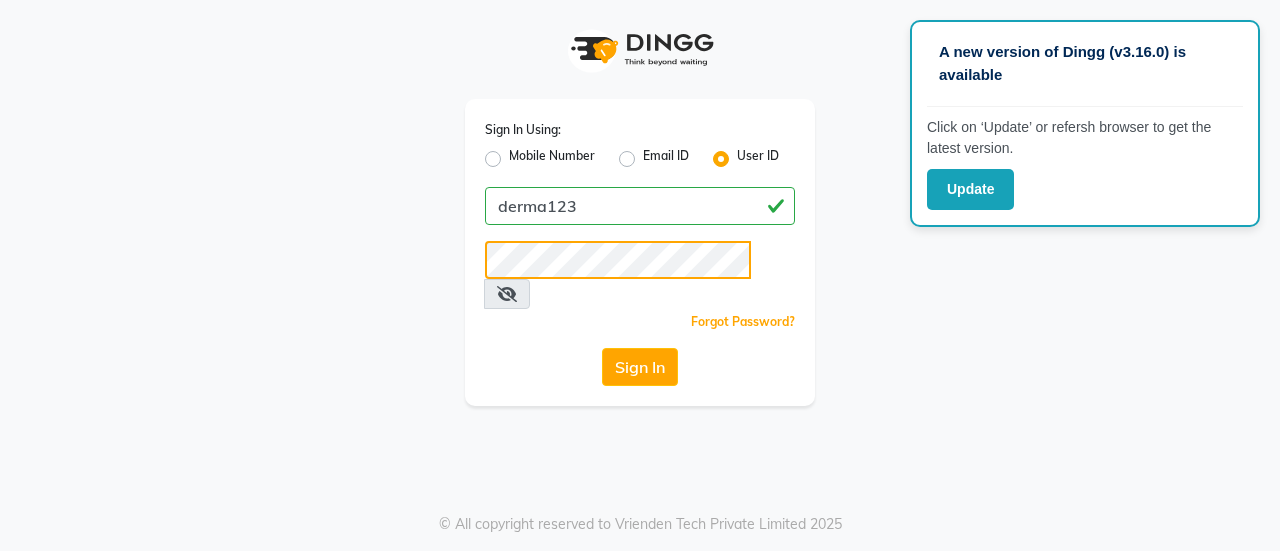 click on "Sign In" 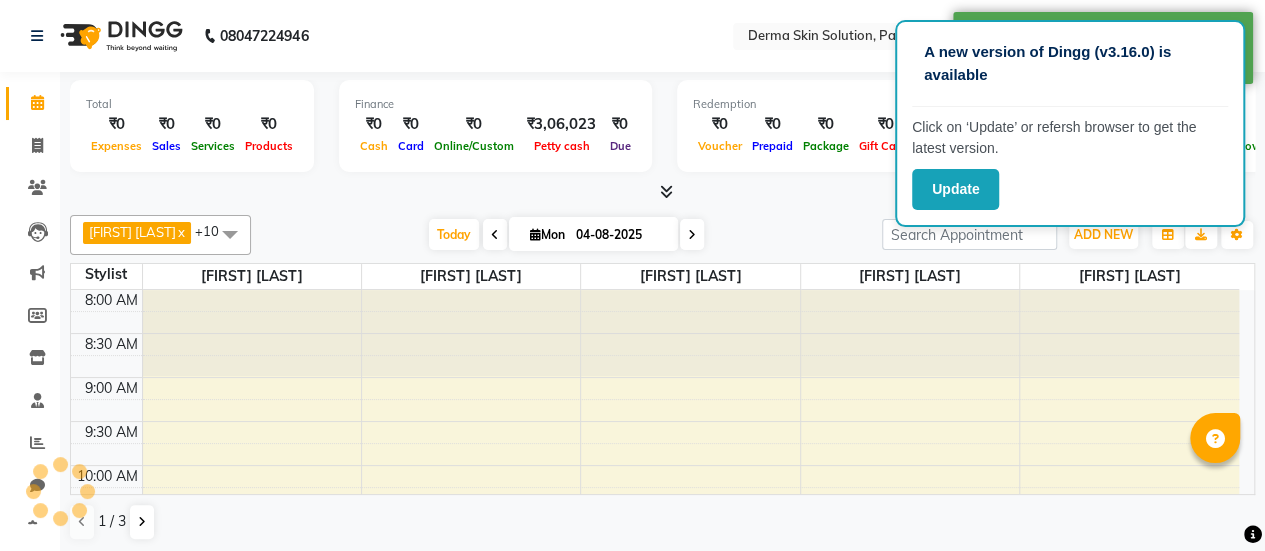 scroll, scrollTop: 0, scrollLeft: 0, axis: both 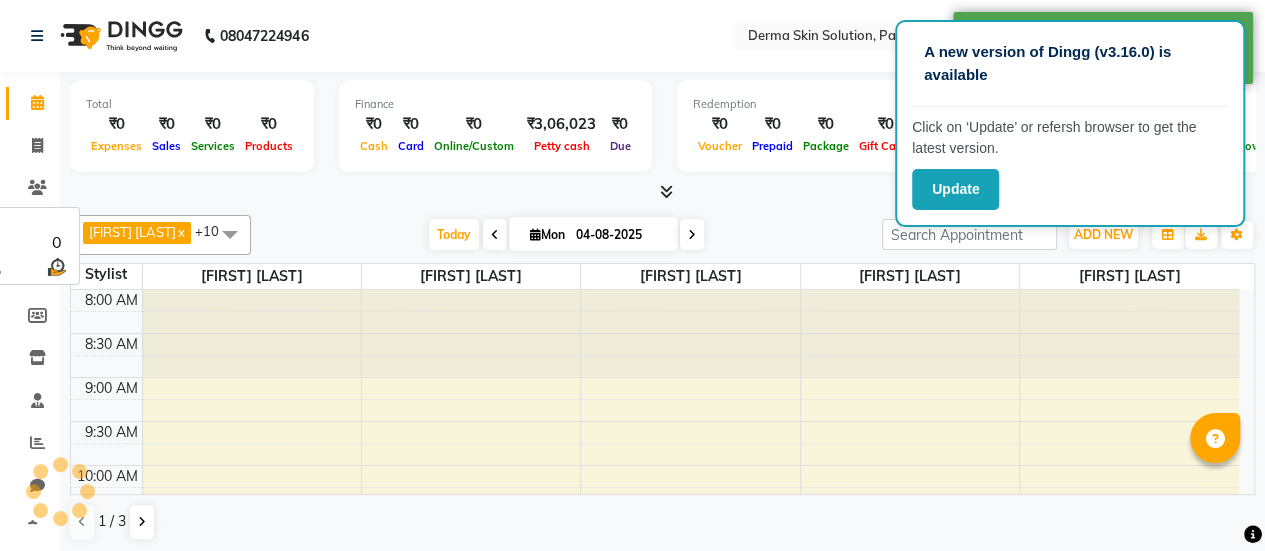 select on "en" 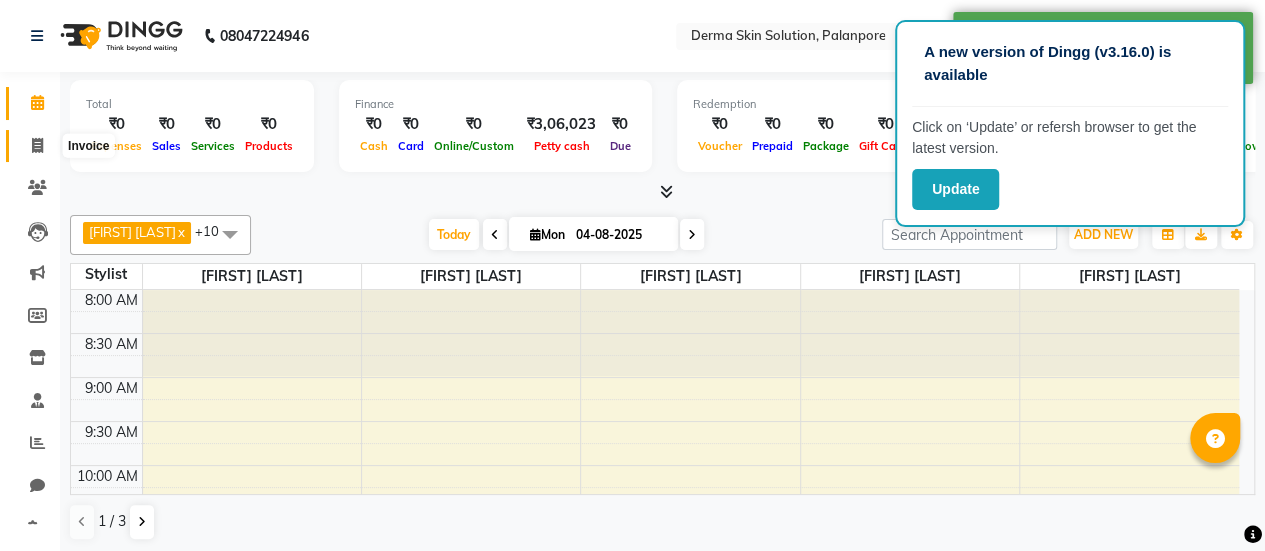click 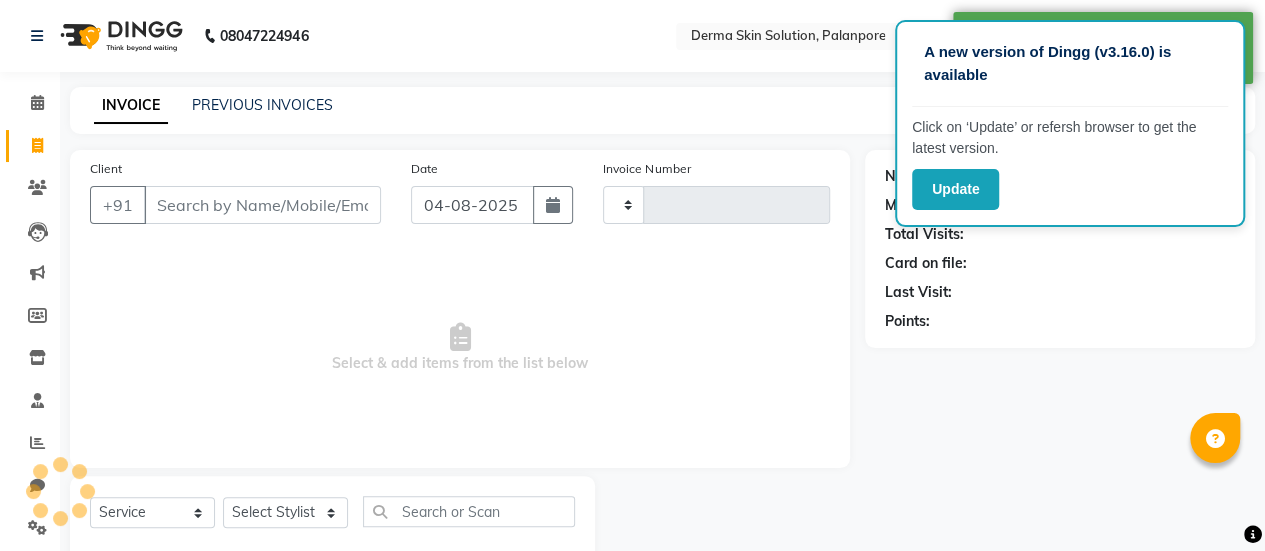 type on "0233" 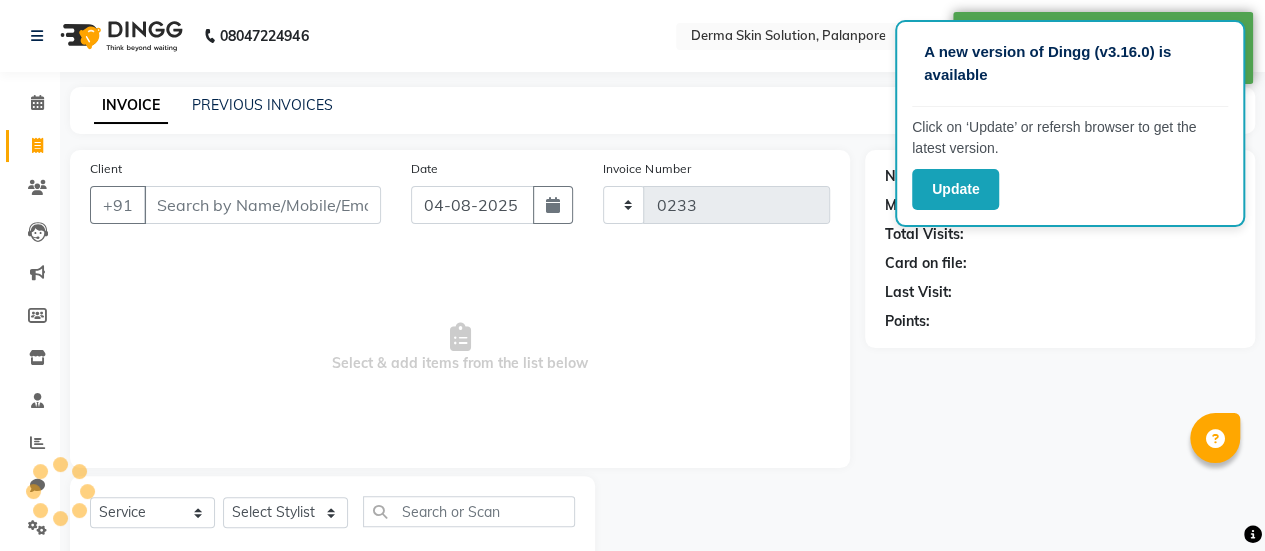 select on "8167" 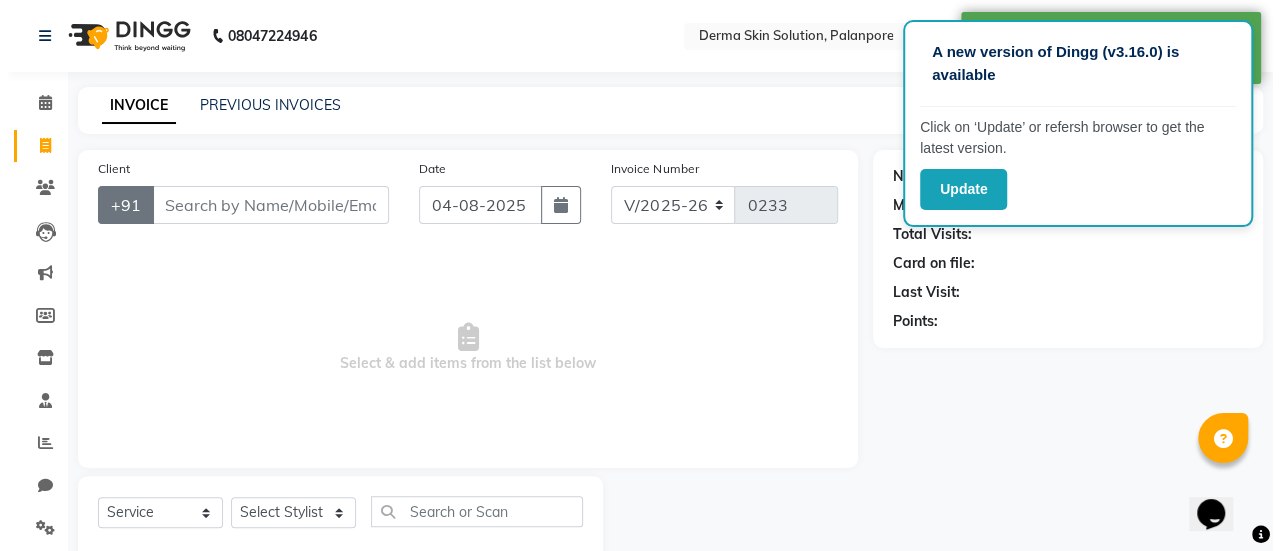 scroll, scrollTop: 0, scrollLeft: 0, axis: both 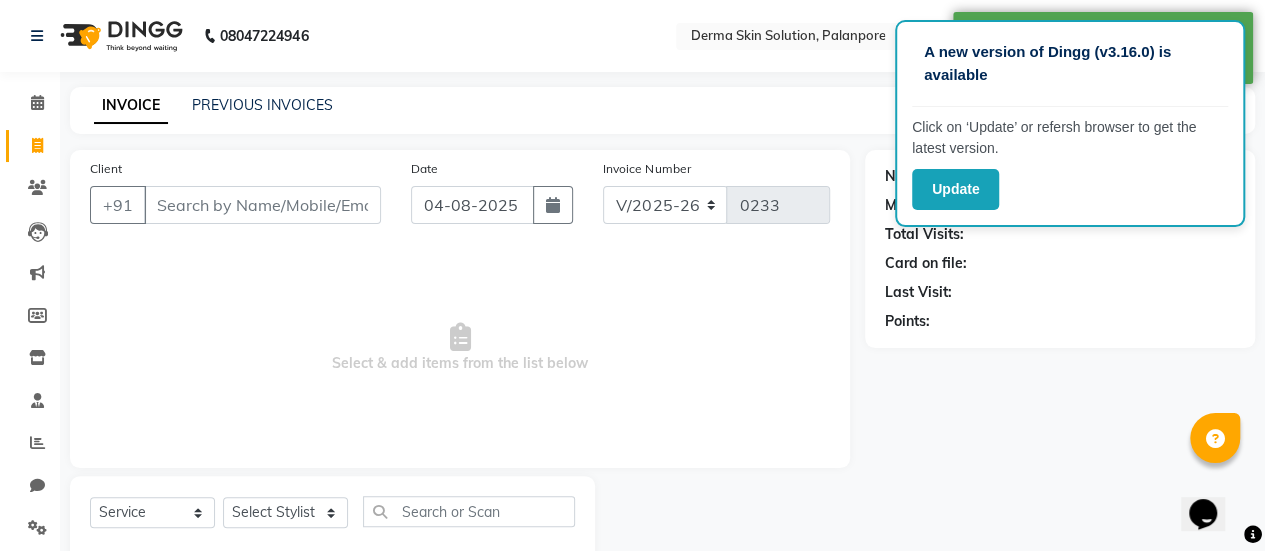click on "Client" at bounding box center [262, 205] 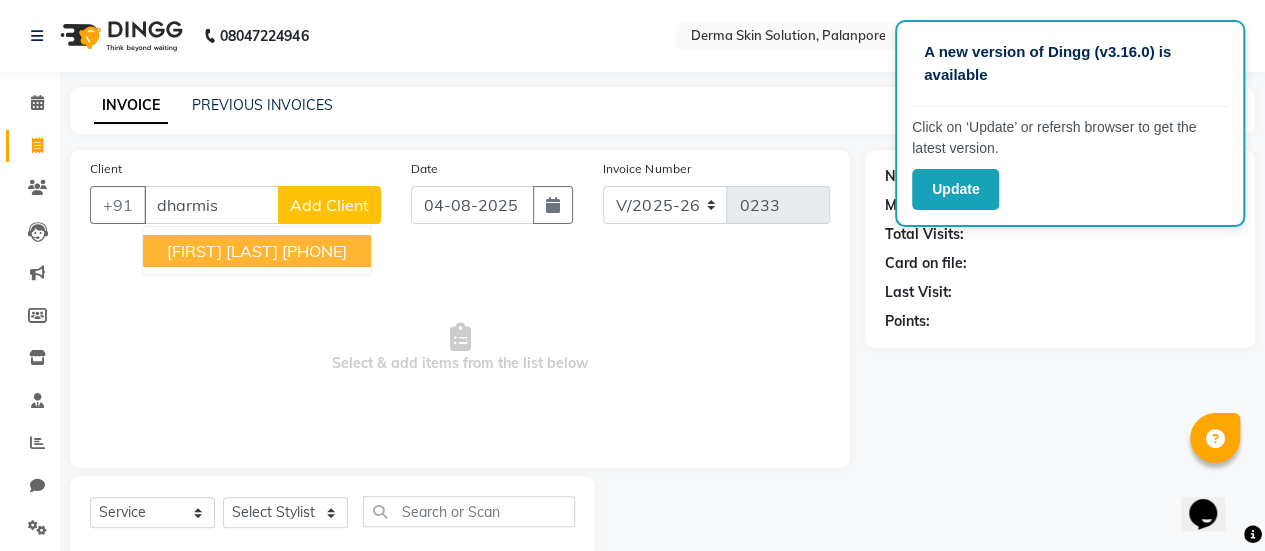 click on "Dharmisha patel  7016996407" at bounding box center [257, 251] 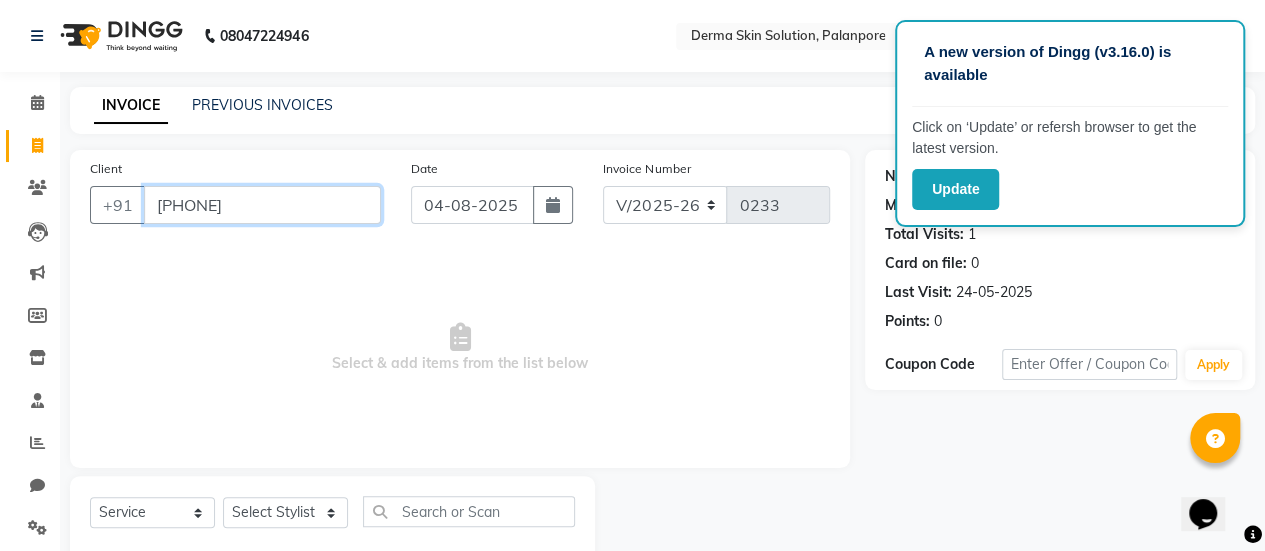 click on "7016996407" at bounding box center (262, 205) 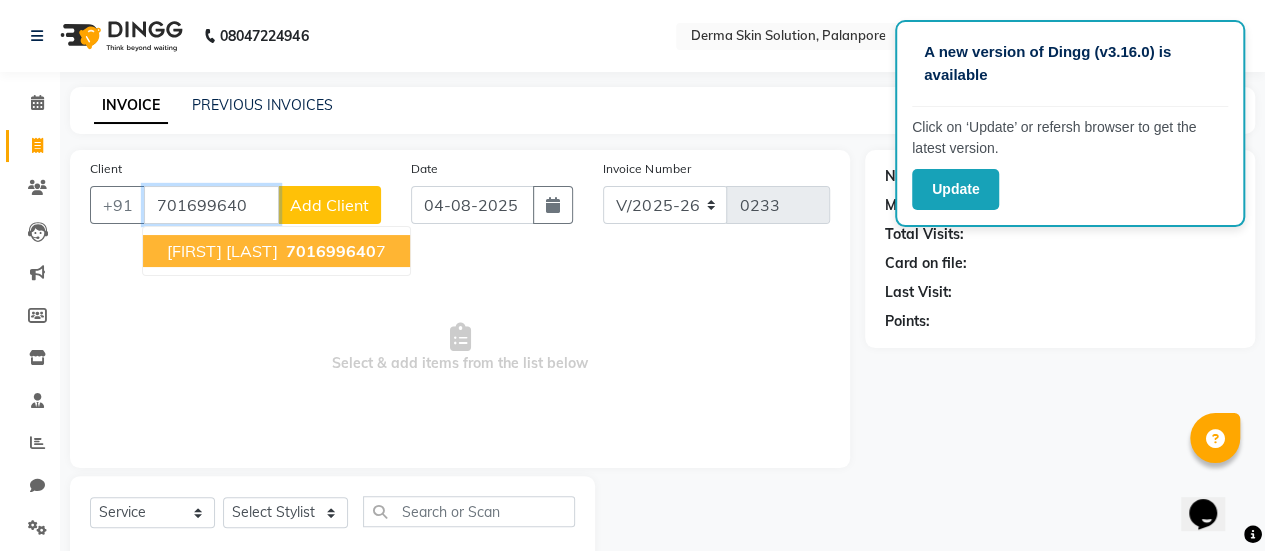 type on "701699640" 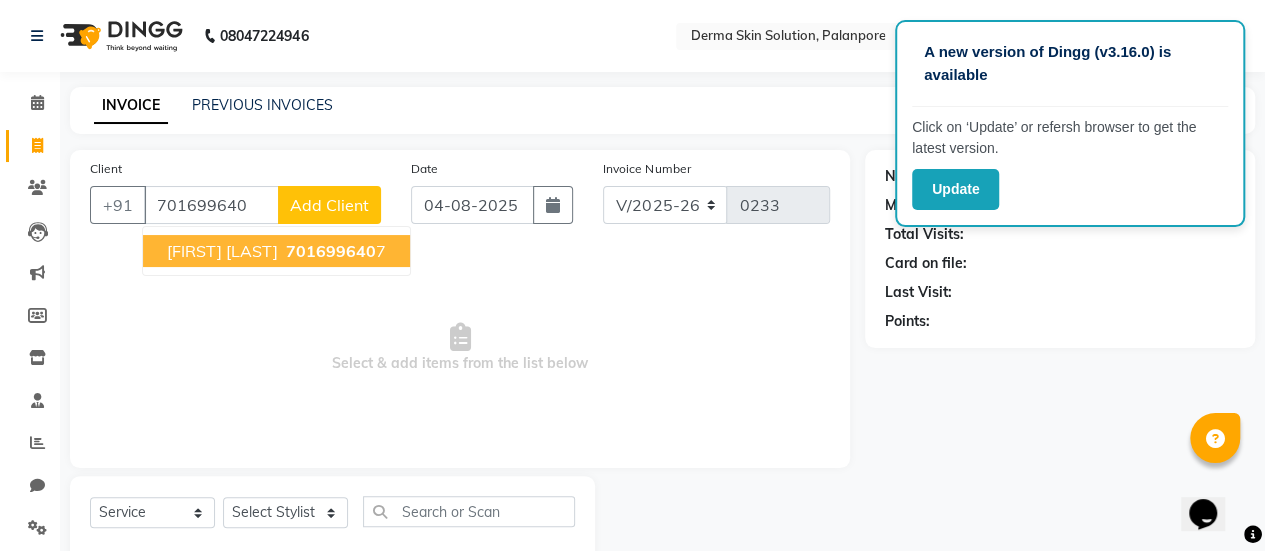 click on "Add Client" 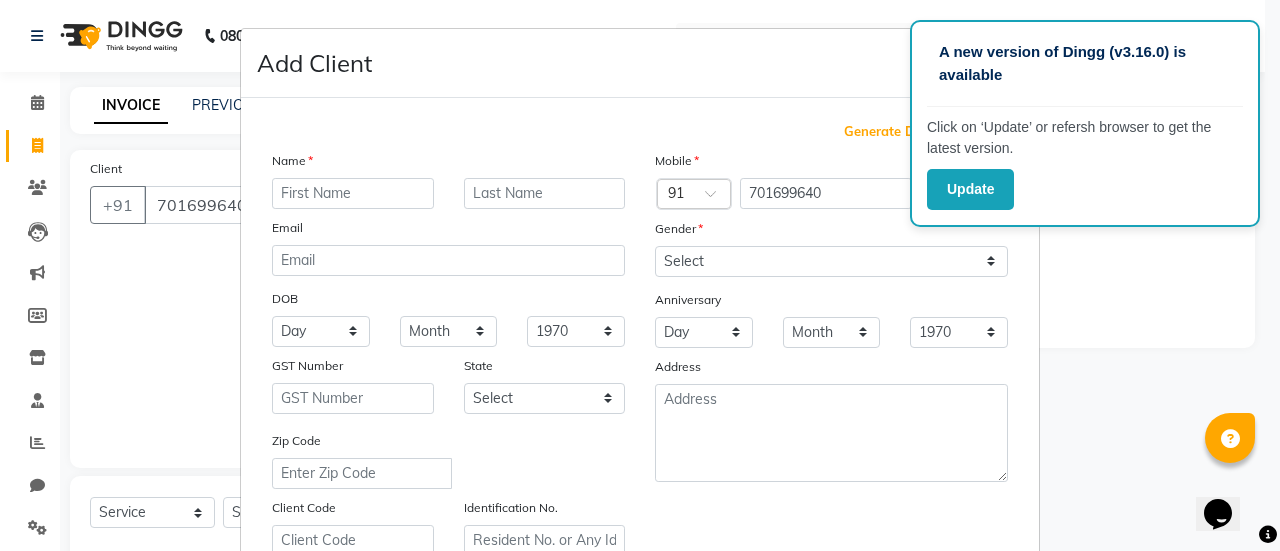 click on "Add Client Generate Dummy Number Name Email DOB Day 01 02 03 04 05 06 07 08 09 10 11 12 13 14 15 16 17 18 19 20 21 22 23 24 25 26 27 28 29 30 31 Month January February March April May June July August September October November December 1940 1941 1942 1943 1944 1945 1946 1947 1948 1949 1950 1951 1952 1953 1954 1955 1956 1957 1958 1959 1960 1961 1962 1963 1964 1965 1966 1967 1968 1969 1970 1971 1972 1973 1974 1975 1976 1977 1978 1979 1980 1981 1982 1983 1984 1985 1986 1987 1988 1989 1990 1991 1992 1993 1994 1995 1996 1997 1998 1999 2000 2001 2002 2003 2004 2005 2006 2007 2008 2009 2010 2011 2012 2013 2014 2015 2016 2017 2018 2019 2020 2021 2022 2023 2024 GST Number State Select Andaman and Nicobar Islands Andhra Pradesh Arunachal Pradesh Assam Bihar Chandigarh Chhattisgarh Dadra and Nagar Haveli Daman and Diu Delhi Goa Gujarat Haryana Himachal Pradesh Jammu and Kashmir Jharkhand Karnataka Kerala Lakshadweep Madhya Pradesh Maharashtra Manipur Meghalaya Mizoram Nagaland Odisha Pondicherry Punjab Rajasthan Sikkim" at bounding box center [640, 275] 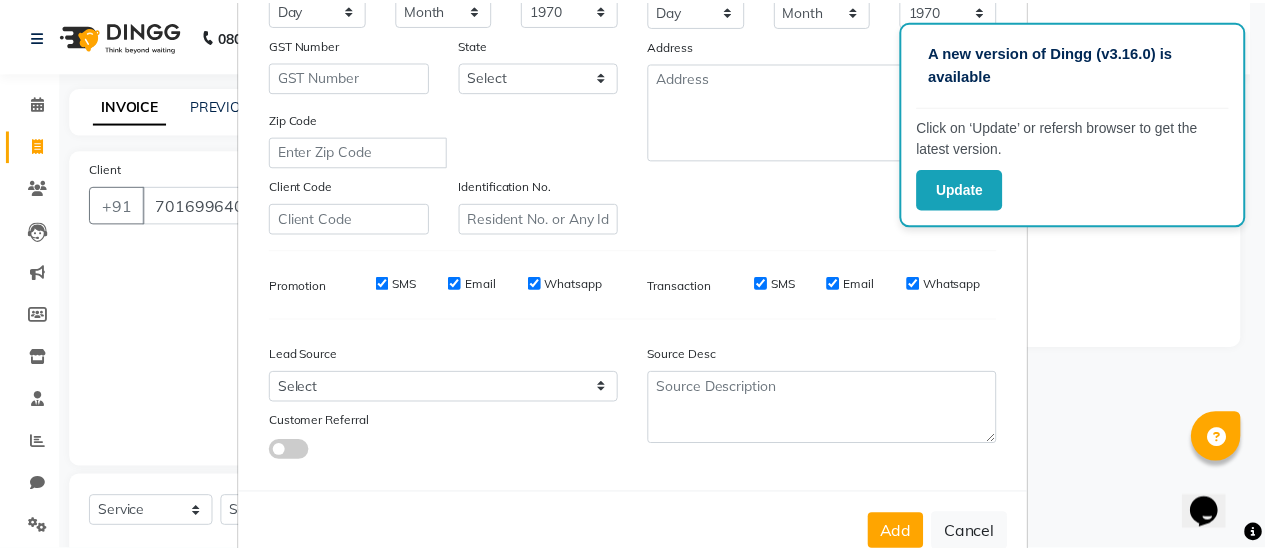 scroll, scrollTop: 368, scrollLeft: 0, axis: vertical 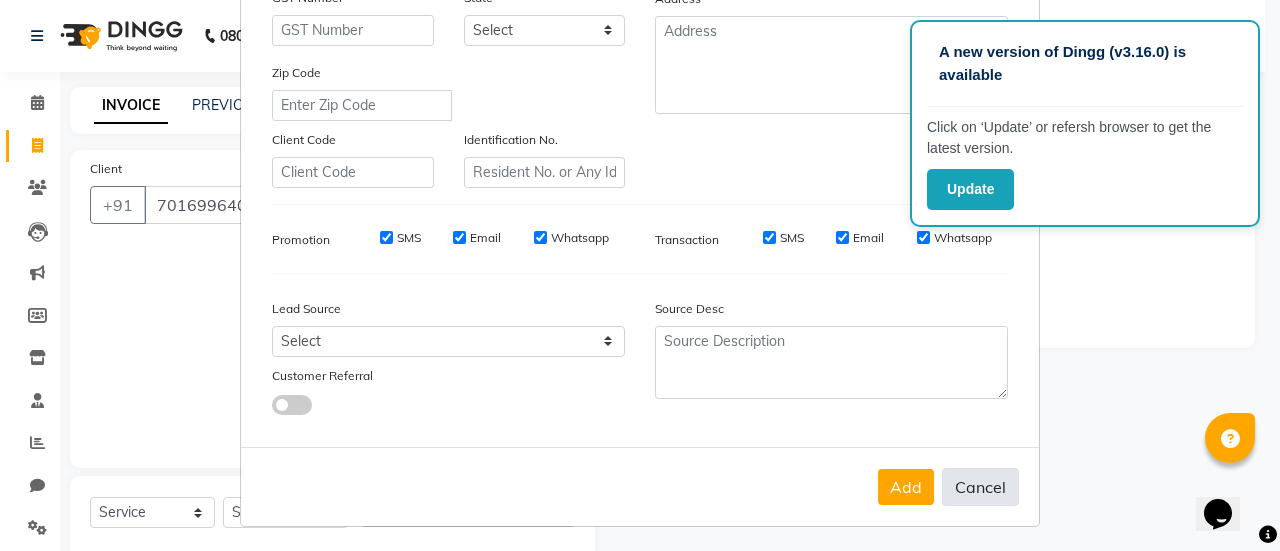 click on "Cancel" at bounding box center [980, 487] 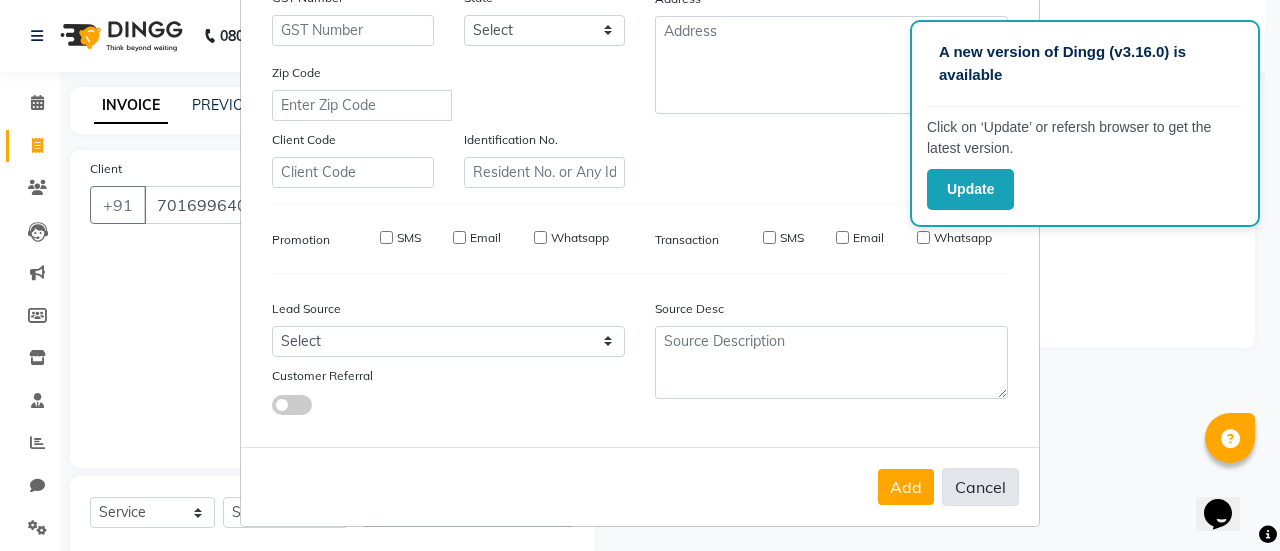 select 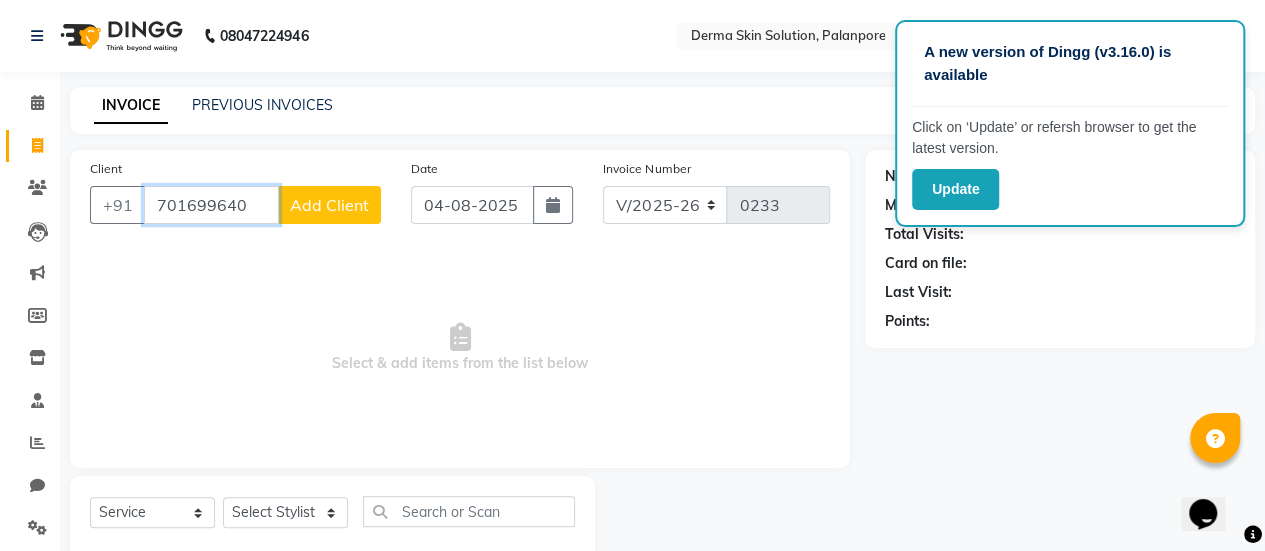 click on "701699640" at bounding box center [211, 205] 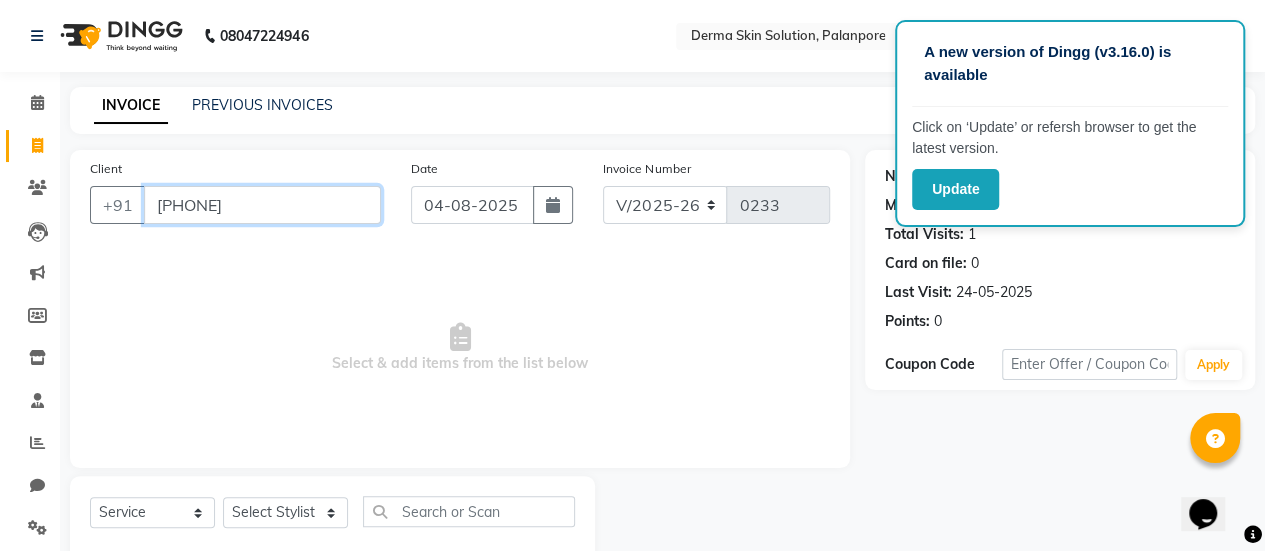 click on "7016996407" at bounding box center [262, 205] 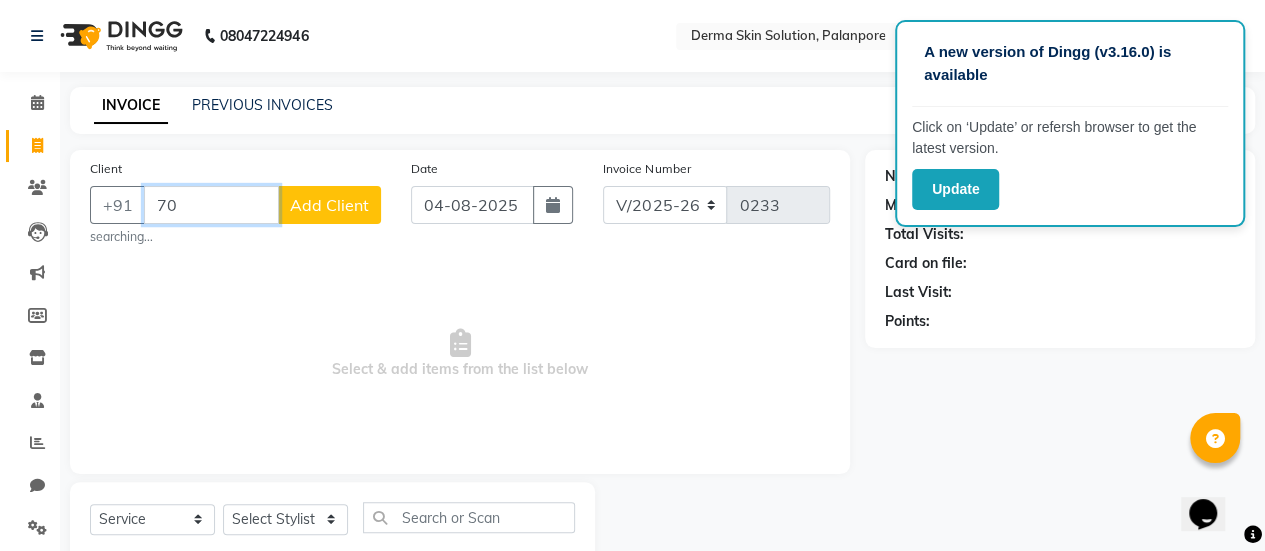 type on "7" 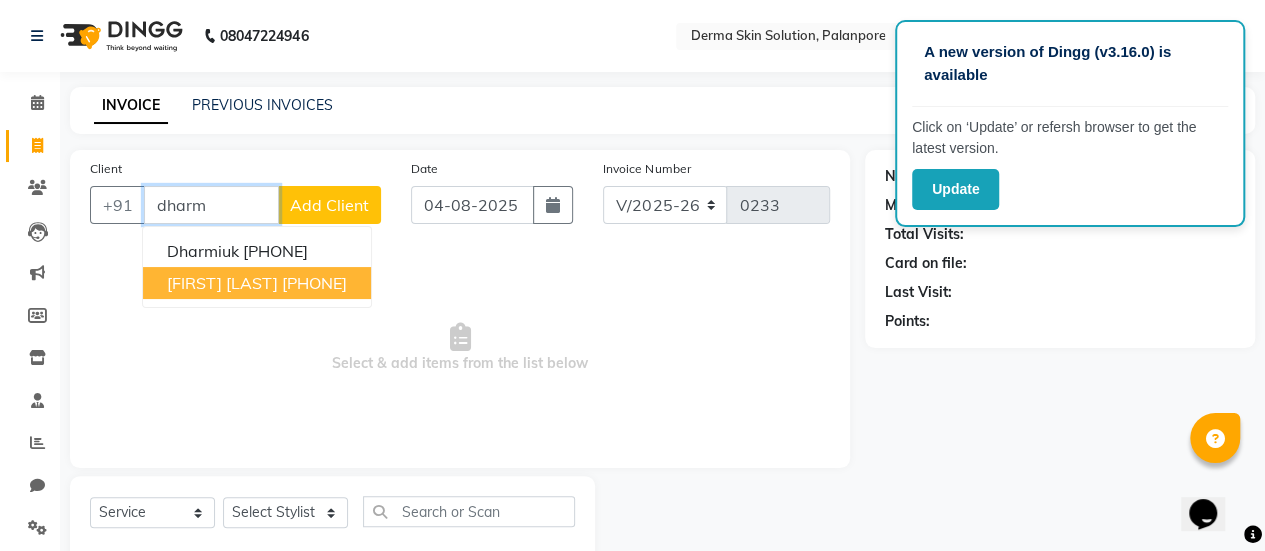 click on "Dharmisha patel  7016996407" at bounding box center [257, 283] 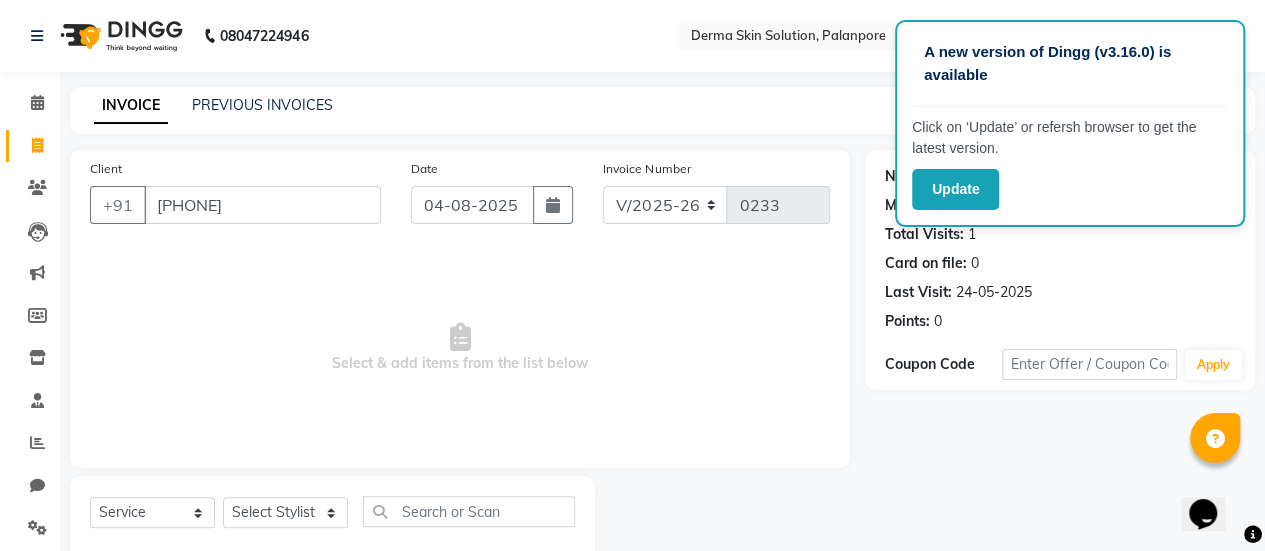 click on "Select & add items from the list below" at bounding box center [460, 348] 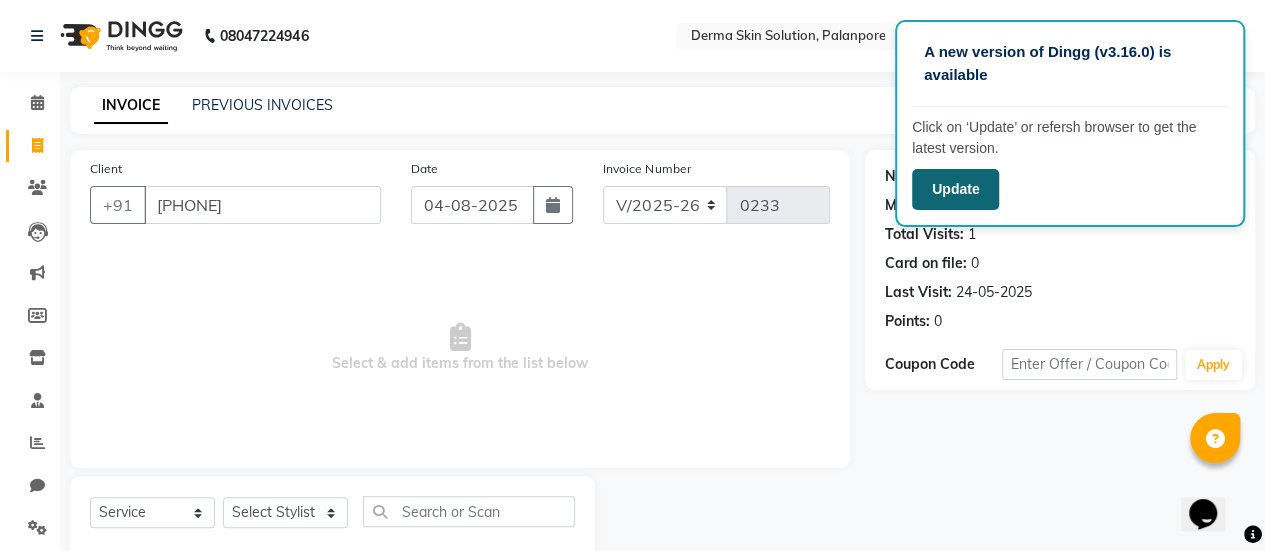 click on "Update" 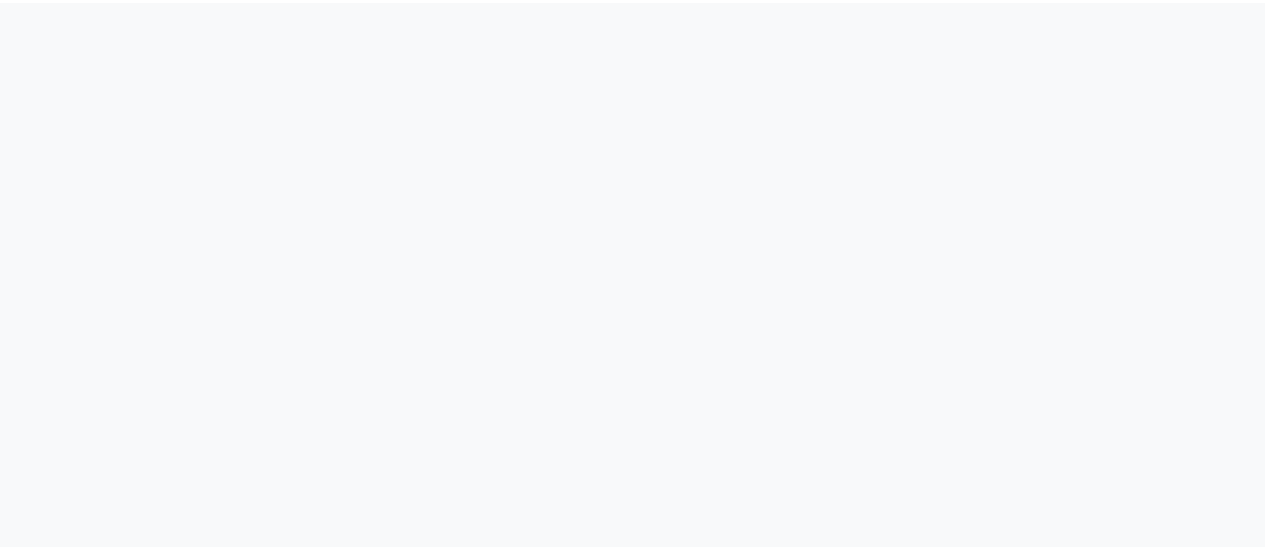 scroll, scrollTop: 0, scrollLeft: 0, axis: both 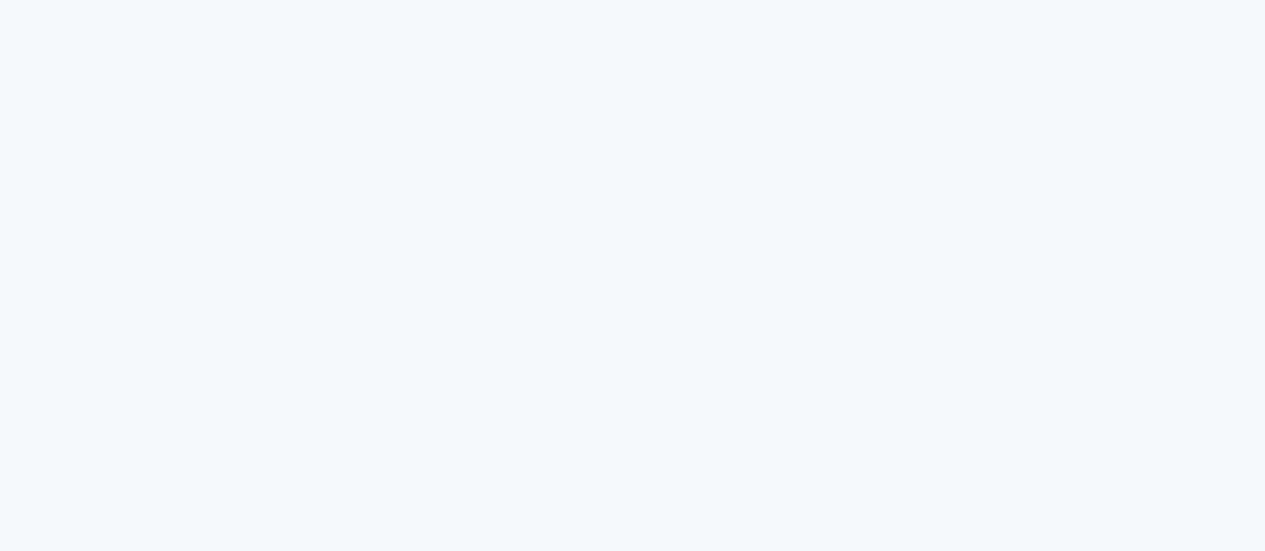 select on "service" 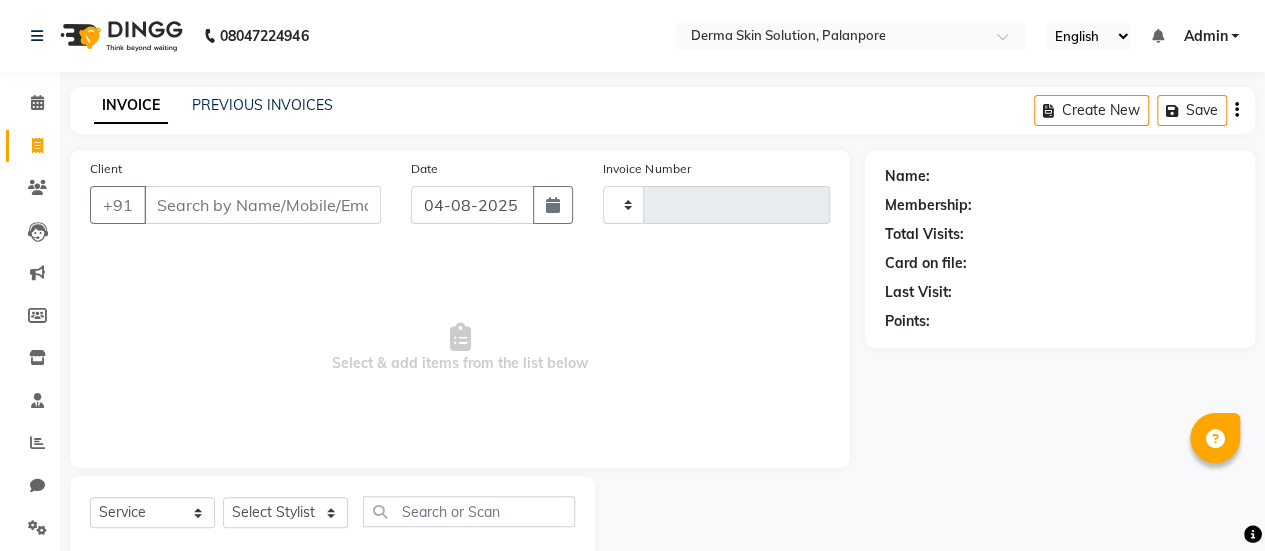 type on "0233" 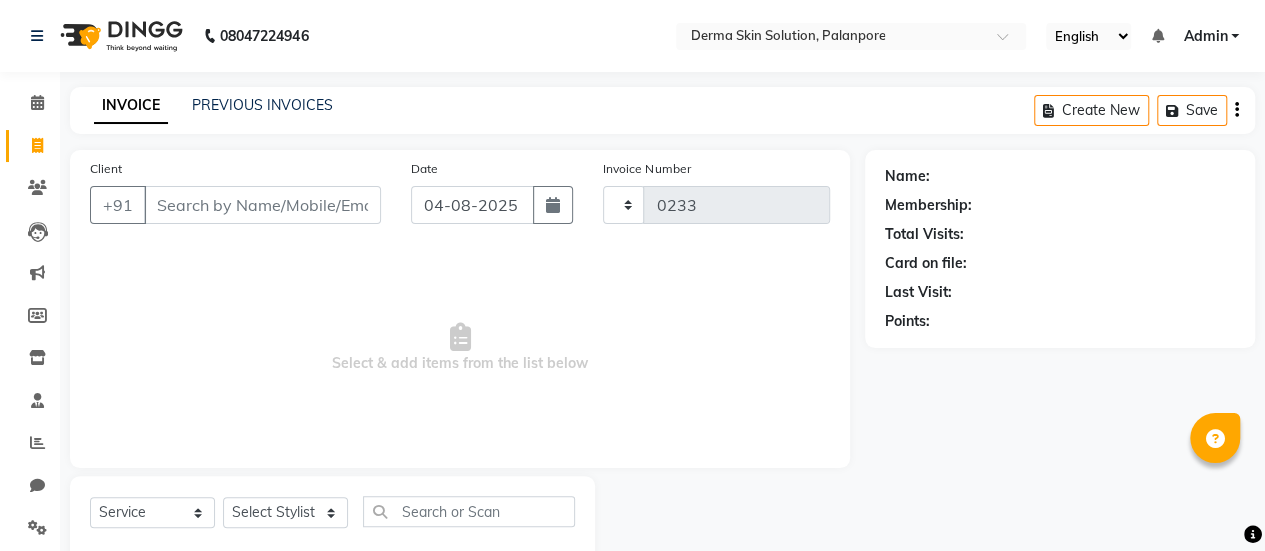 select on "8167" 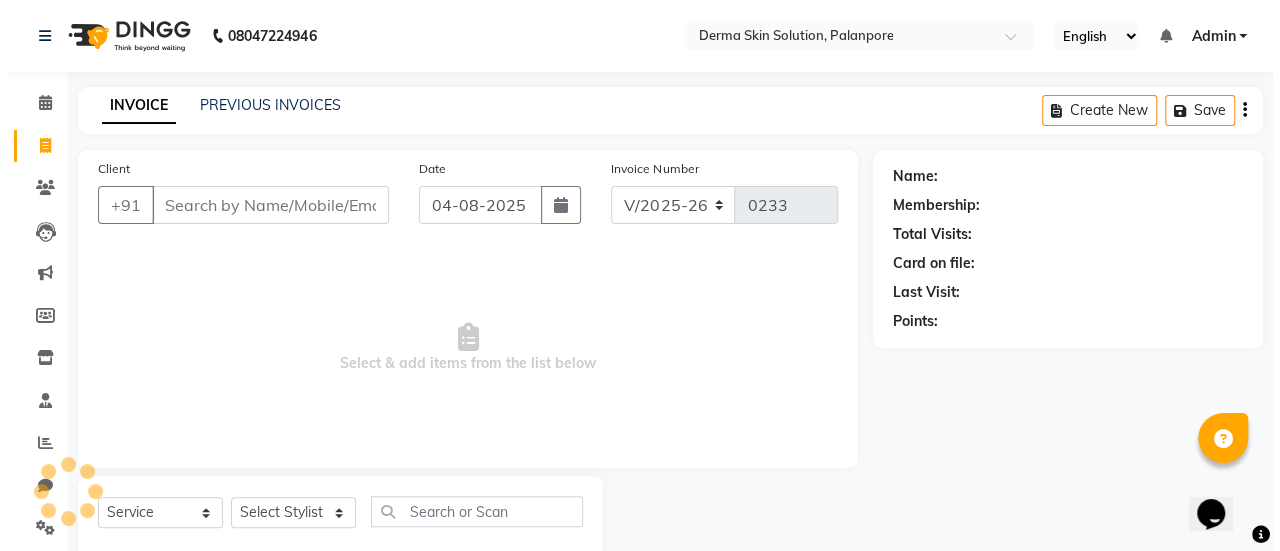 scroll, scrollTop: 0, scrollLeft: 0, axis: both 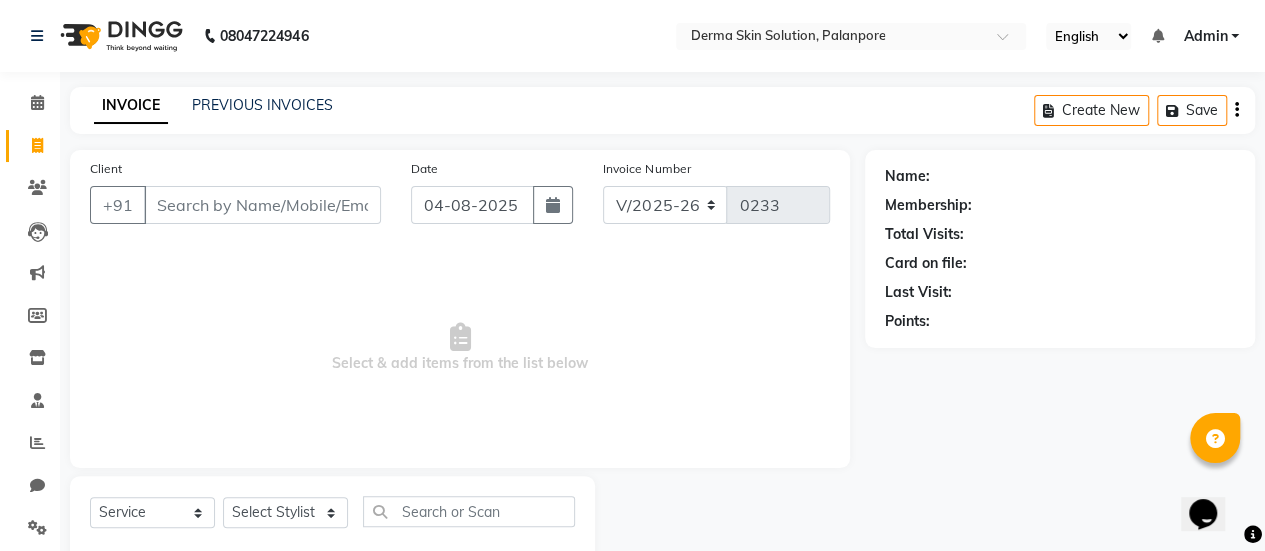 click on "Client" at bounding box center (262, 205) 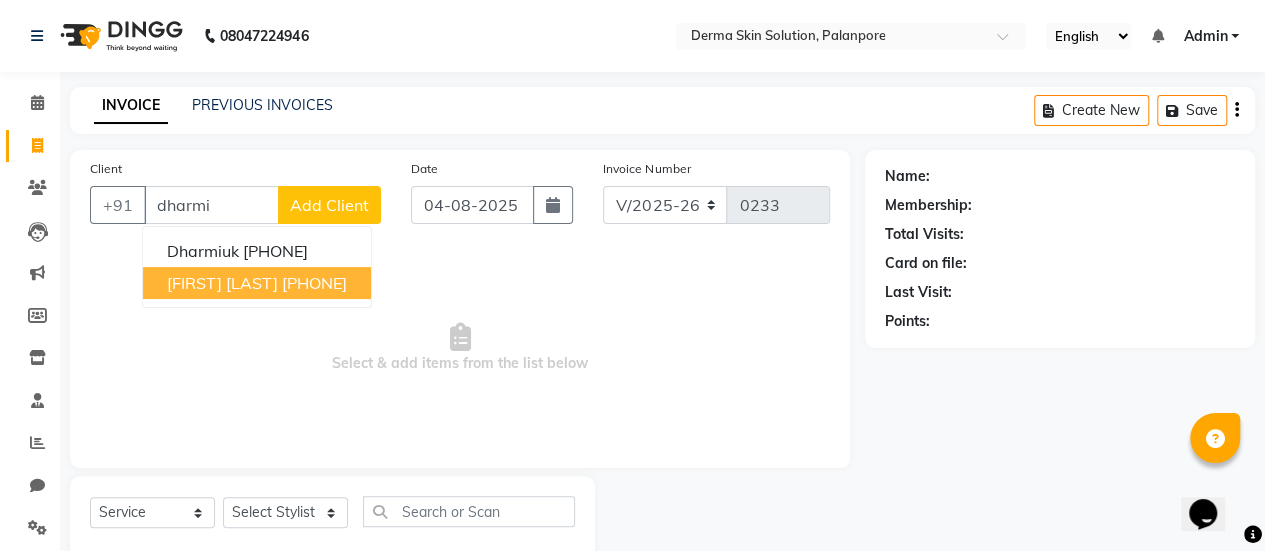 click on "Dharmisha patel  7016996407" at bounding box center (257, 283) 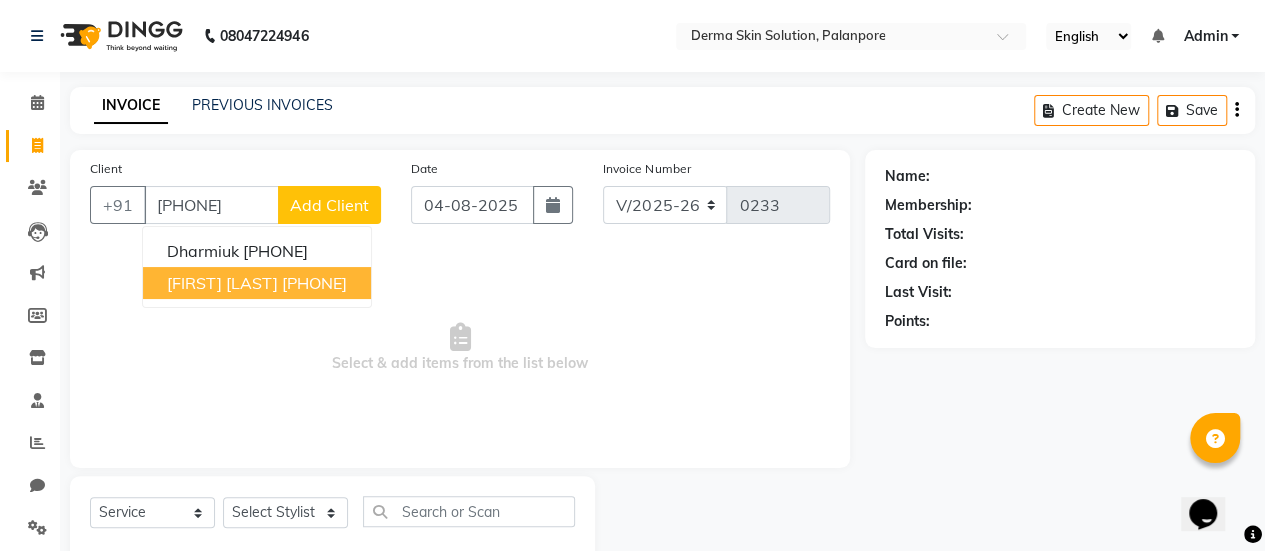 type on "7016996407" 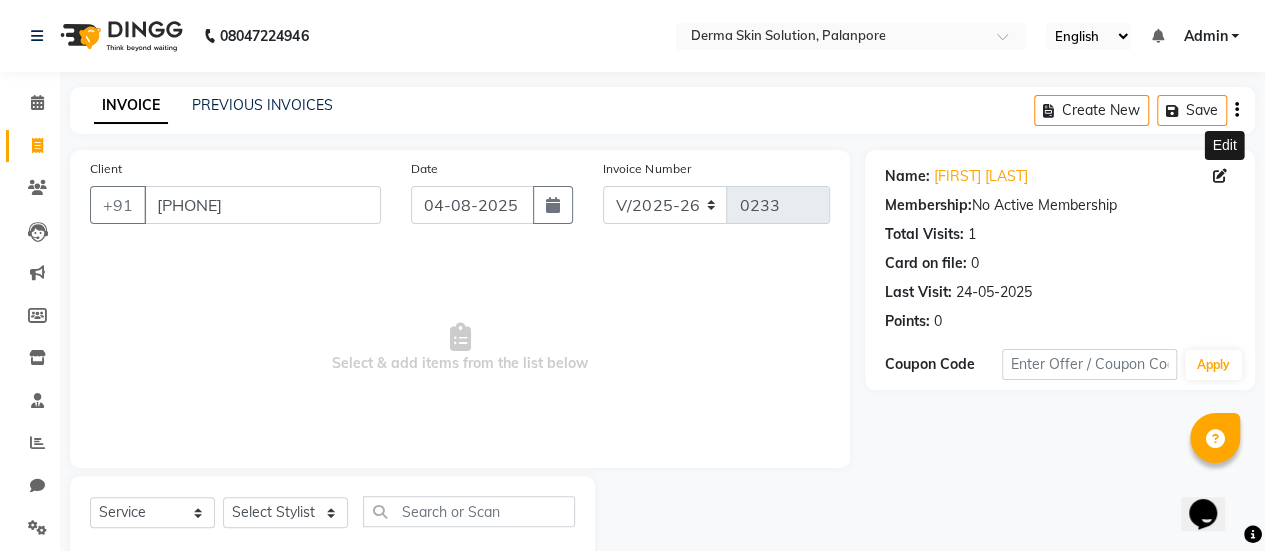click 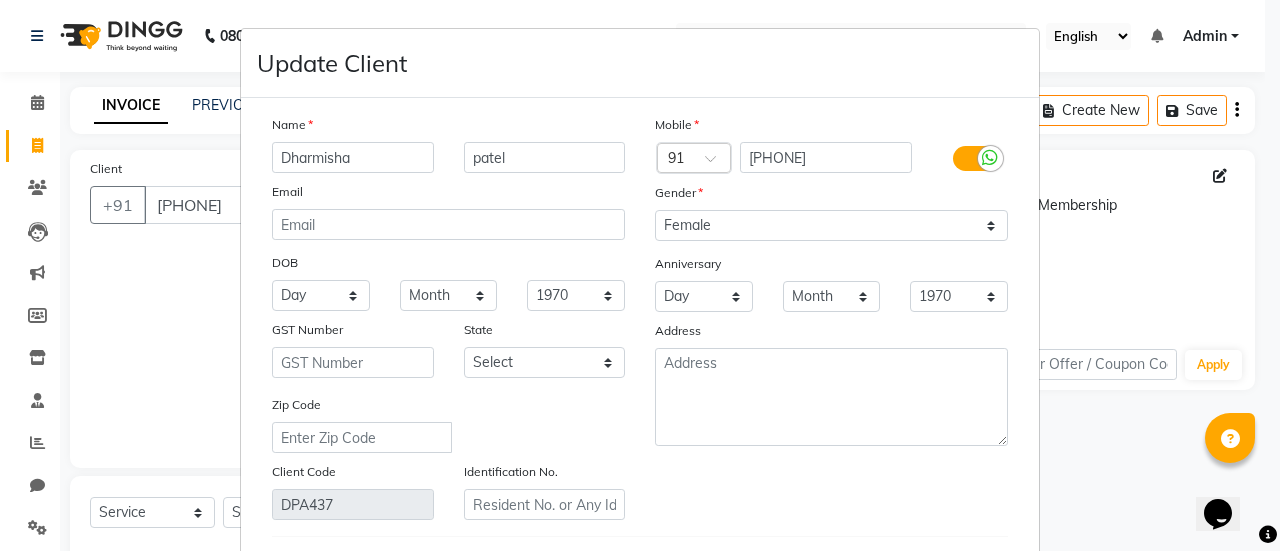 click on "Dharmisha" at bounding box center [353, 157] 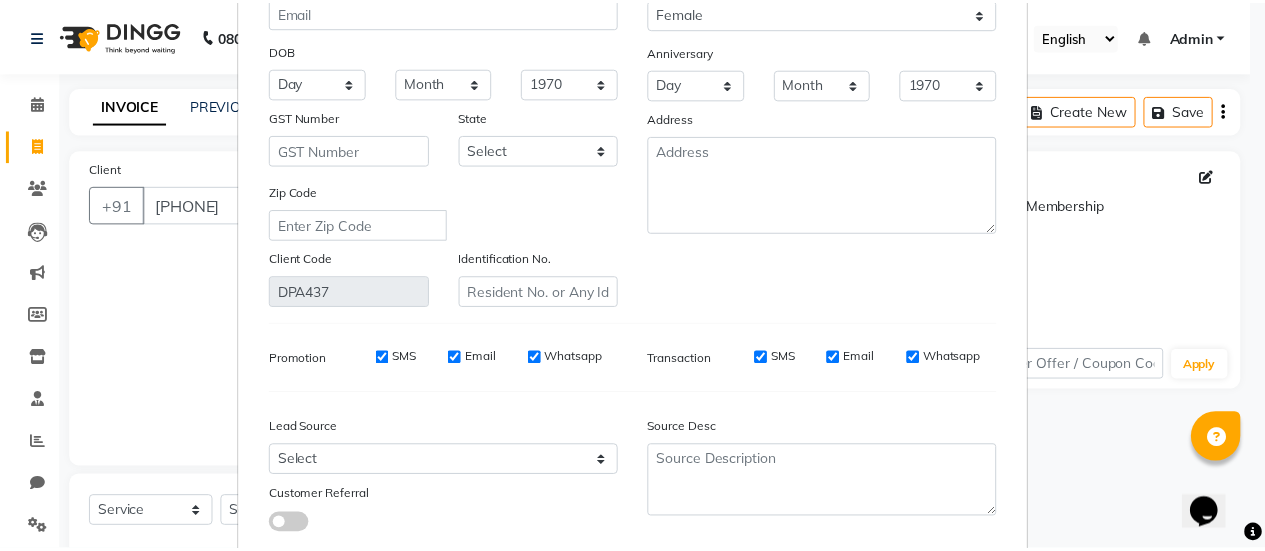 scroll, scrollTop: 333, scrollLeft: 0, axis: vertical 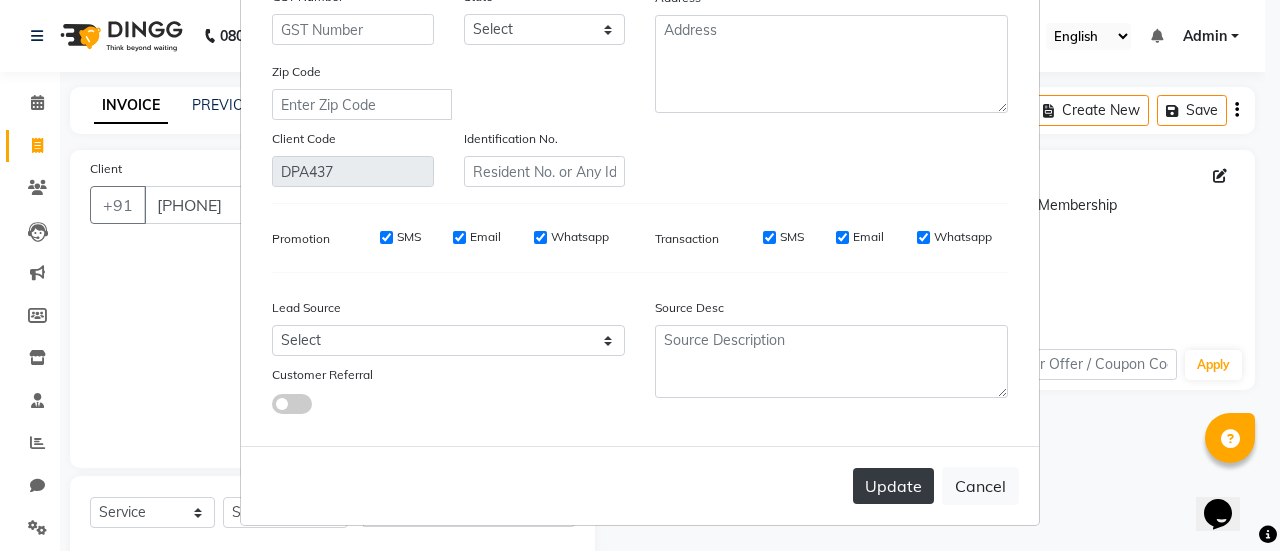 type on "Dharmista" 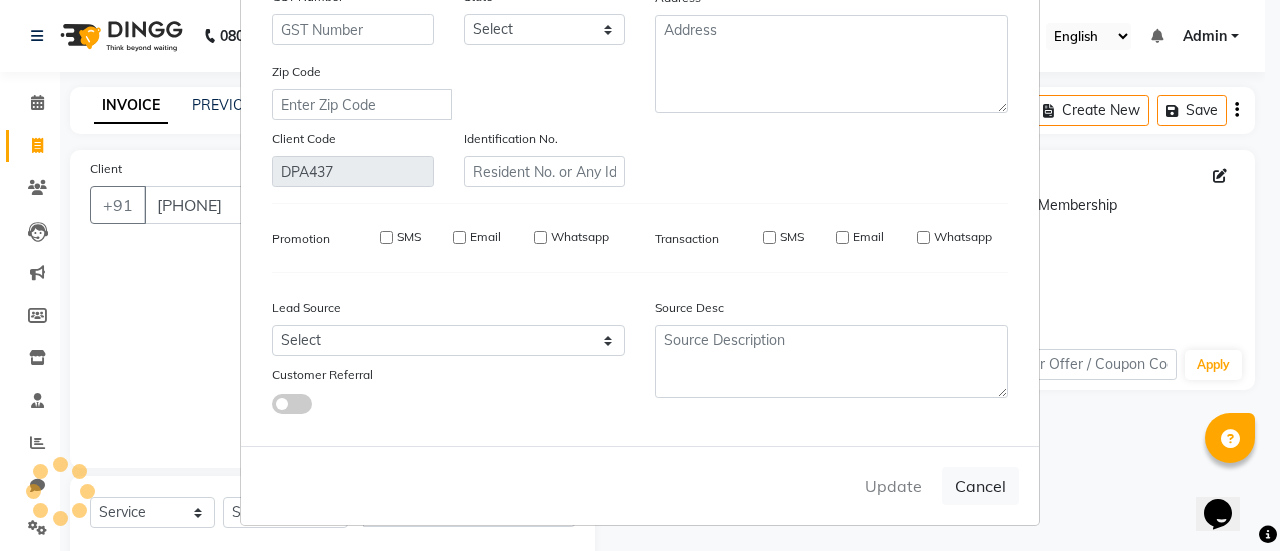 type 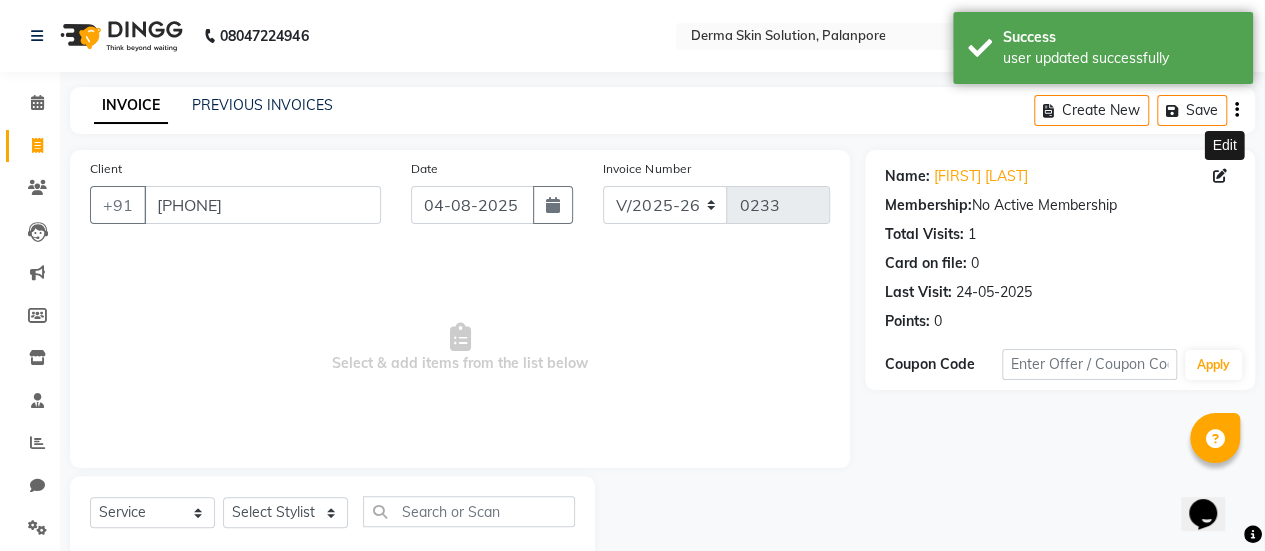 scroll, scrollTop: 49, scrollLeft: 0, axis: vertical 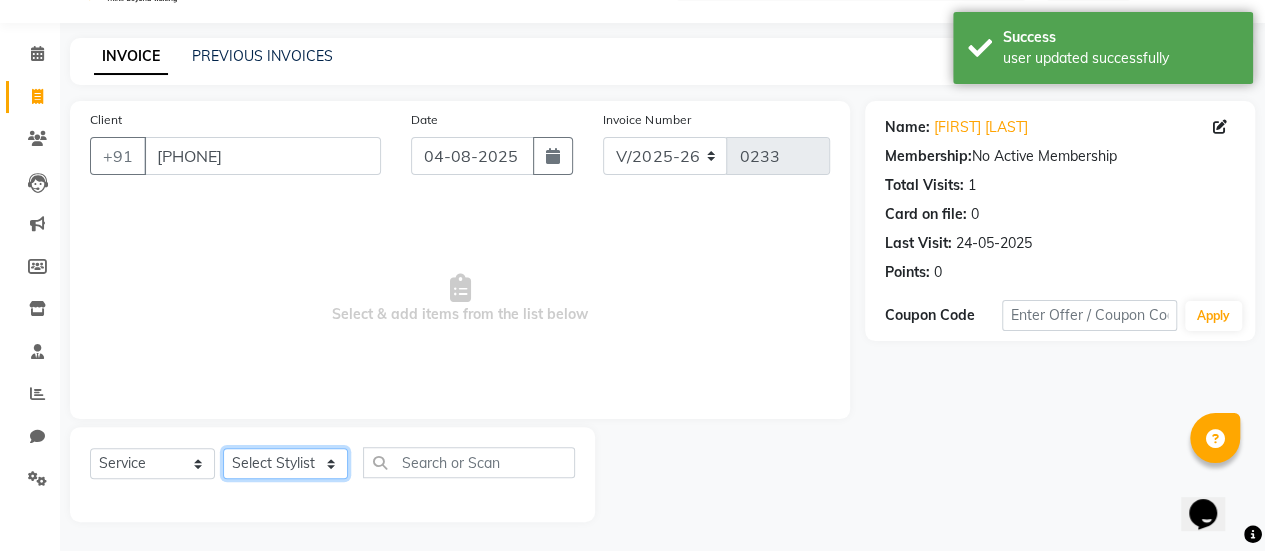 click on "Select Stylist Aum Valand Bhavesh Sodha Daksha Sosa Deepa Rajani Meet Chauhan Muskan Sharma Pranay Prajapati  Rahul Maru Rohan Sosa Sujata Sethy Usha Parmar" 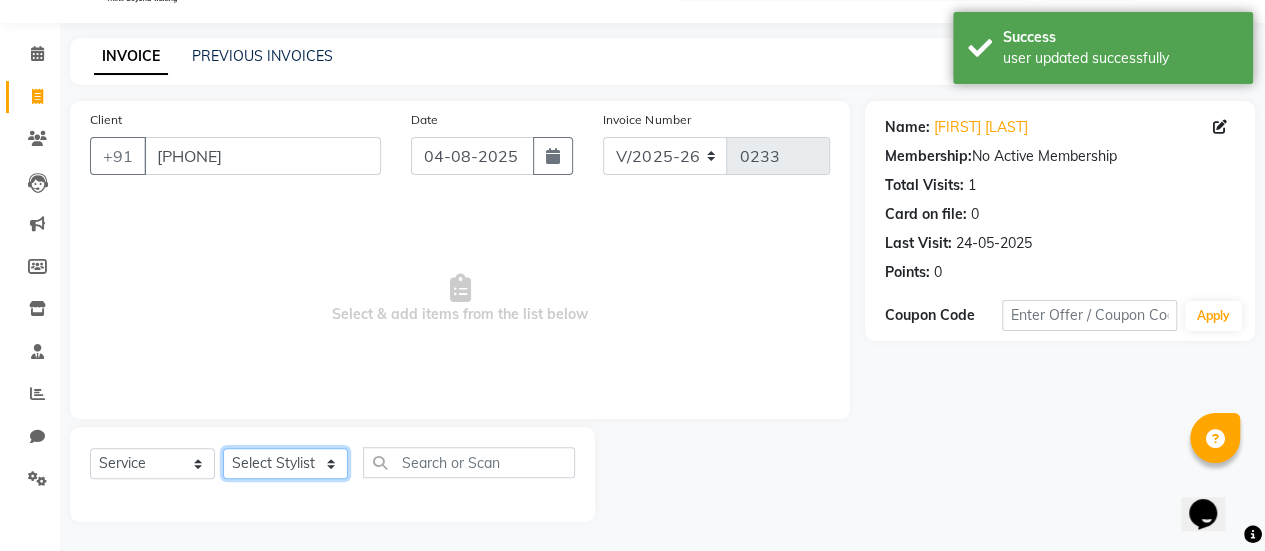 select on "77004" 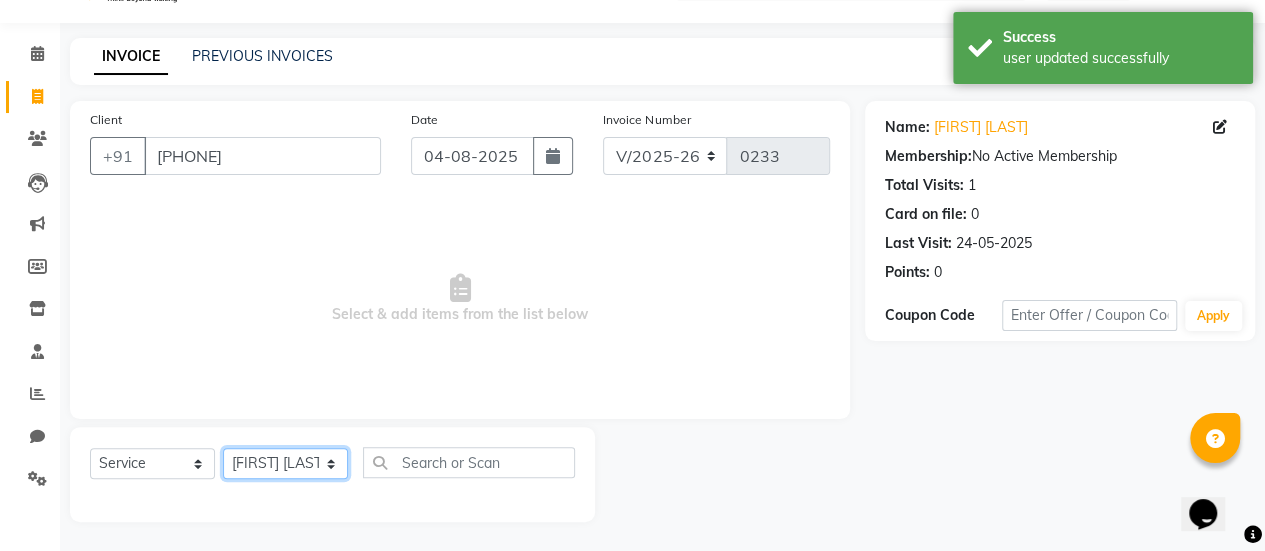 click on "Select Stylist Aum Valand Bhavesh Sodha Daksha Sosa Deepa Rajani Meet Chauhan Muskan Sharma Pranay Prajapati  Rahul Maru Rohan Sosa Sujata Sethy Usha Parmar" 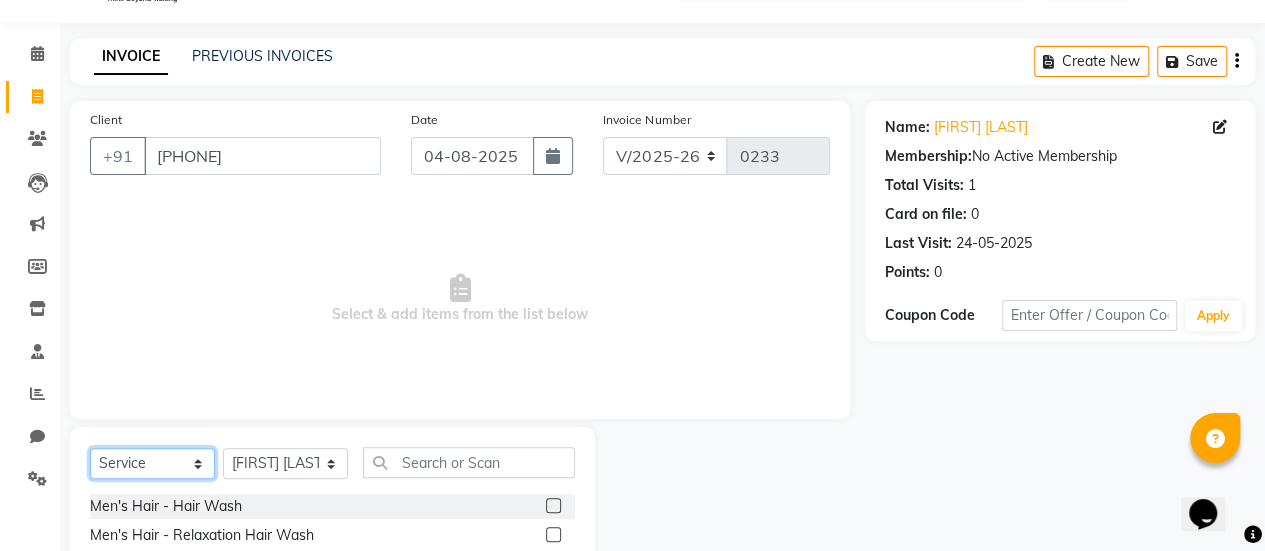 click on "Select  Service  Product  Membership  Package Voucher Prepaid Gift Card" 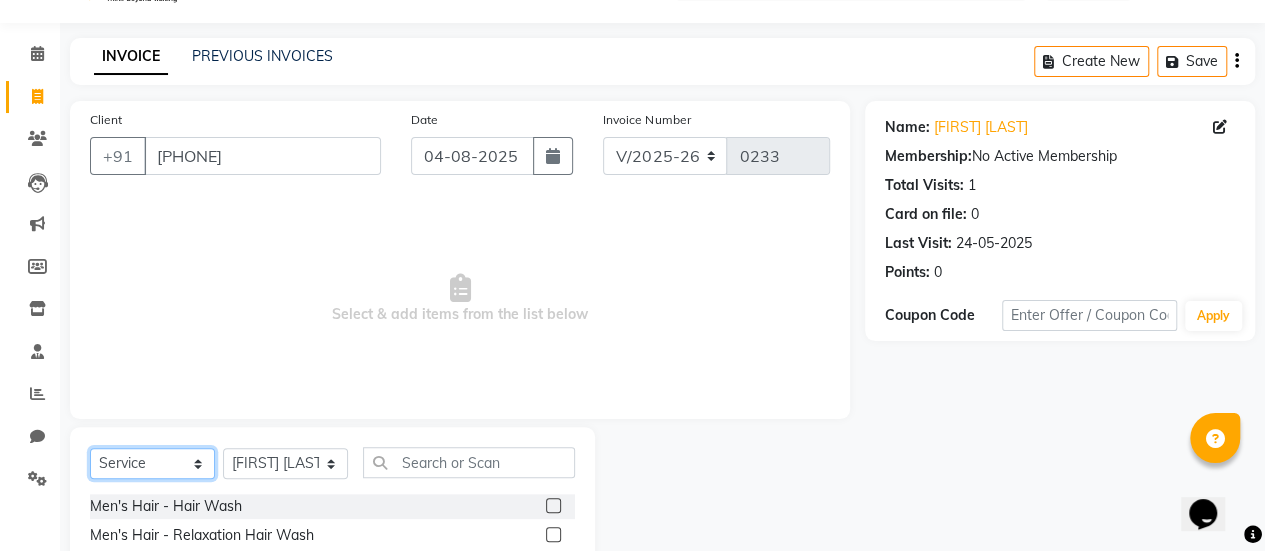 select on "product" 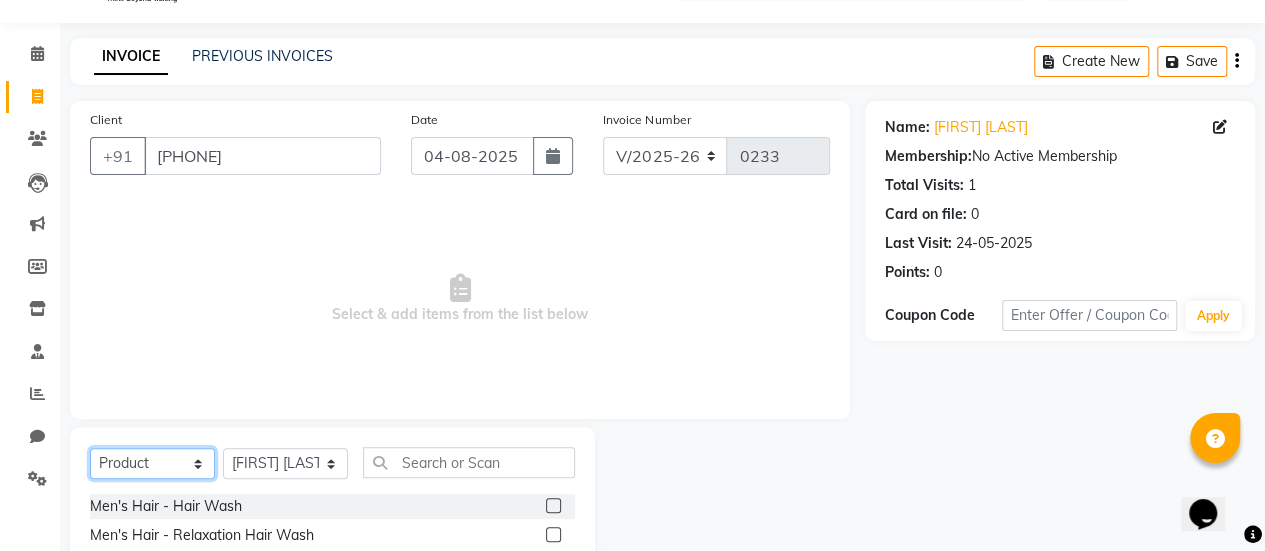 click on "Select  Service  Product  Membership  Package Voucher Prepaid Gift Card" 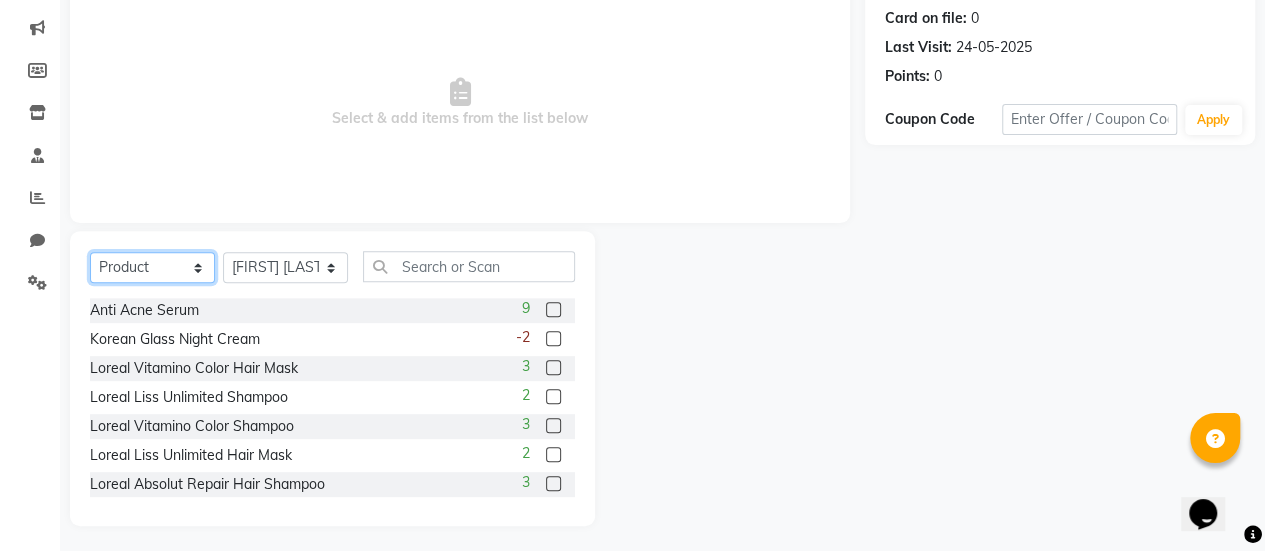 scroll, scrollTop: 249, scrollLeft: 0, axis: vertical 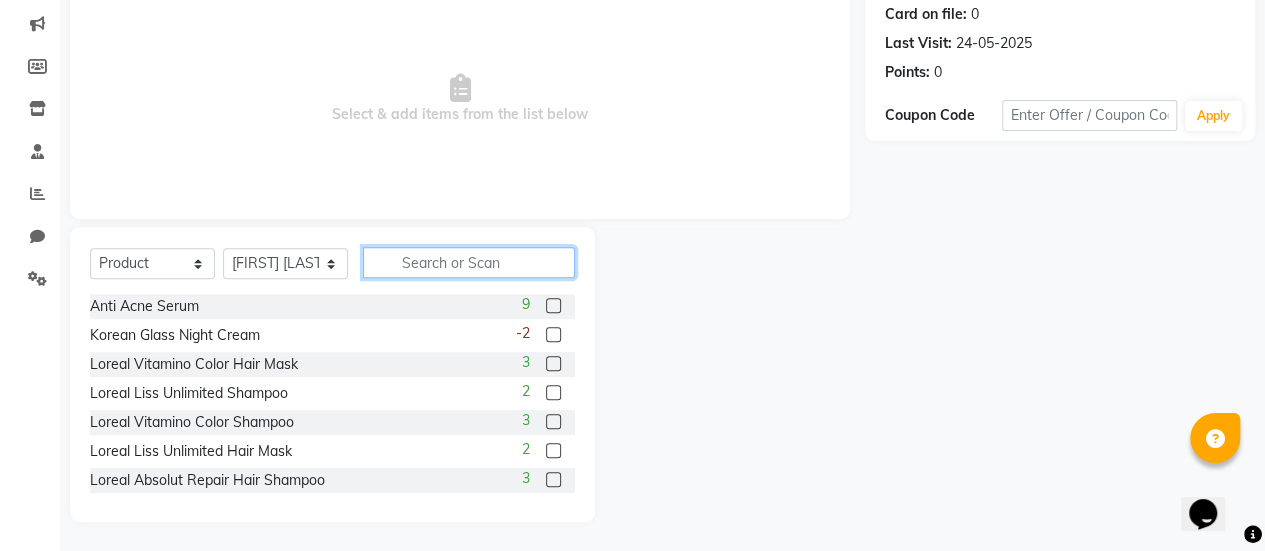 click 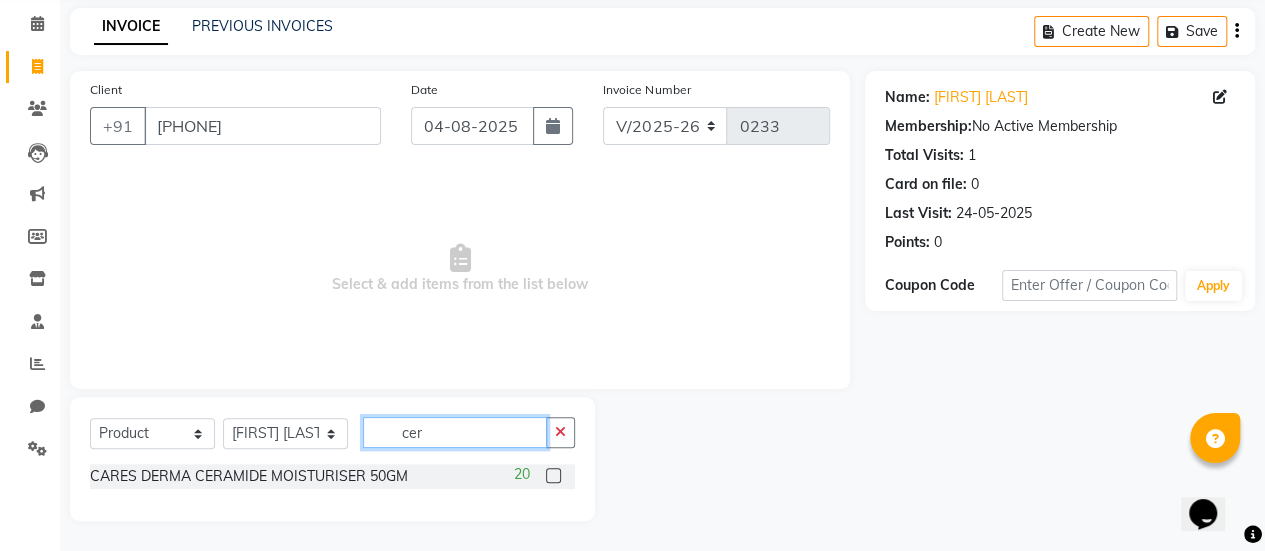 scroll, scrollTop: 78, scrollLeft: 0, axis: vertical 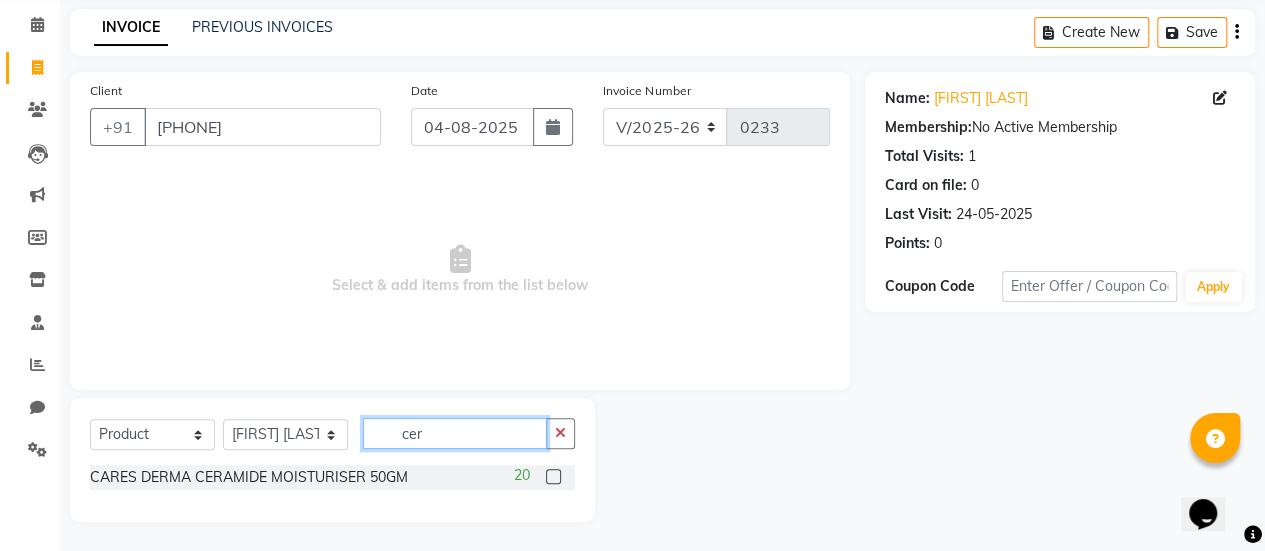 type on "cer" 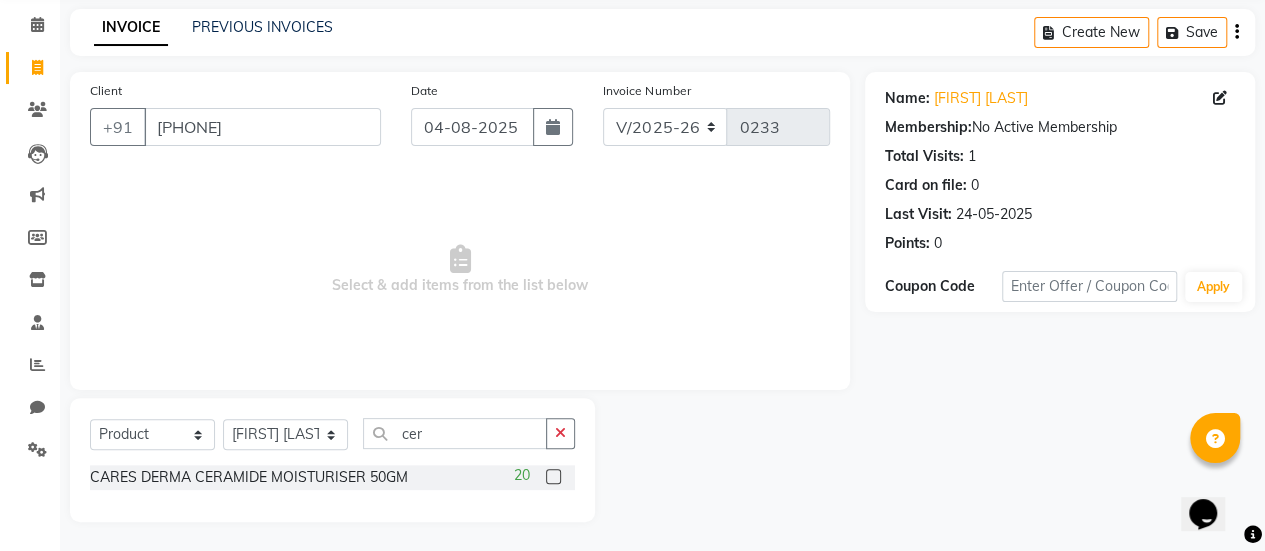 click 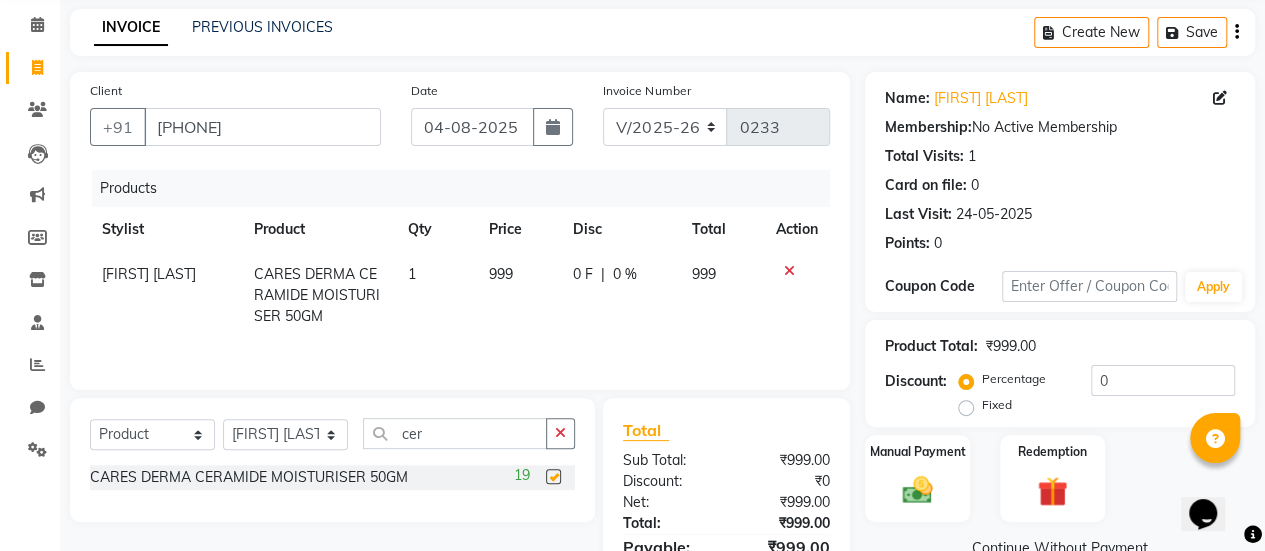 checkbox on "false" 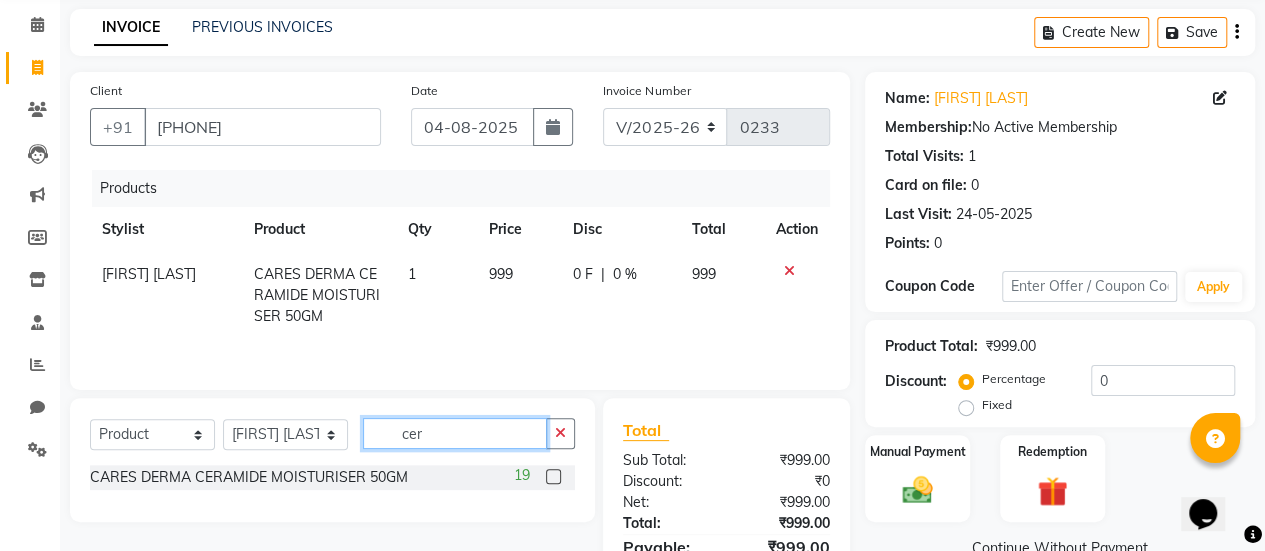 click on "cer" 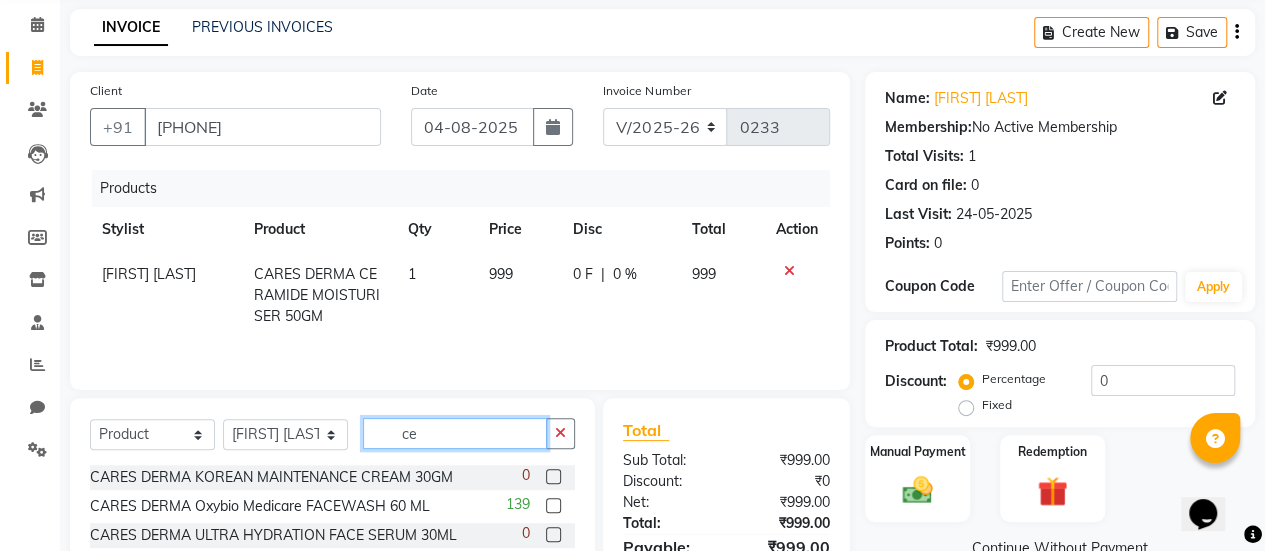 type on "c" 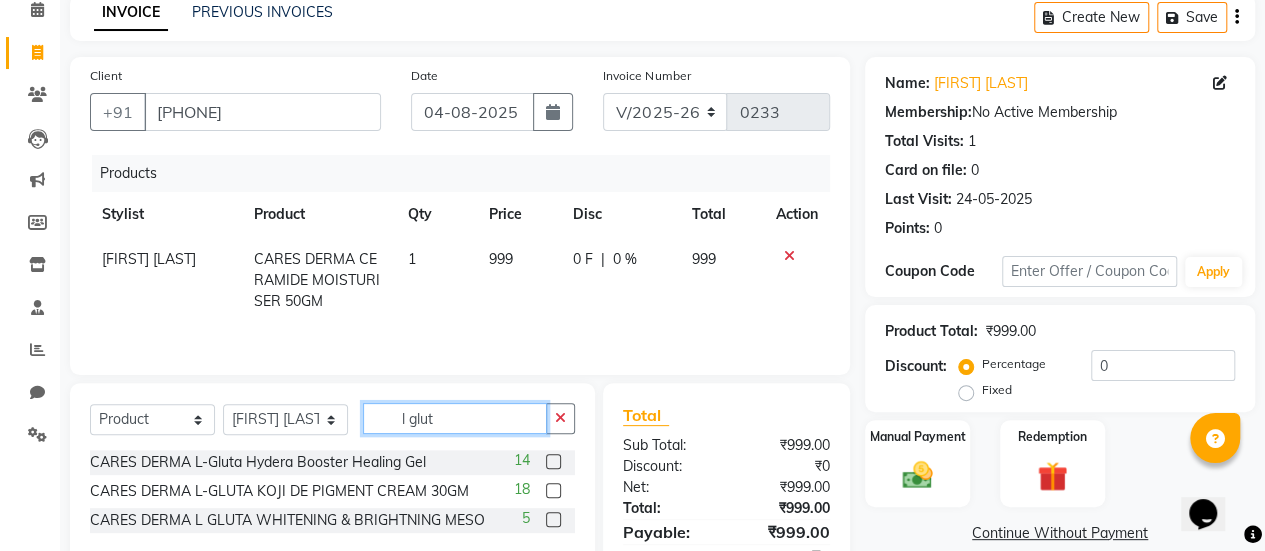 scroll, scrollTop: 94, scrollLeft: 0, axis: vertical 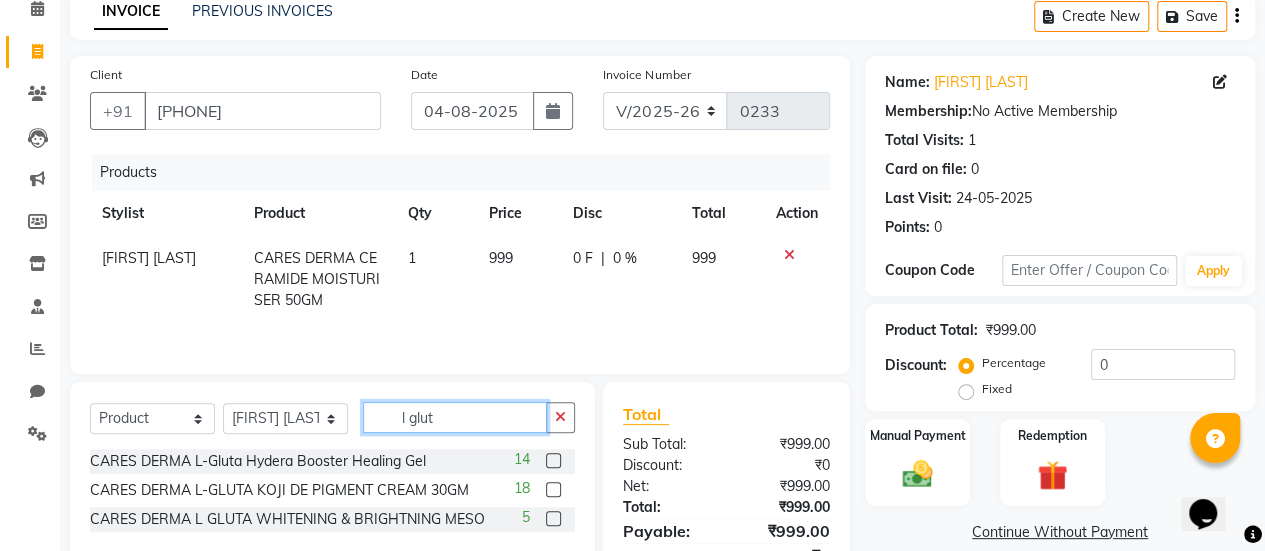 type on "l glut" 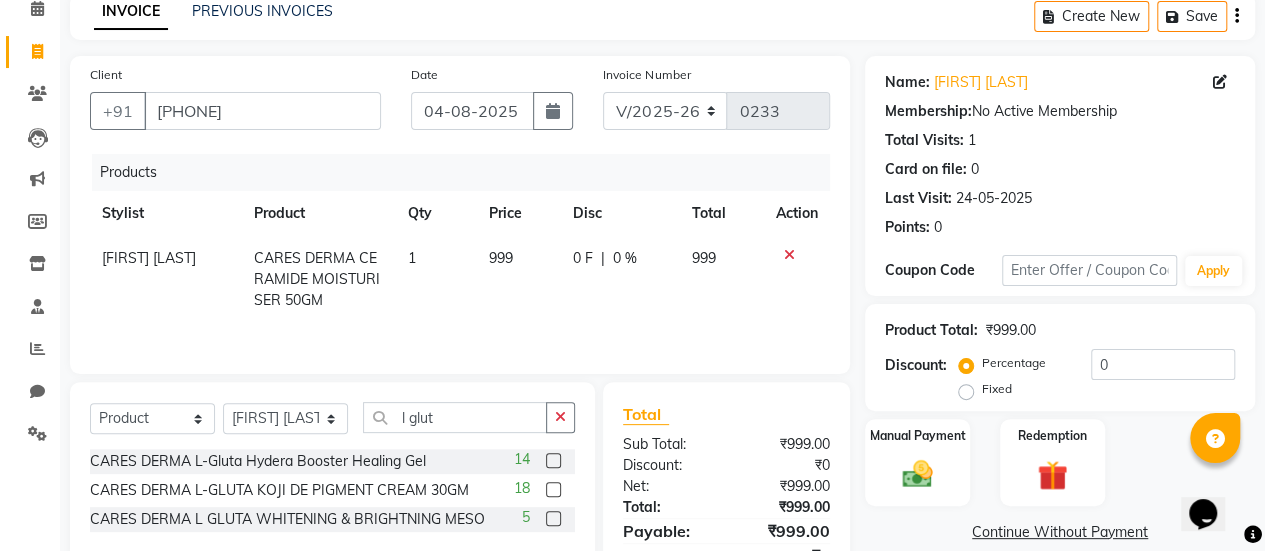 click 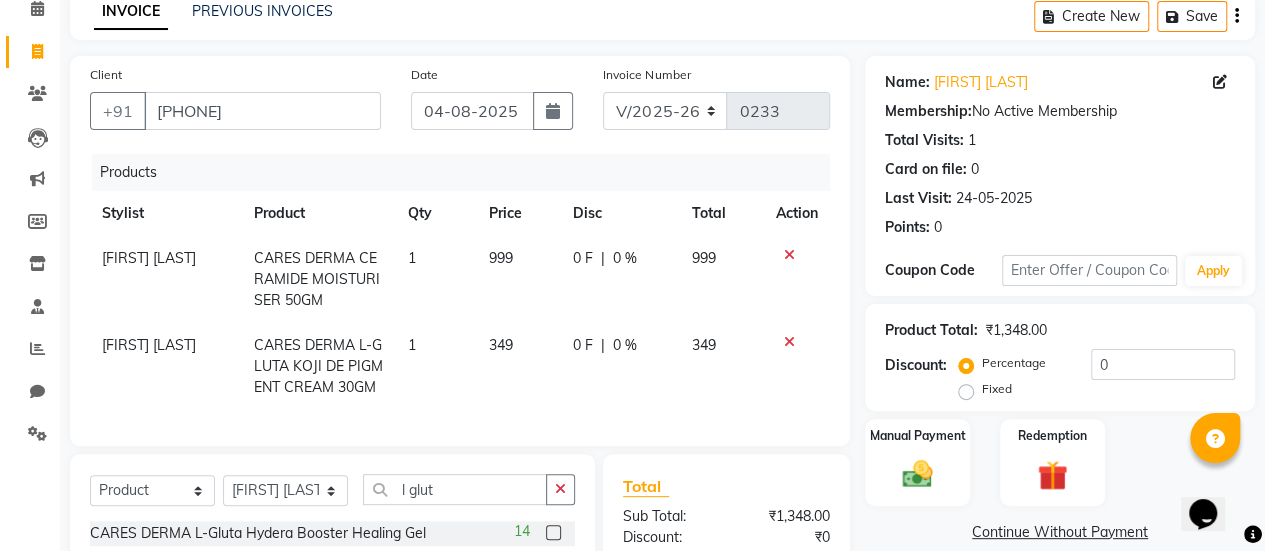 checkbox on "false" 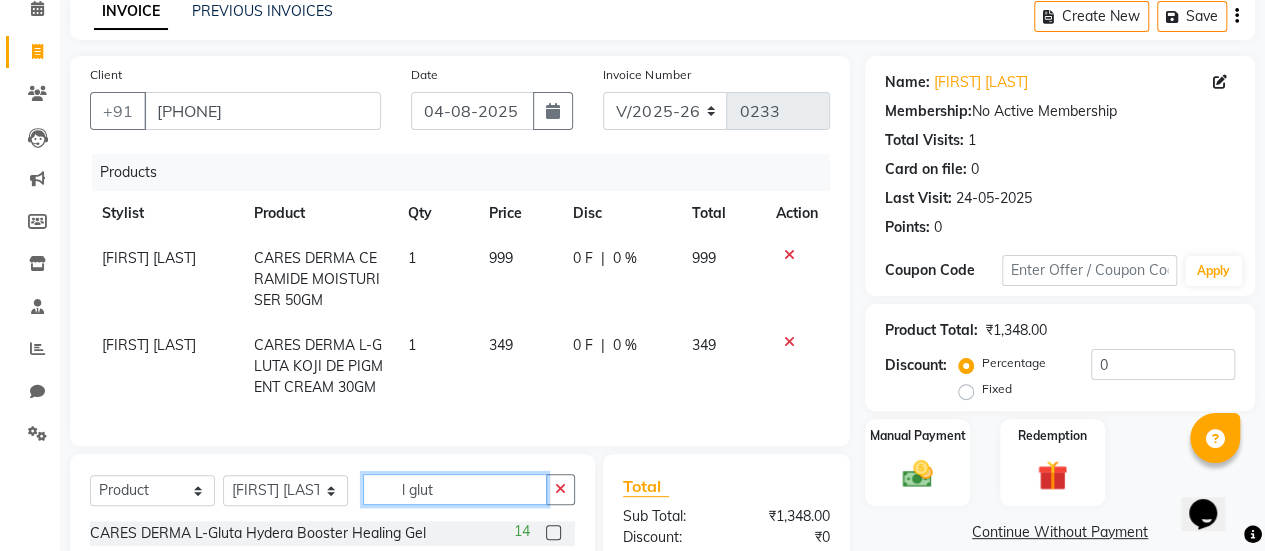 click on "l glut" 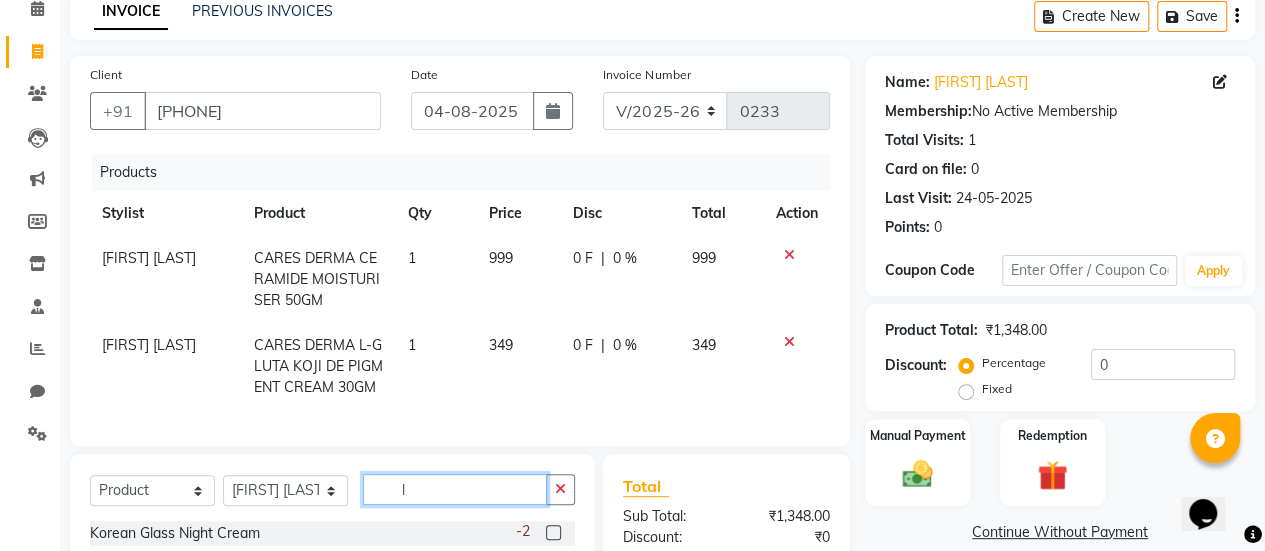 type on "l" 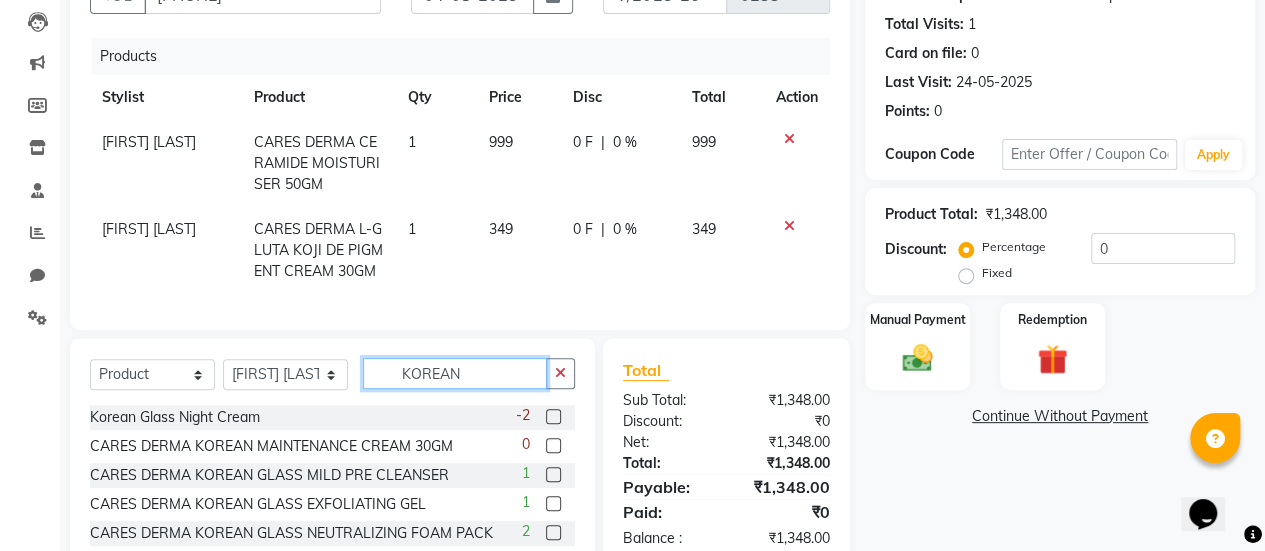 scroll, scrollTop: 211, scrollLeft: 0, axis: vertical 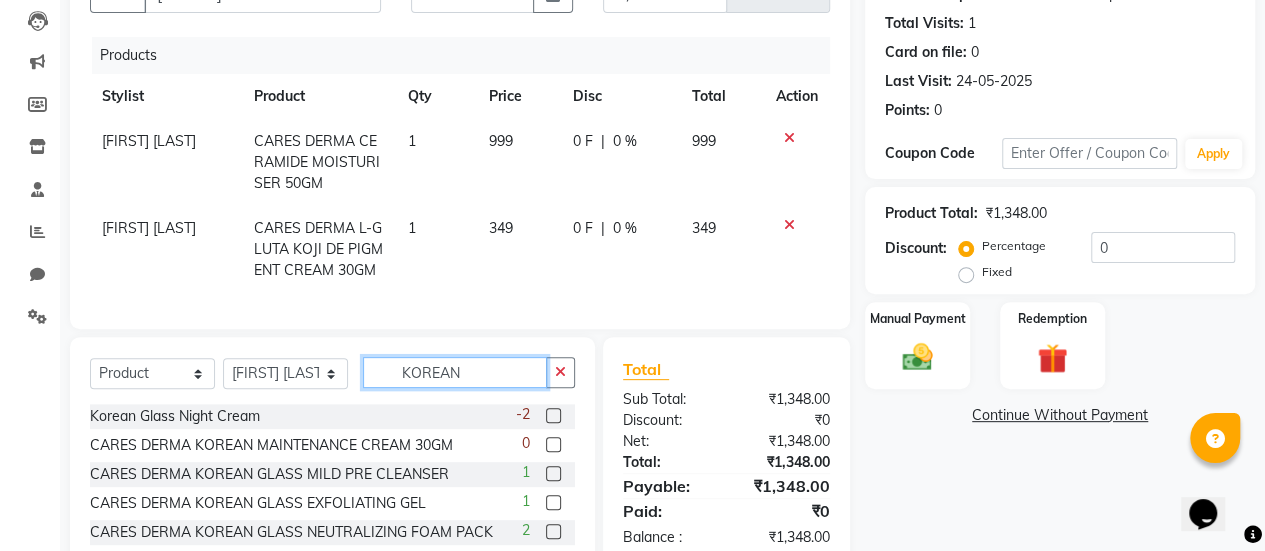 type on "KOREAN" 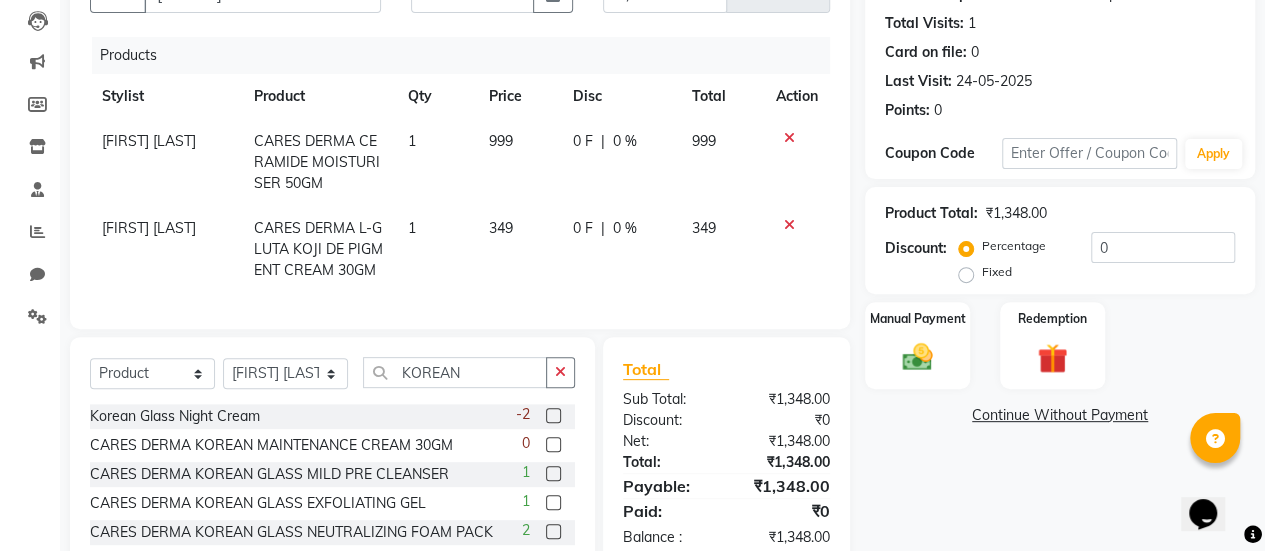 click 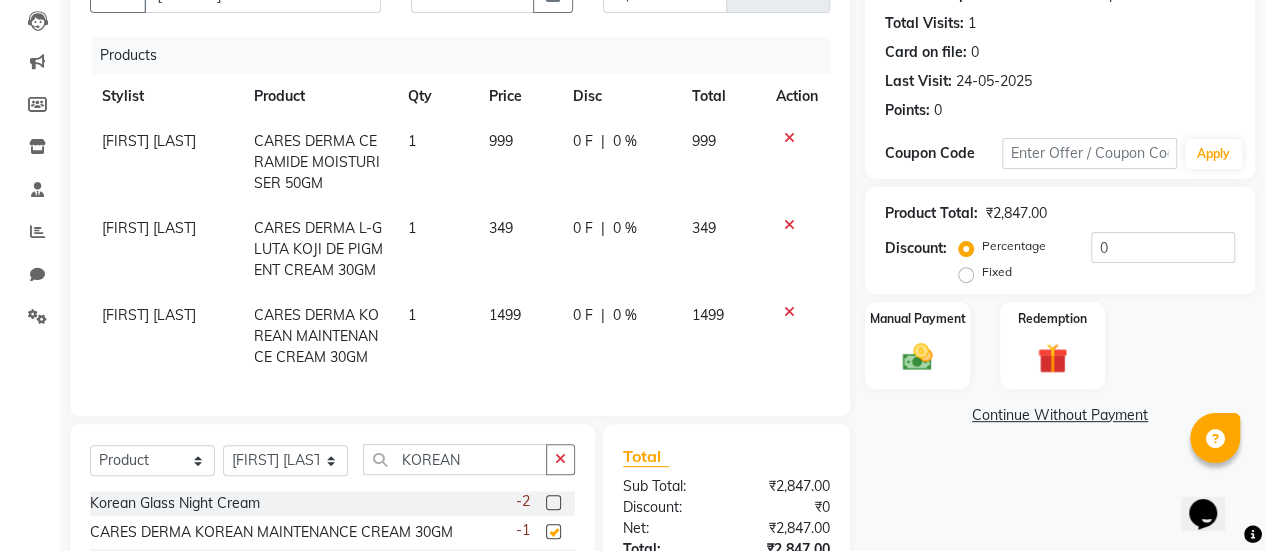 checkbox on "false" 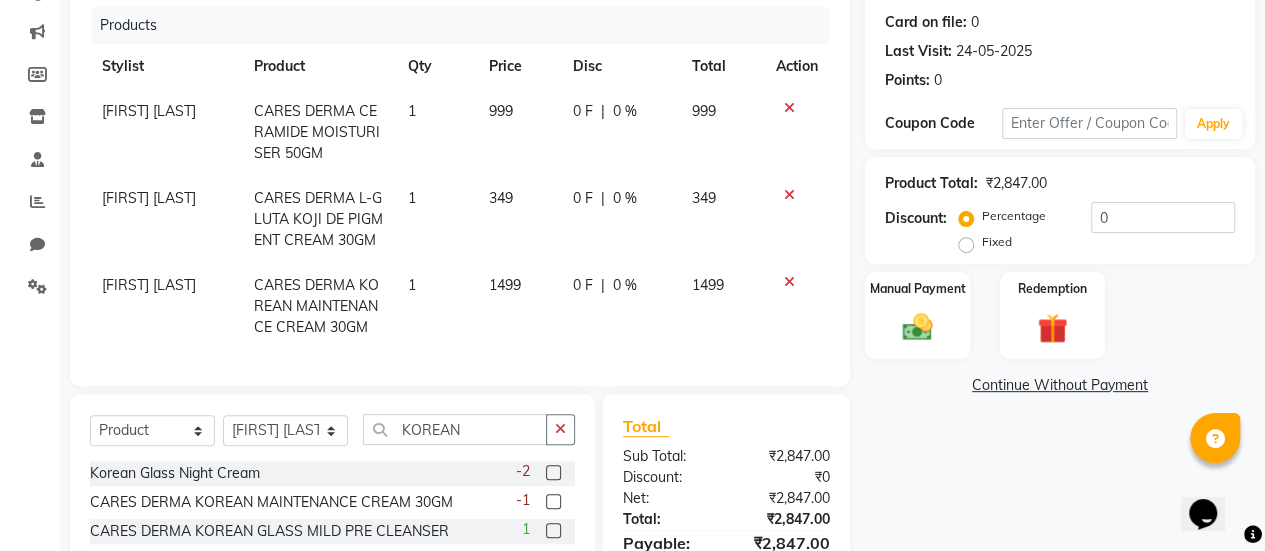 scroll, scrollTop: 242, scrollLeft: 0, axis: vertical 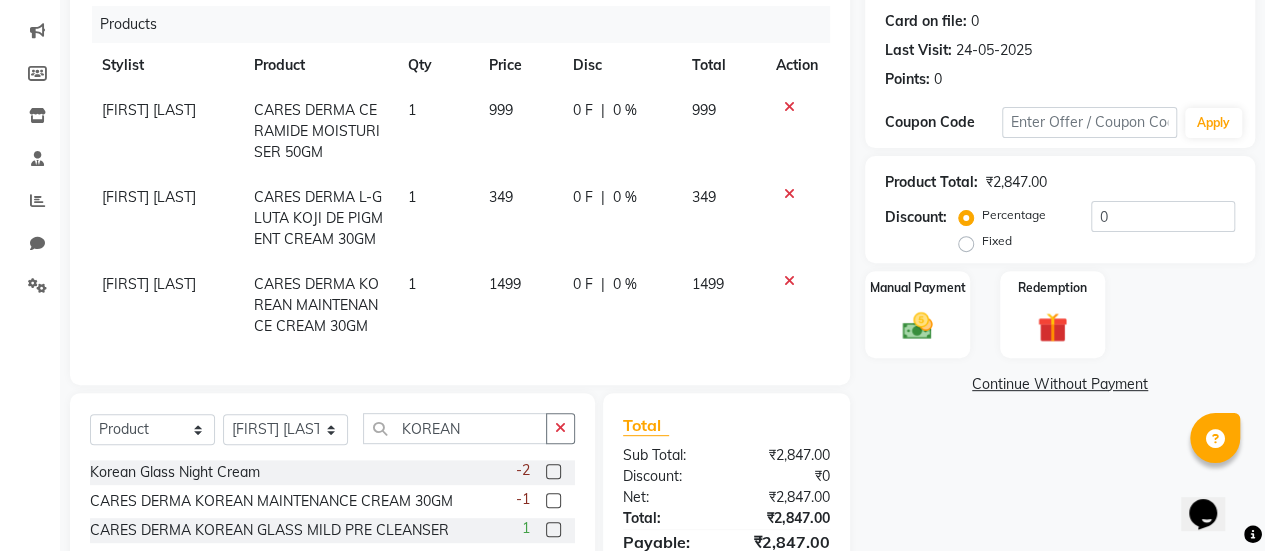 click on "0 %" 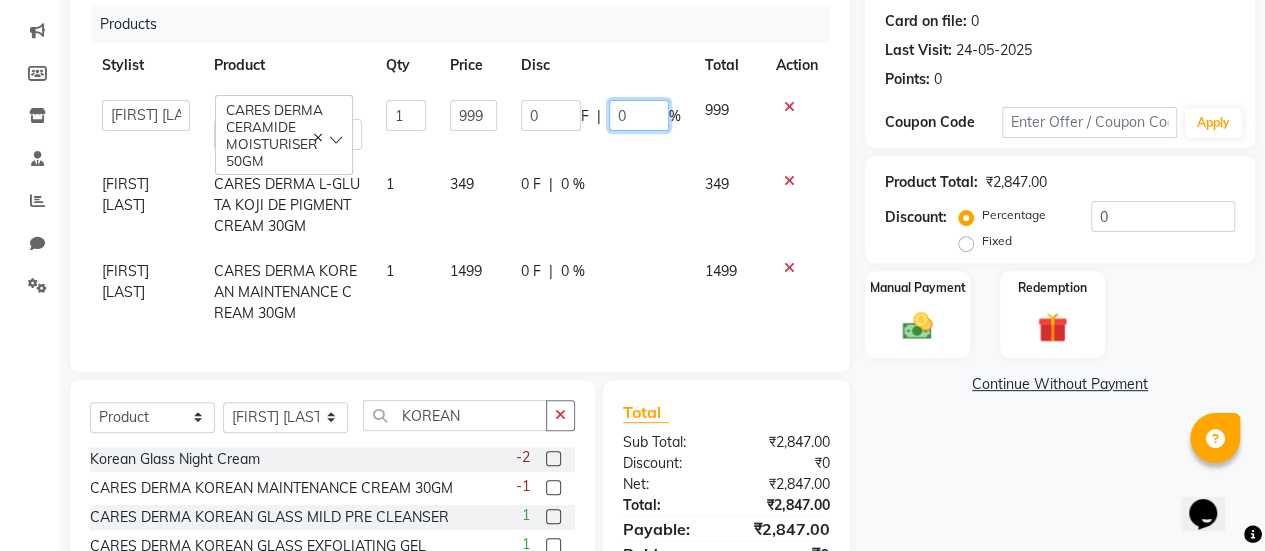 click on "0" 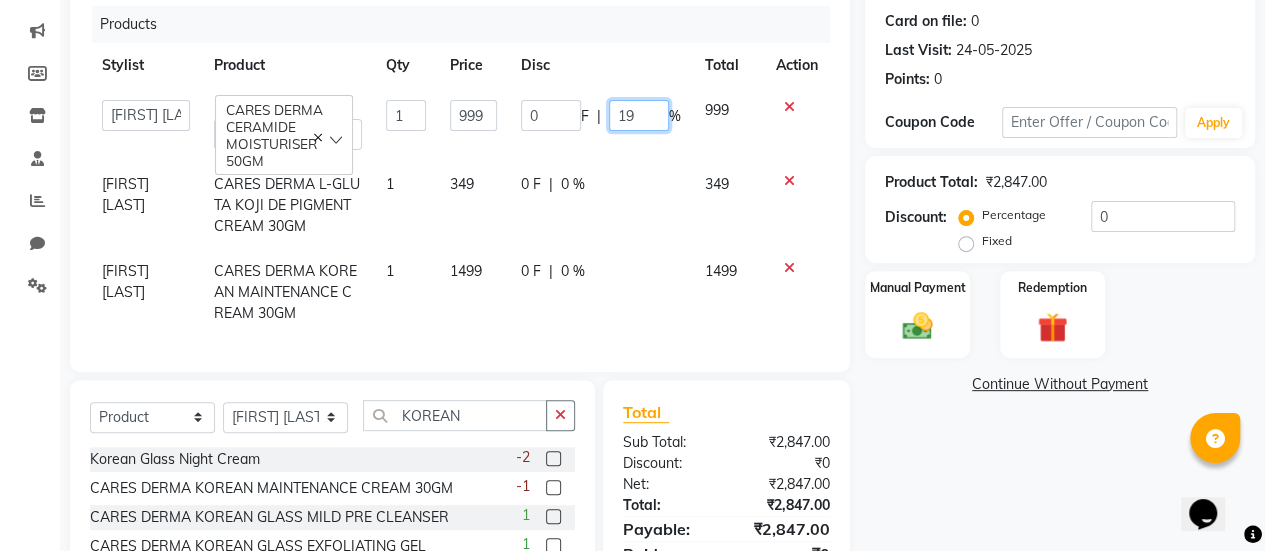 type on "20" 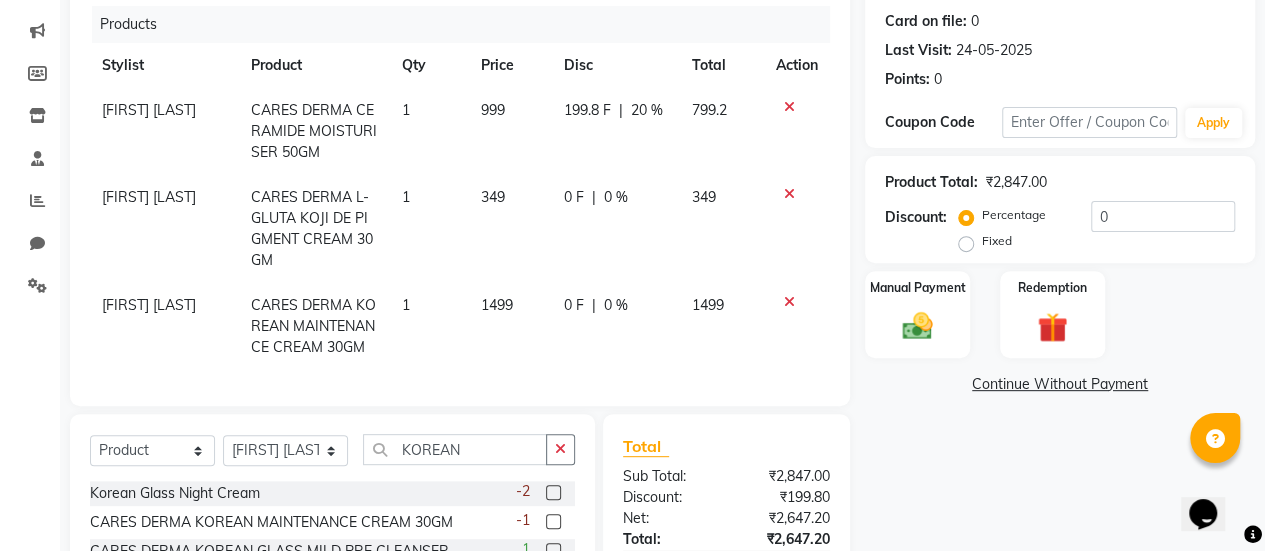 click on "0 F | 0 %" 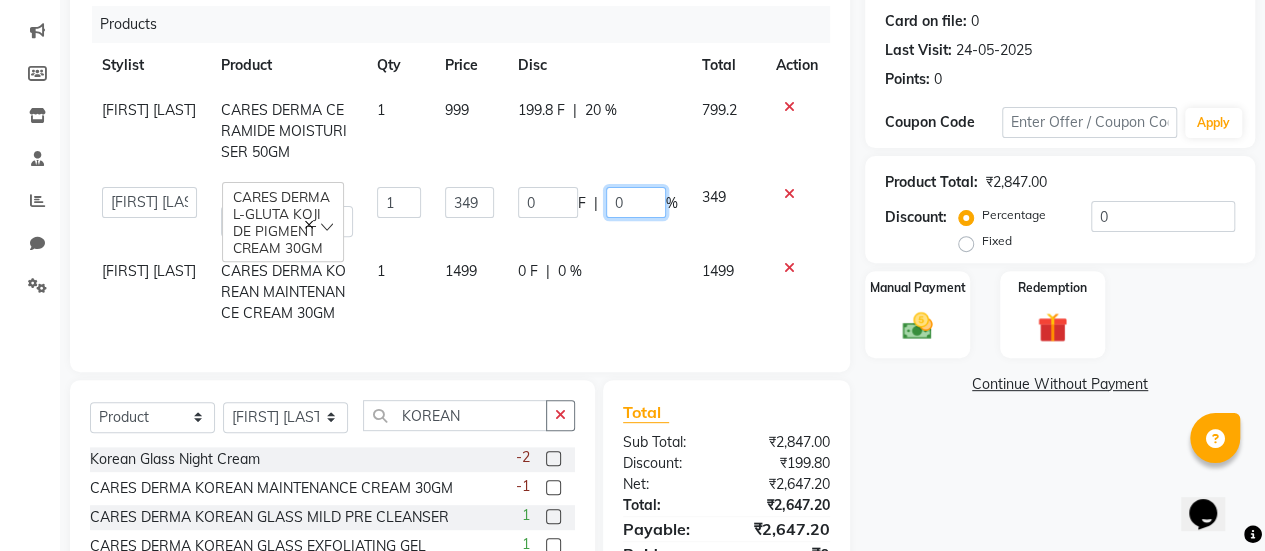 click on "0" 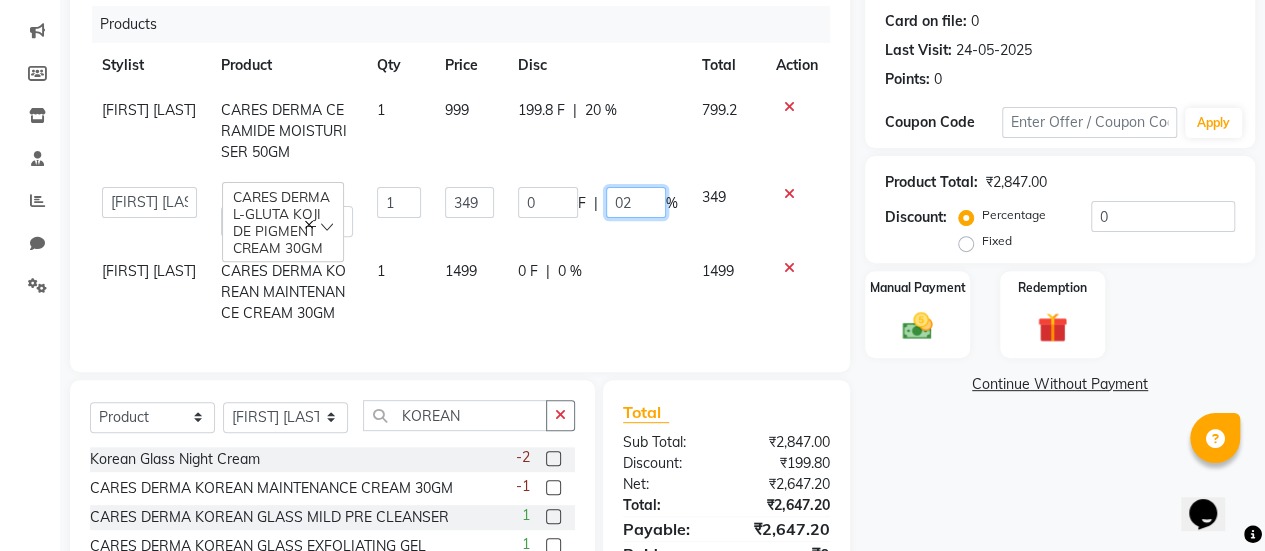 type on "020" 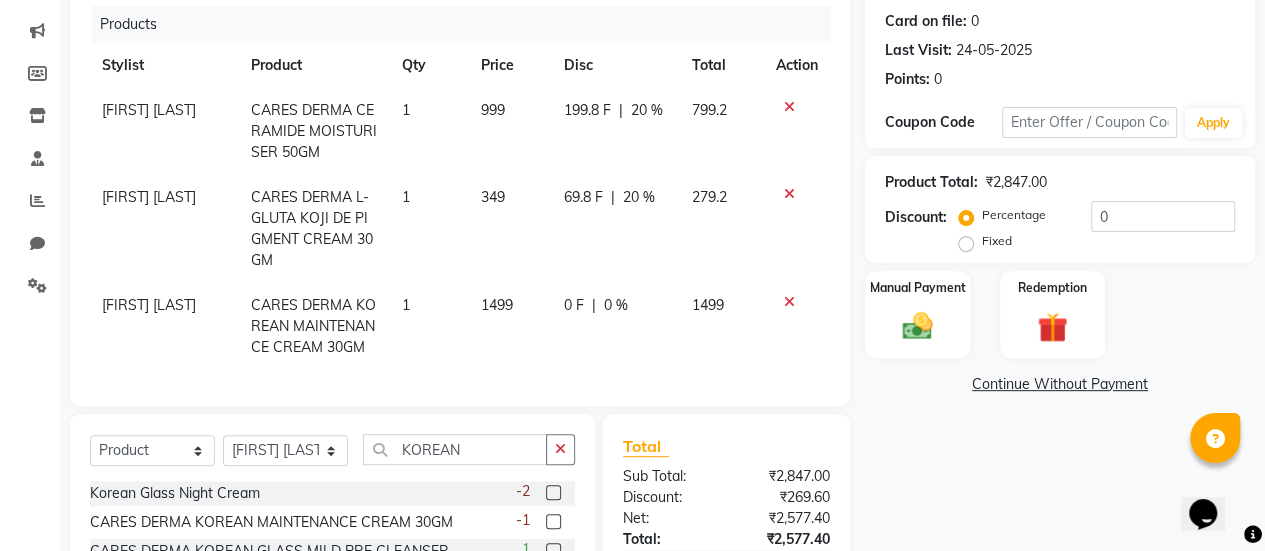 click on "Sujata Sethy CARES DERMA CERAMIDE MOISTURISER 50GM 1 999 199.8 F | 20 % 799.2 Sujata Sethy CARES DERMA L-GLUTA KOJI DE PIGMENT CREAM 30GM 1 349 69.8 F | 20 % 279.2 Sujata Sethy CARES DERMA KOREAN MAINTENANCE CREAM 30GM 1 1499 0 F | 0 % 1499" 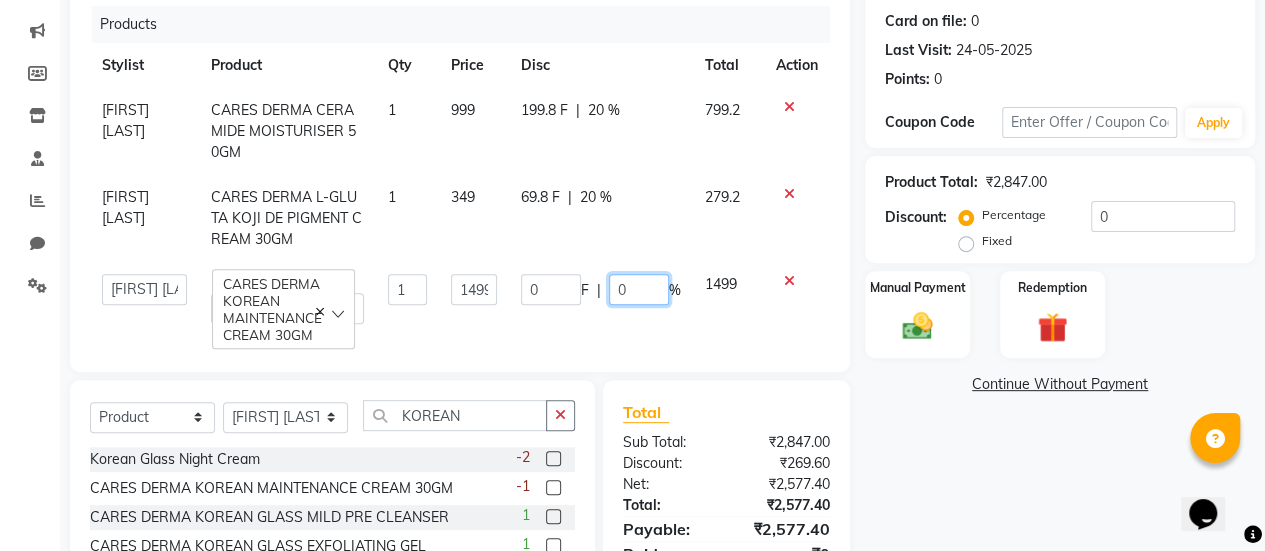click on "0" 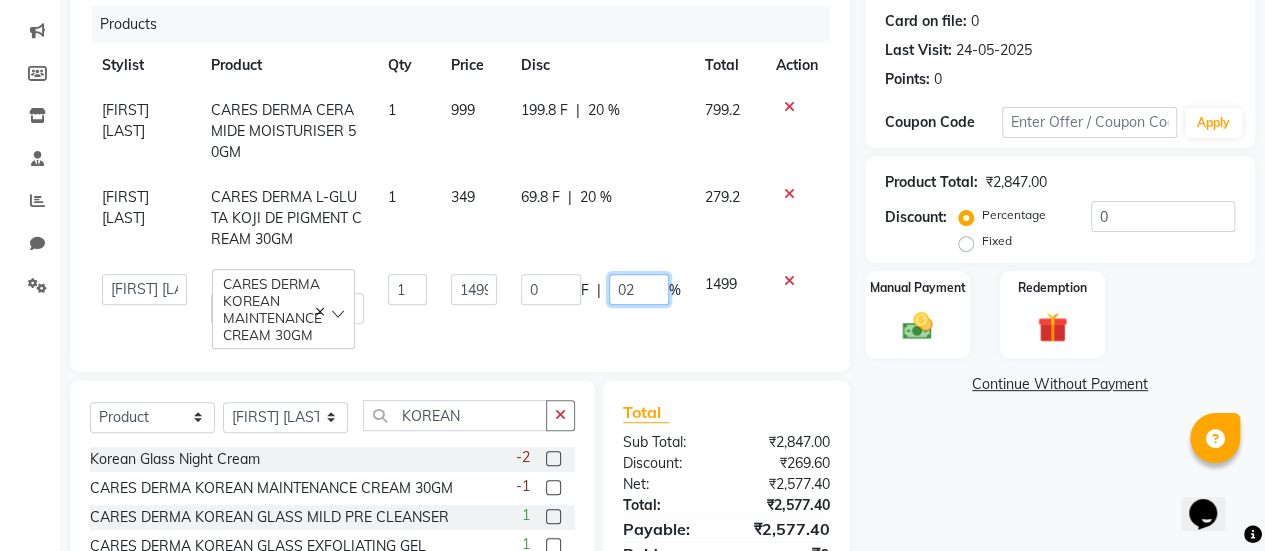 type on "020" 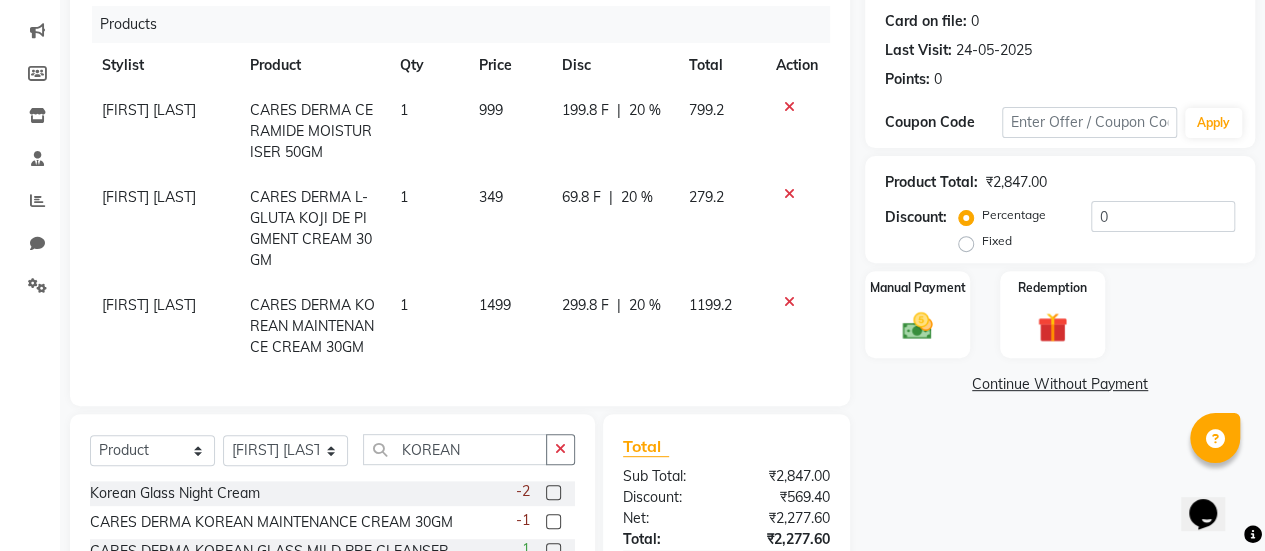 click on "299.8 F | 20 %" 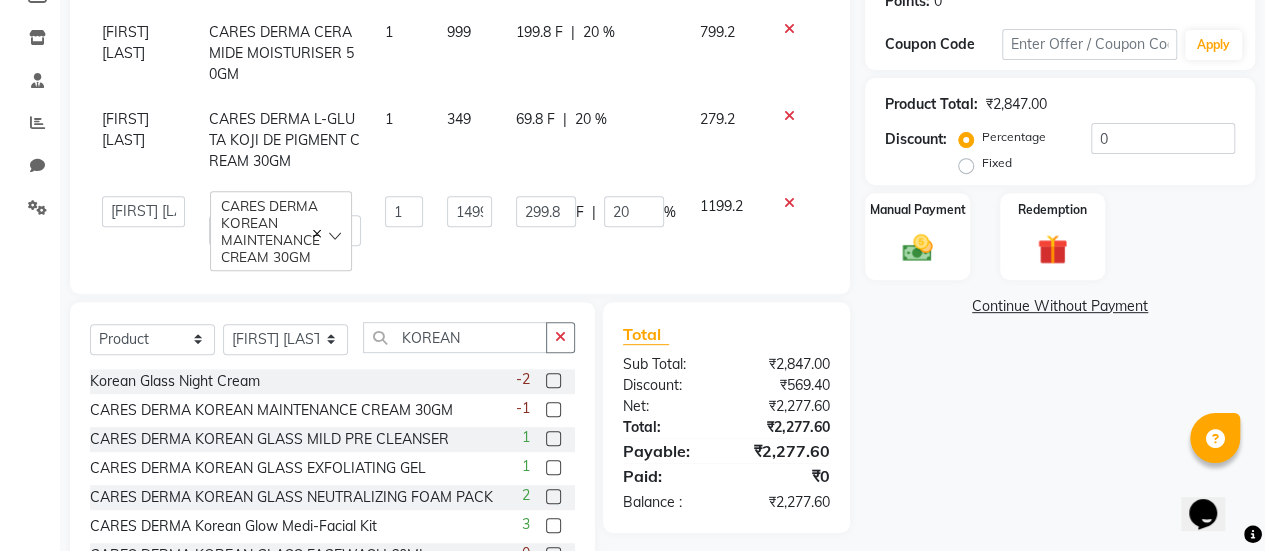 scroll, scrollTop: 322, scrollLeft: 0, axis: vertical 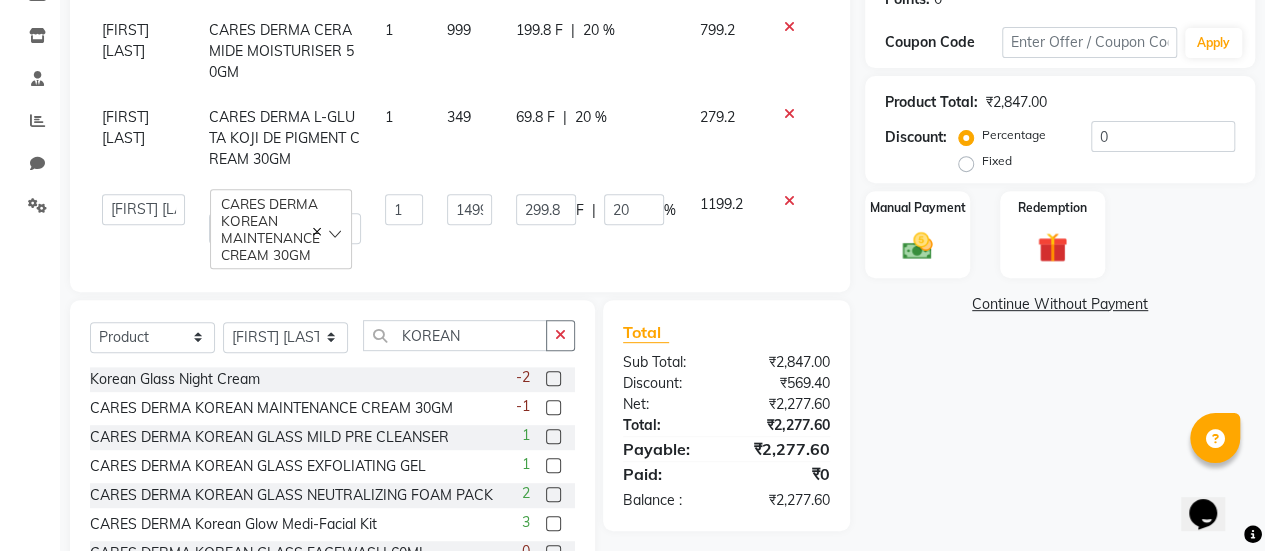 click on "Continue Without Payment" 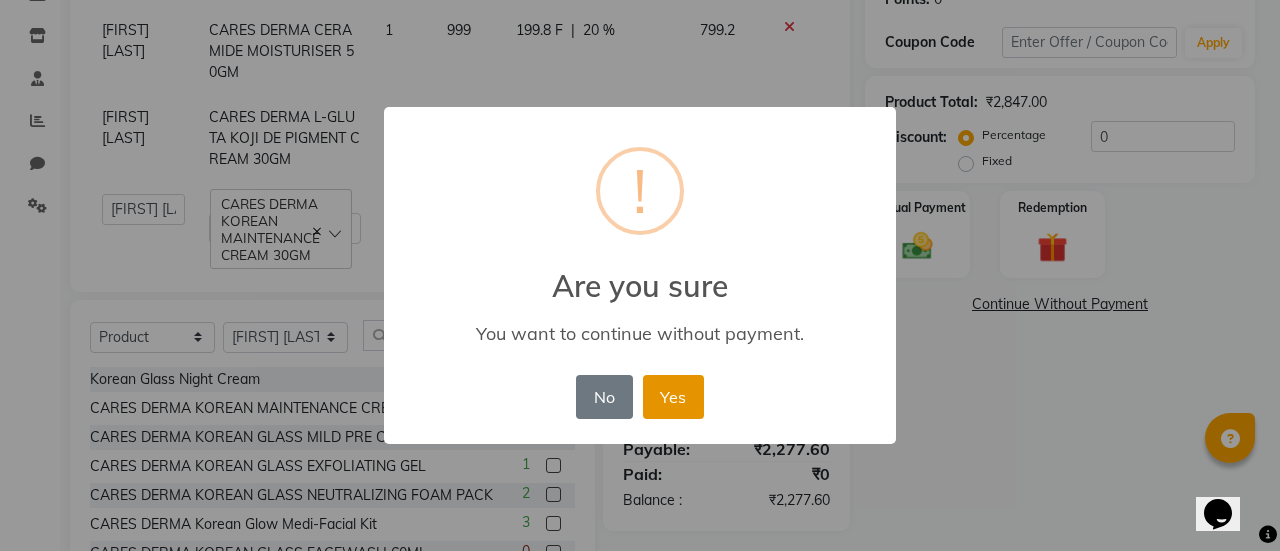 click on "Yes" at bounding box center [673, 397] 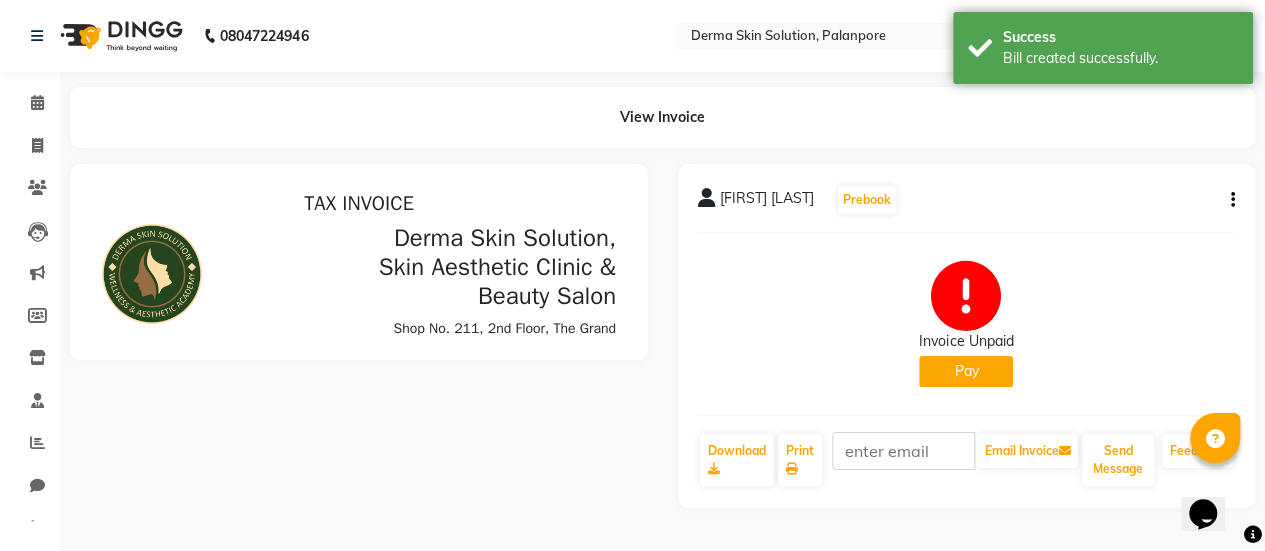 scroll, scrollTop: 0, scrollLeft: 0, axis: both 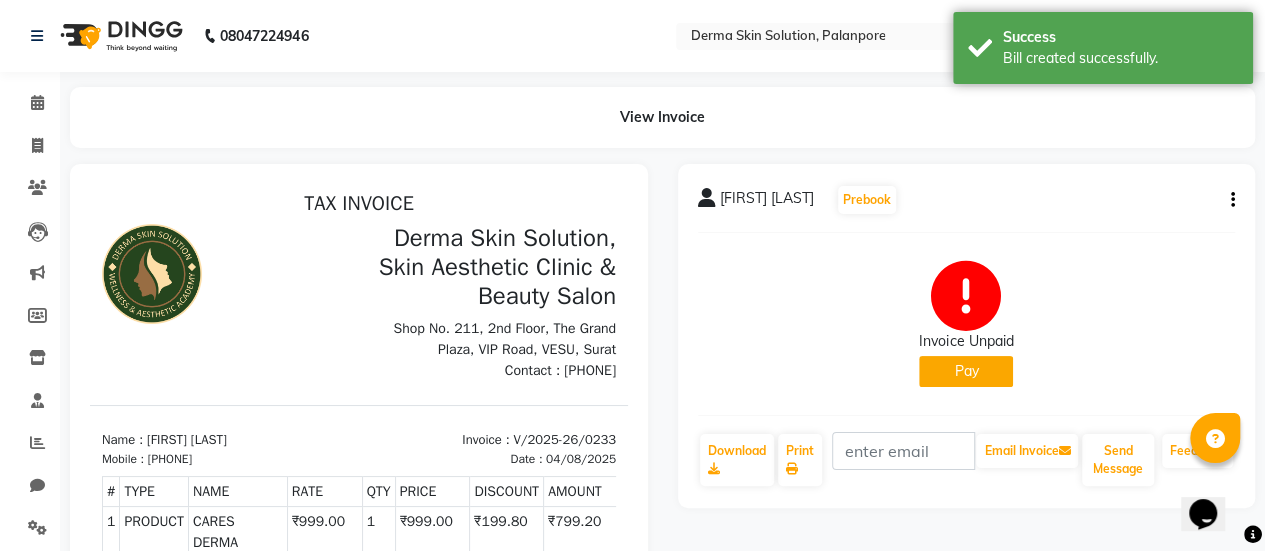 click on "Pay" 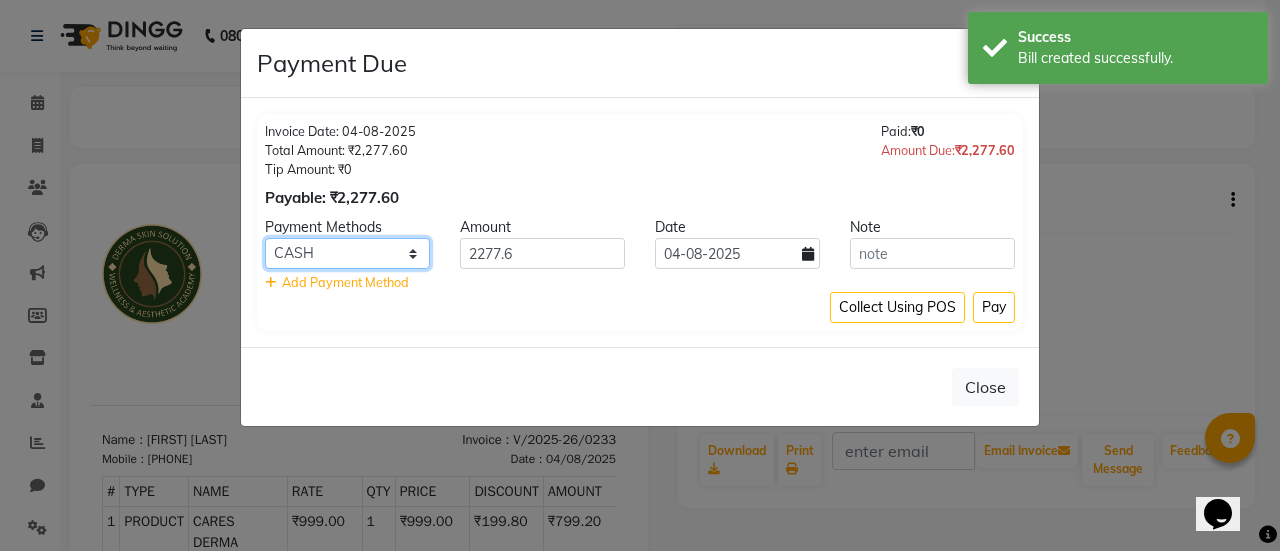 click on "CASH CARD ONLINE CUSTOM GPay PayTM PhonePe UPI NearBuy Loan BharatPay Cheque MosamBee MI Voucher Bank Family Visa Card Master Card BharatPay Card UPI BharatPay Other Cards Juice by MCB MyT Money MariDeal DefiDeal Deal.mu THD TCL CEdge Card M UPI M UPI Axis UPI Union Card (Indian Bank) Card (DL Bank) RS BTC Wellnessta Razorpay Complimentary Nift Spa Finder Spa Week Venmo BFL LoanTap SaveIN GMoney ATH Movil On Account Chamber Gift Card Trade Comp Donation Card on File Envision BRAC Card City Card bKash Credit Card Debit Card Shoutlo LUZO Jazz Cash AmEx Discover Tabby Online W Room Charge Room Charge USD Room Charge Euro Room Charge EGP Room Charge GBP Bajaj Finserv Bad Debts Card: IDFC Card: IOB Coupon Gcash PayMaya Instamojo COnline UOnline SOnline SCard Paypal PPR PPV PPC PPN PPG PPE CAMP Benefit ATH Movil Dittor App Rupay Diners iPrepaid iPackage District App Pine Labs Cash Payment Pnb Bank GPay NT Cash Lash GPay Lash Cash Nail GPay Nail Cash BANKTANSFER Dreamfolks BOB SBI Save-In Nail Card Lash Card" 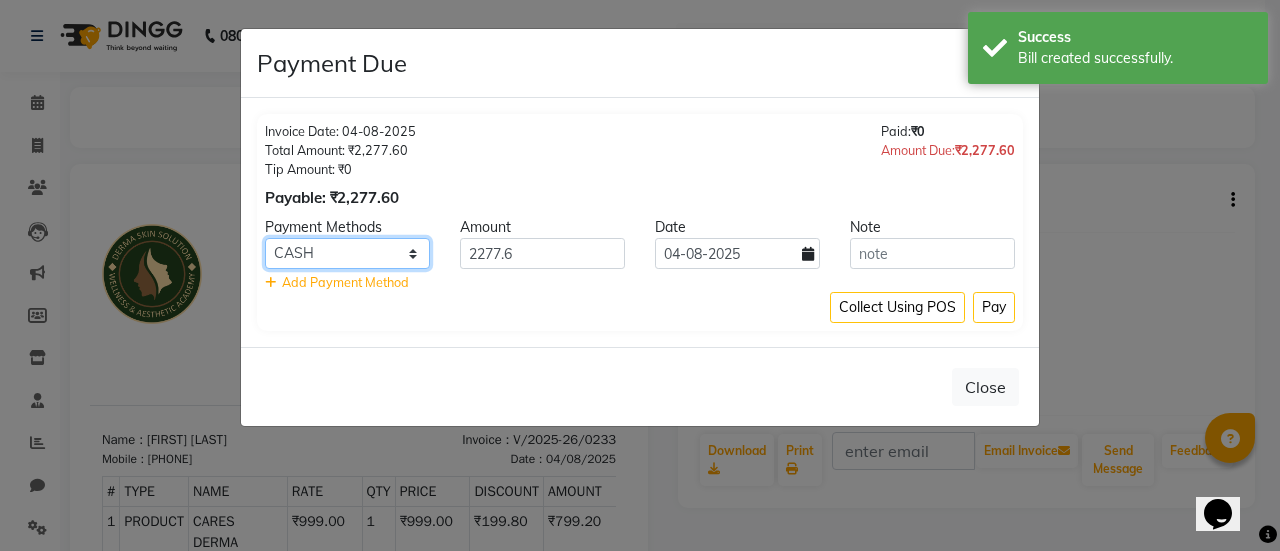select on "5" 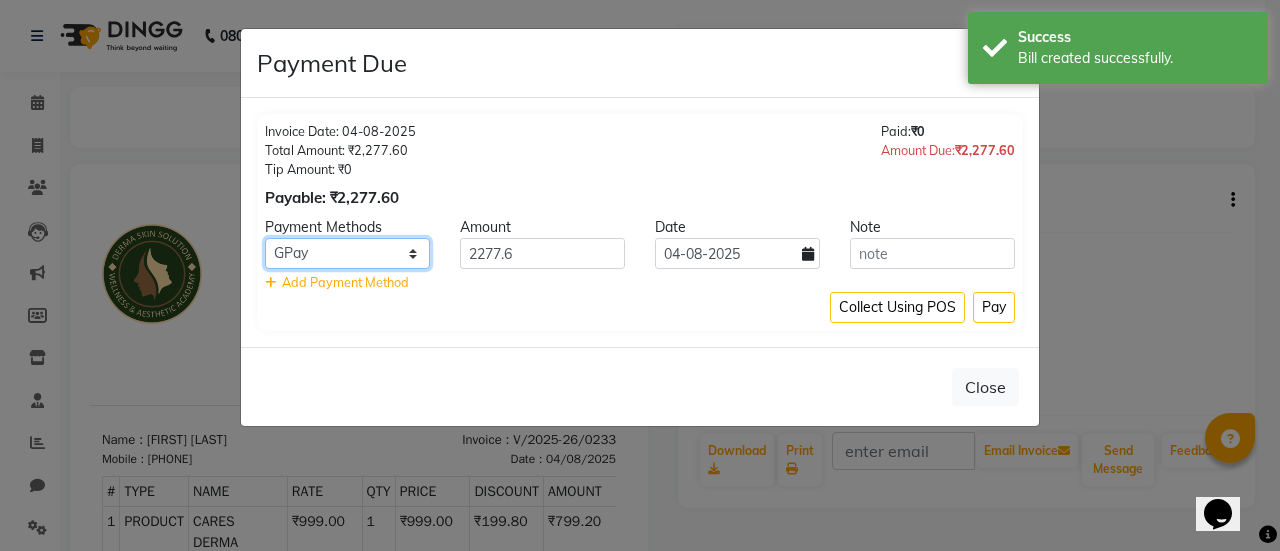 click on "CASH CARD ONLINE CUSTOM GPay PayTM PhonePe UPI NearBuy Loan BharatPay Cheque MosamBee MI Voucher Bank Family Visa Card Master Card BharatPay Card UPI BharatPay Other Cards Juice by MCB MyT Money MariDeal DefiDeal Deal.mu THD TCL CEdge Card M UPI M UPI Axis UPI Union Card (Indian Bank) Card (DL Bank) RS BTC Wellnessta Razorpay Complimentary Nift Spa Finder Spa Week Venmo BFL LoanTap SaveIN GMoney ATH Movil On Account Chamber Gift Card Trade Comp Donation Card on File Envision BRAC Card City Card bKash Credit Card Debit Card Shoutlo LUZO Jazz Cash AmEx Discover Tabby Online W Room Charge Room Charge USD Room Charge Euro Room Charge EGP Room Charge GBP Bajaj Finserv Bad Debts Card: IDFC Card: IOB Coupon Gcash PayMaya Instamojo COnline UOnline SOnline SCard Paypal PPR PPV PPC PPN PPG PPE CAMP Benefit ATH Movil Dittor App Rupay Diners iPrepaid iPackage District App Pine Labs Cash Payment Pnb Bank GPay NT Cash Lash GPay Lash Cash Nail GPay Nail Cash BANKTANSFER Dreamfolks BOB SBI Save-In Nail Card Lash Card" 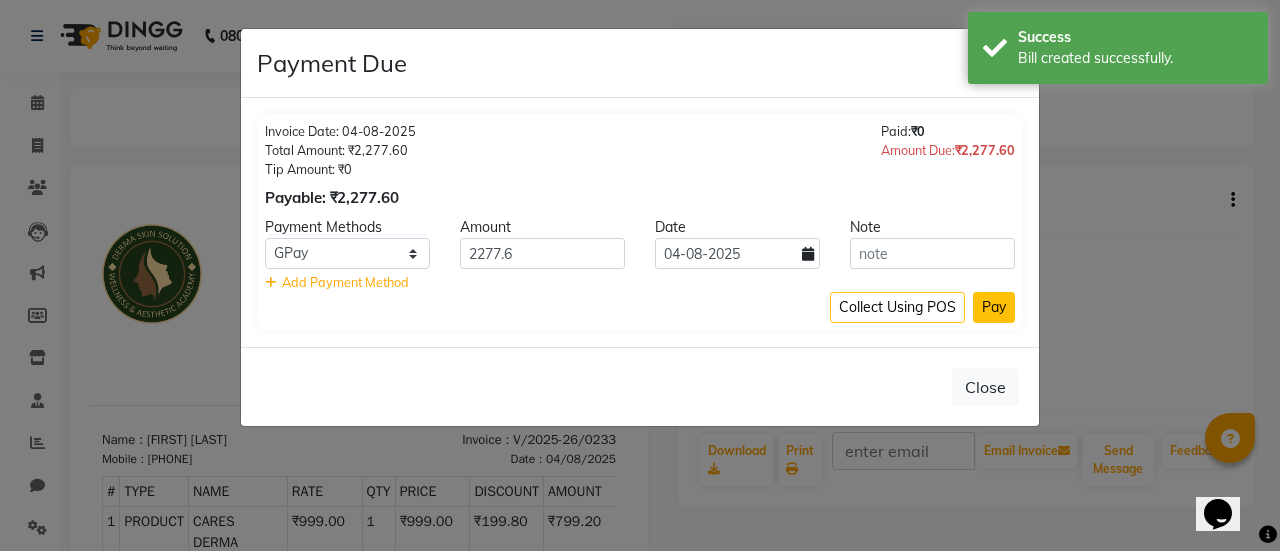 click on "Pay" 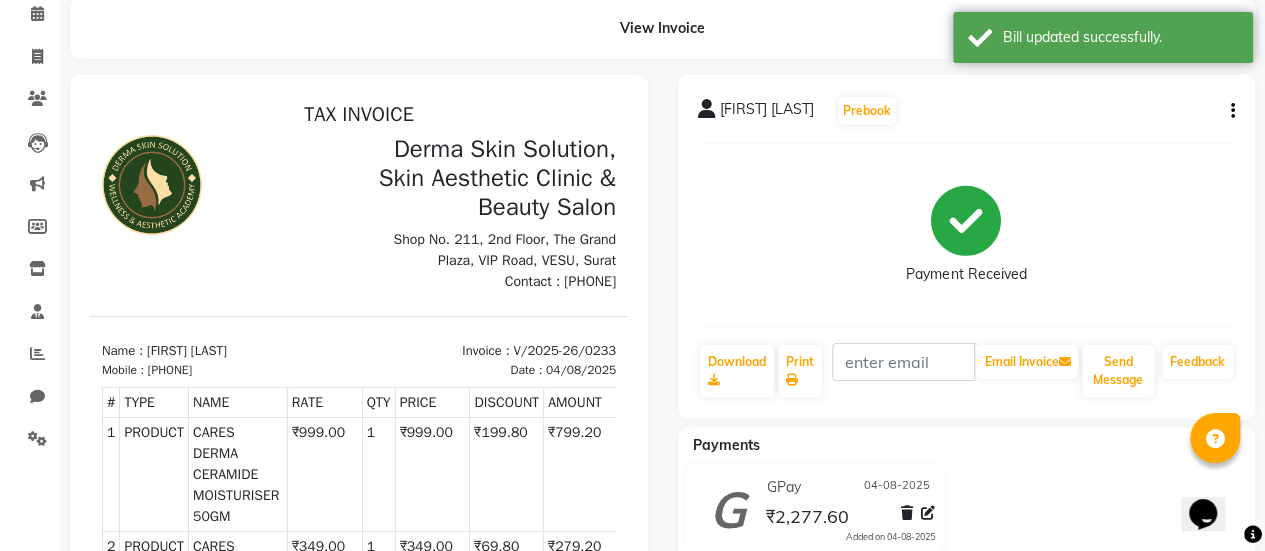 scroll, scrollTop: 0, scrollLeft: 0, axis: both 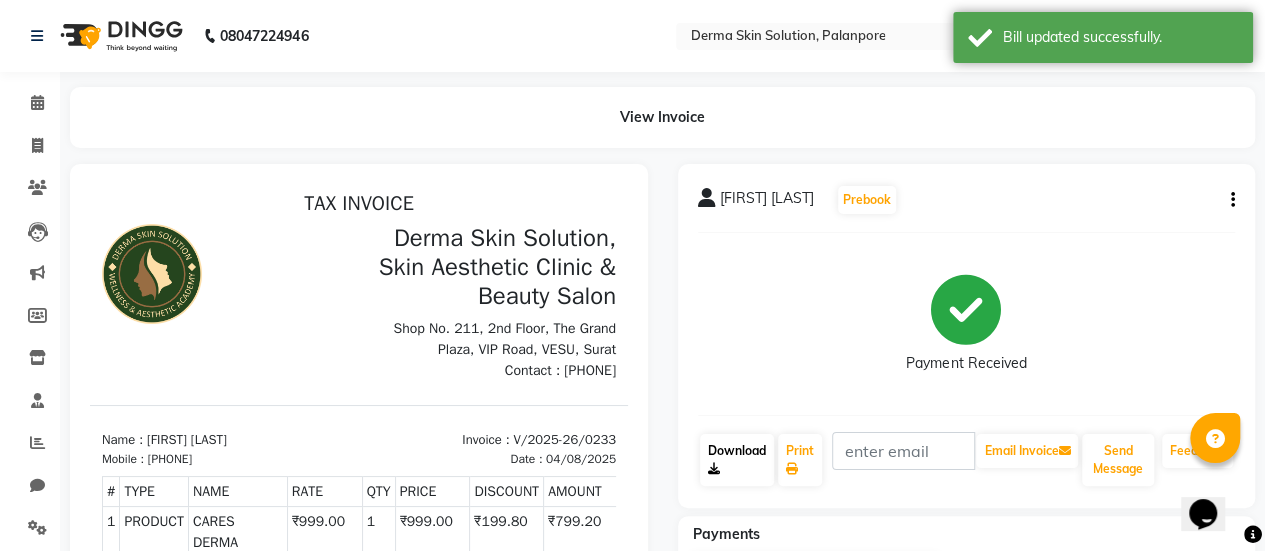 click on "Download" 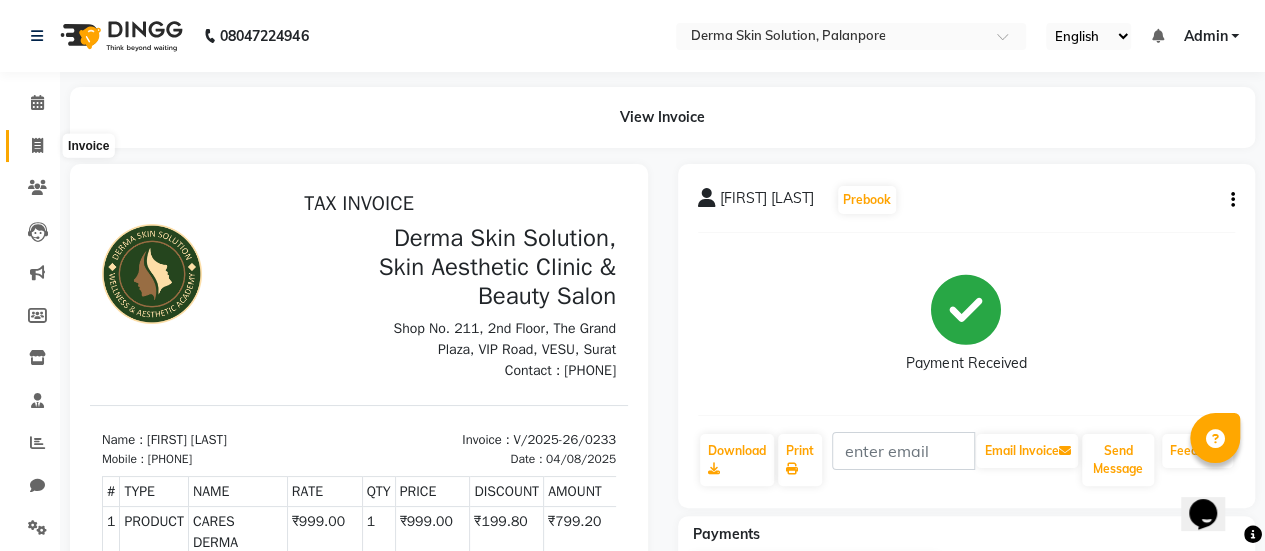 click 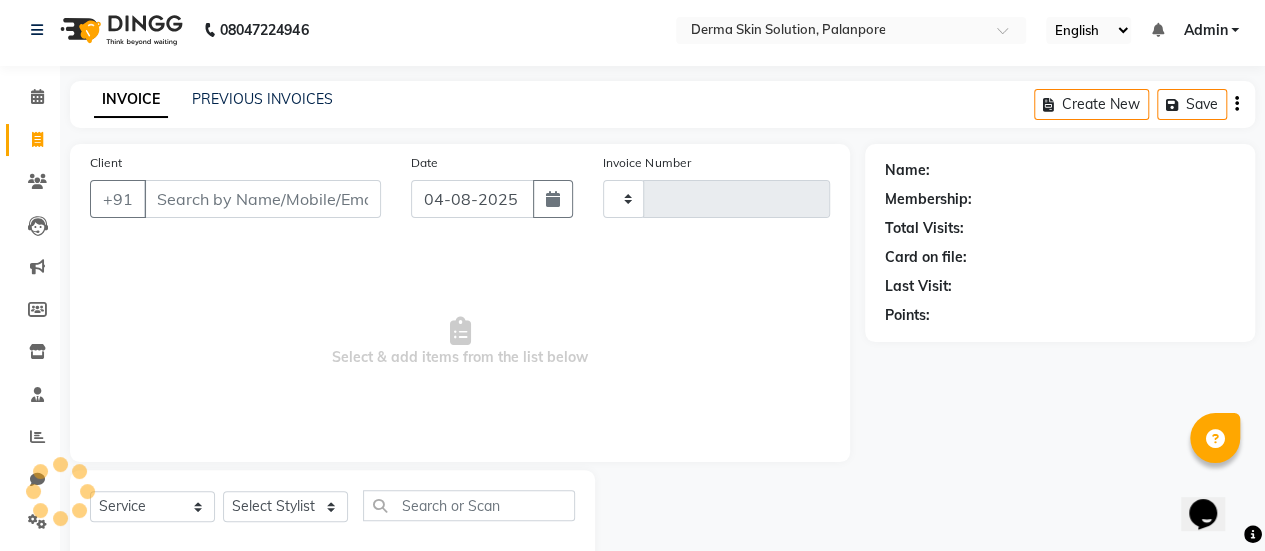 type on "0234" 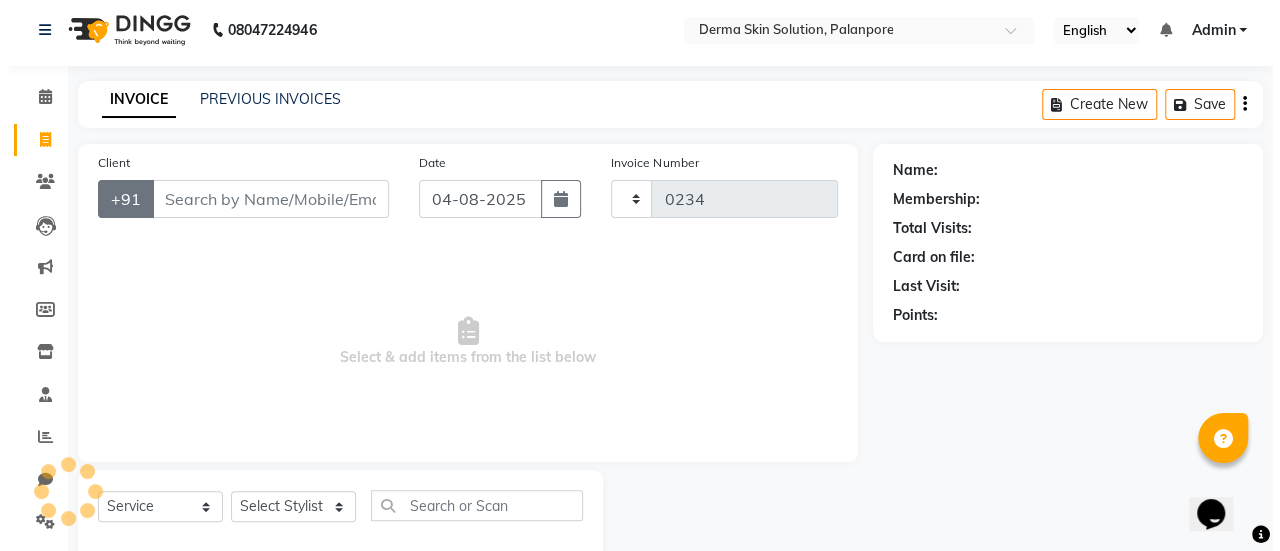 scroll, scrollTop: 49, scrollLeft: 0, axis: vertical 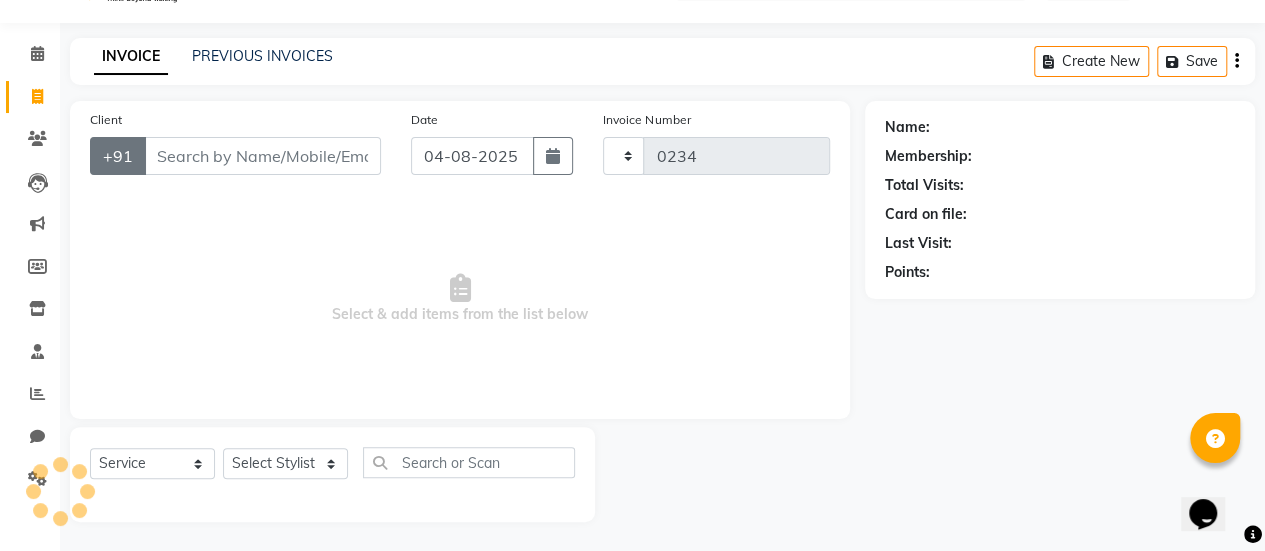 select on "8167" 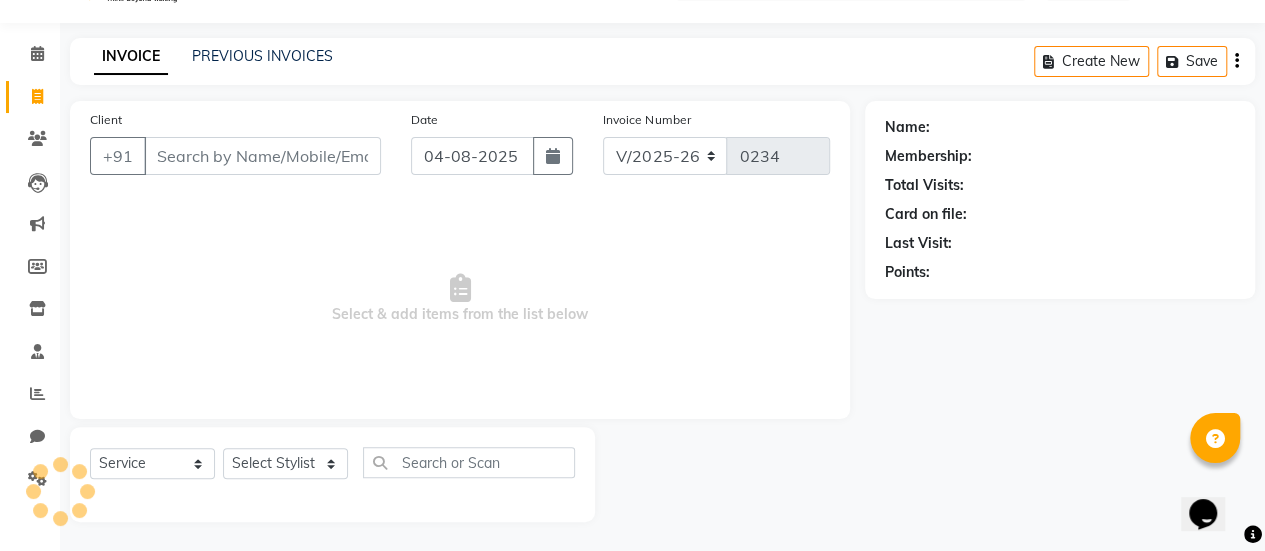 click on "Client" at bounding box center [262, 156] 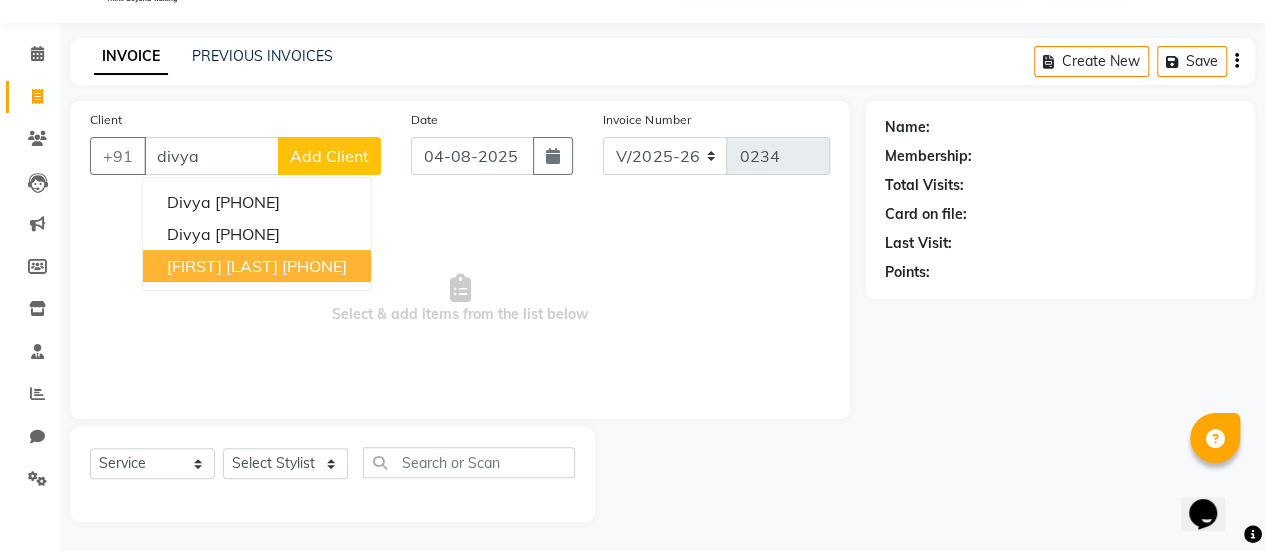 click on "divya patel" at bounding box center [222, 266] 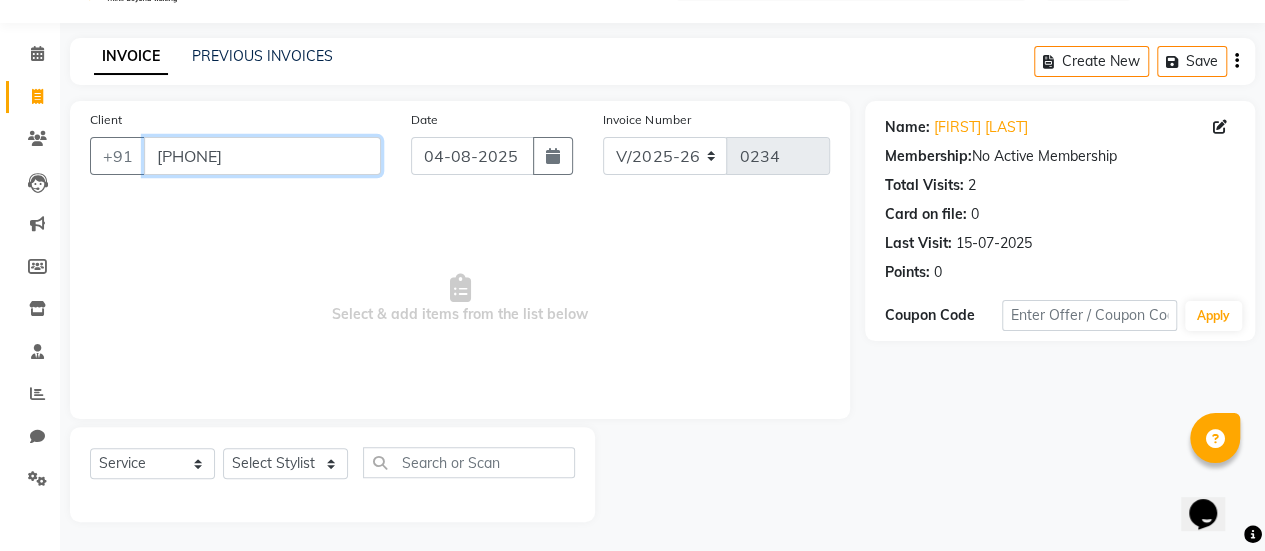 click on "7383084757" at bounding box center (262, 156) 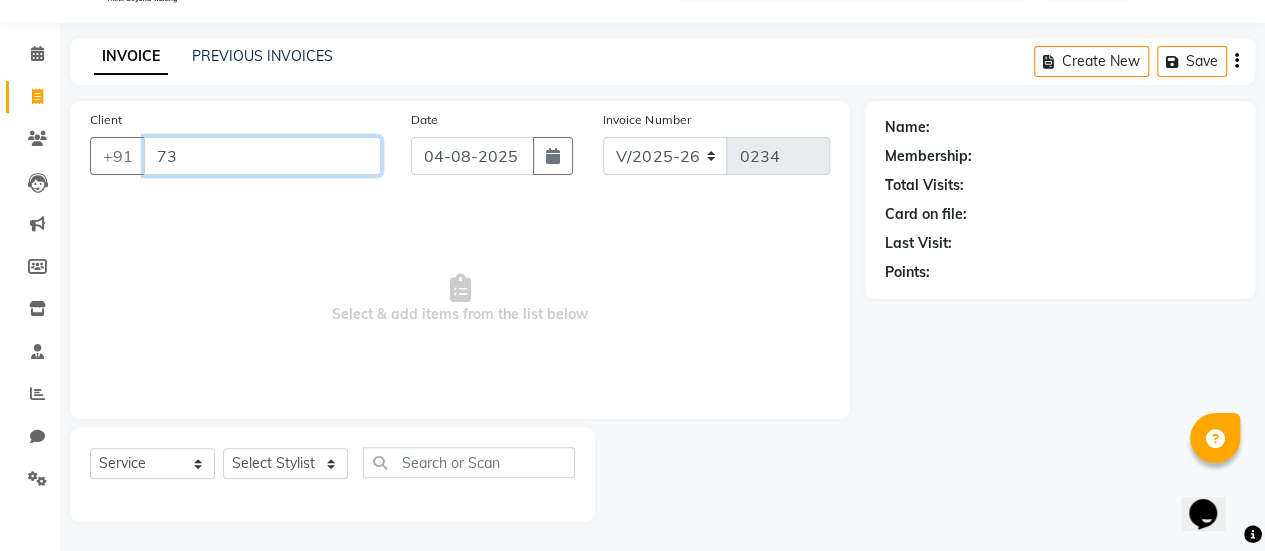 type on "7" 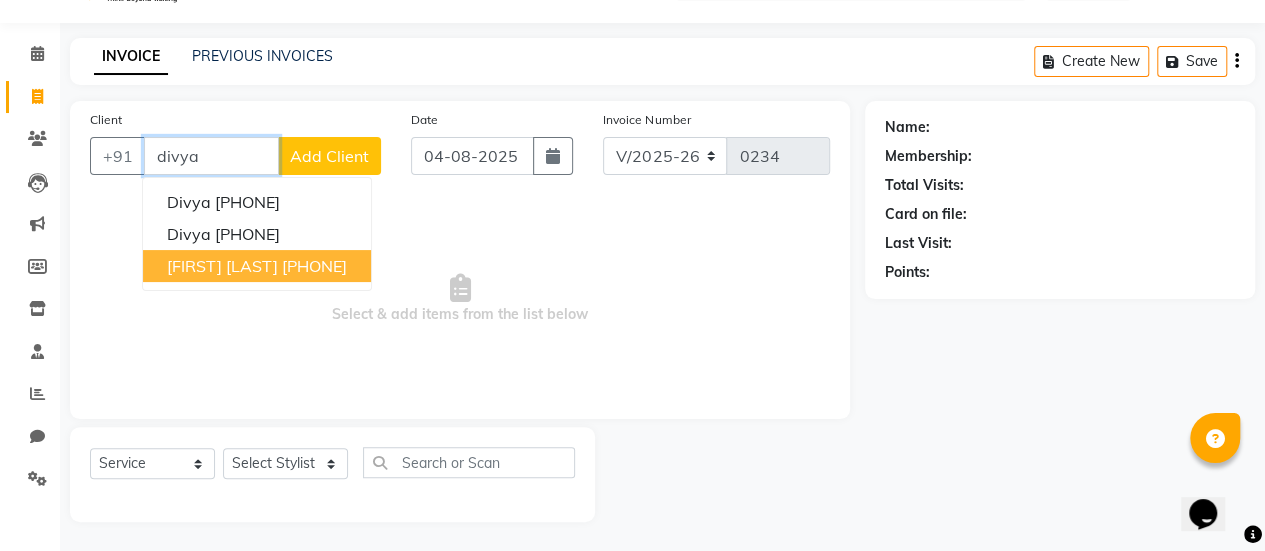 click on "7383084757" at bounding box center (314, 266) 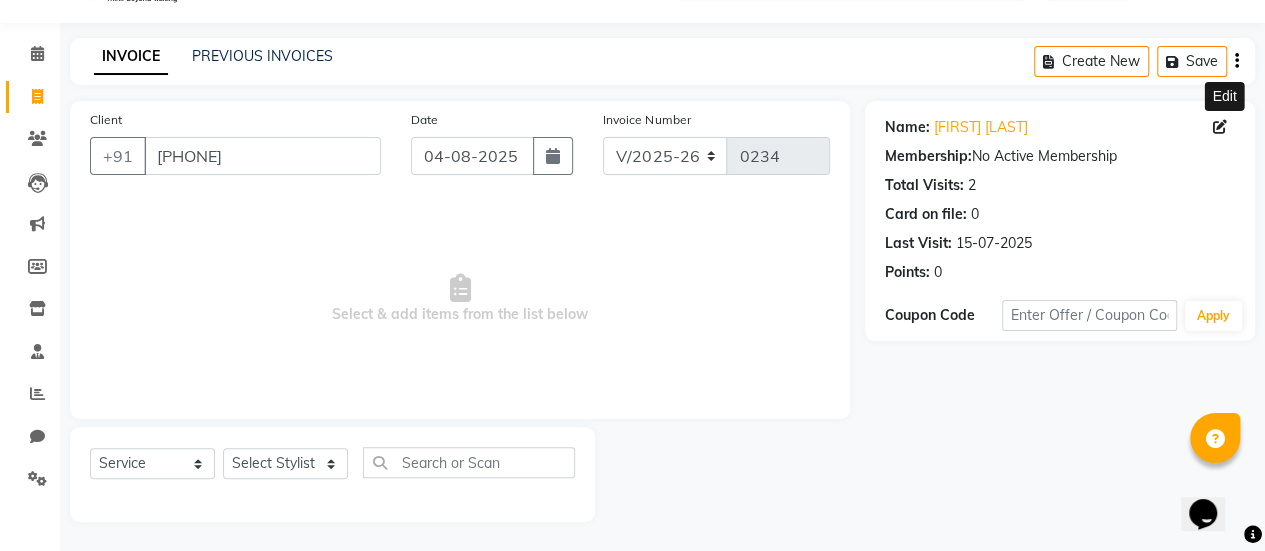 click 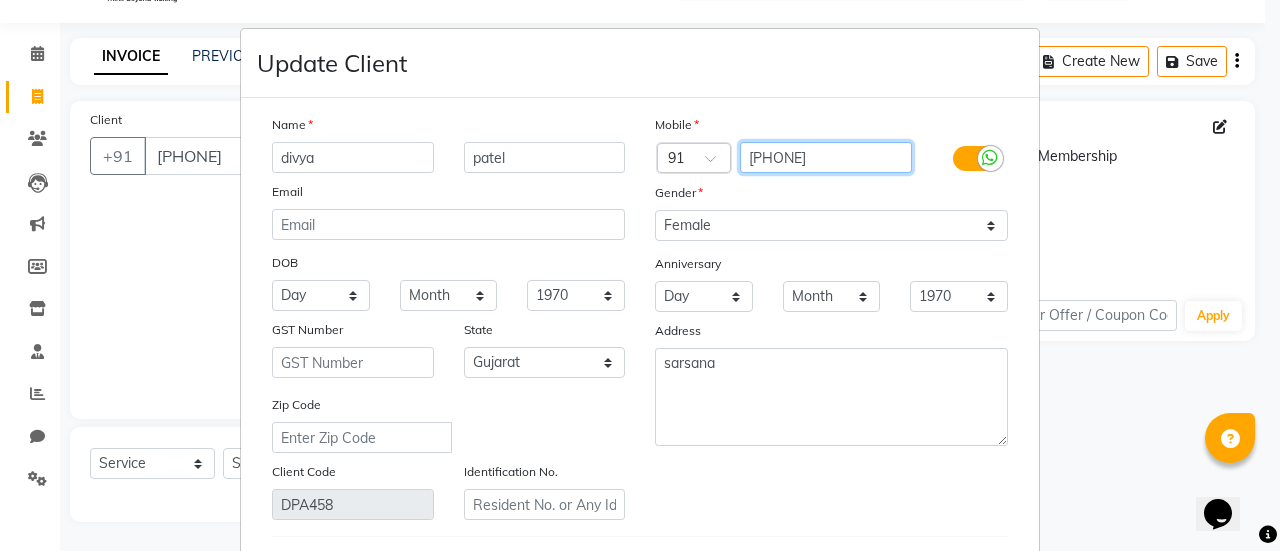 click on "7383084757" at bounding box center [826, 157] 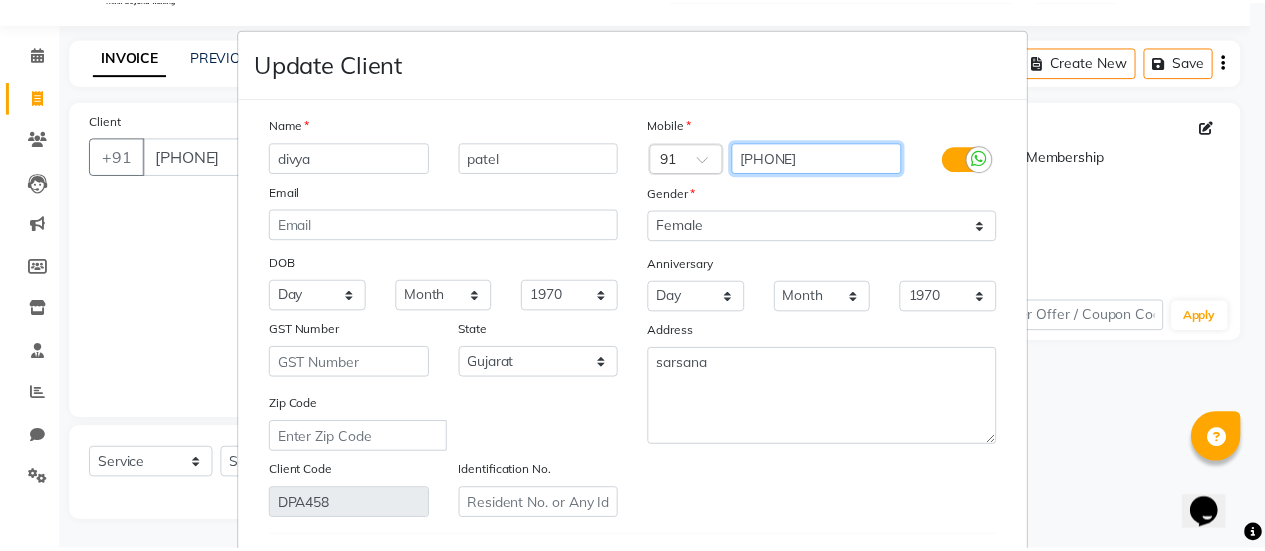 scroll, scrollTop: 333, scrollLeft: 0, axis: vertical 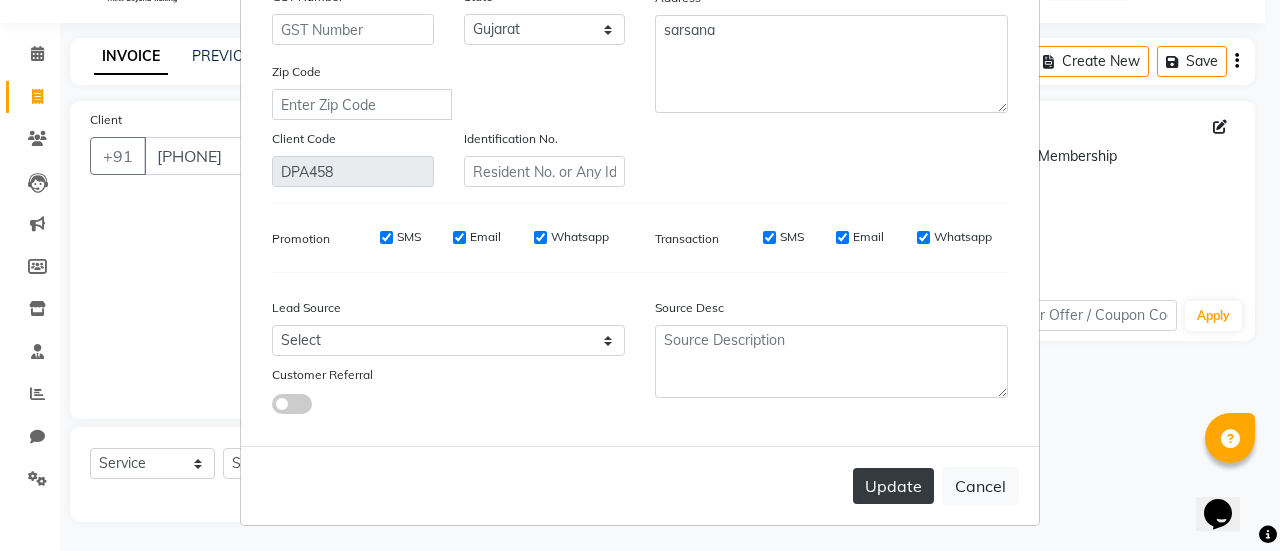 type on "7383085157" 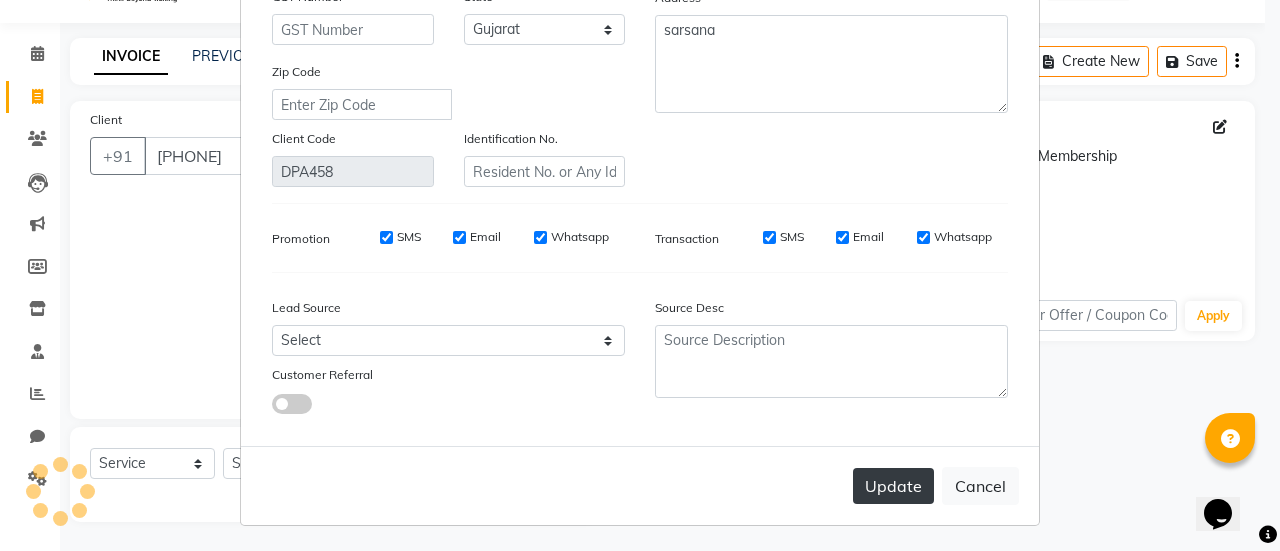 click on "Update" at bounding box center (893, 486) 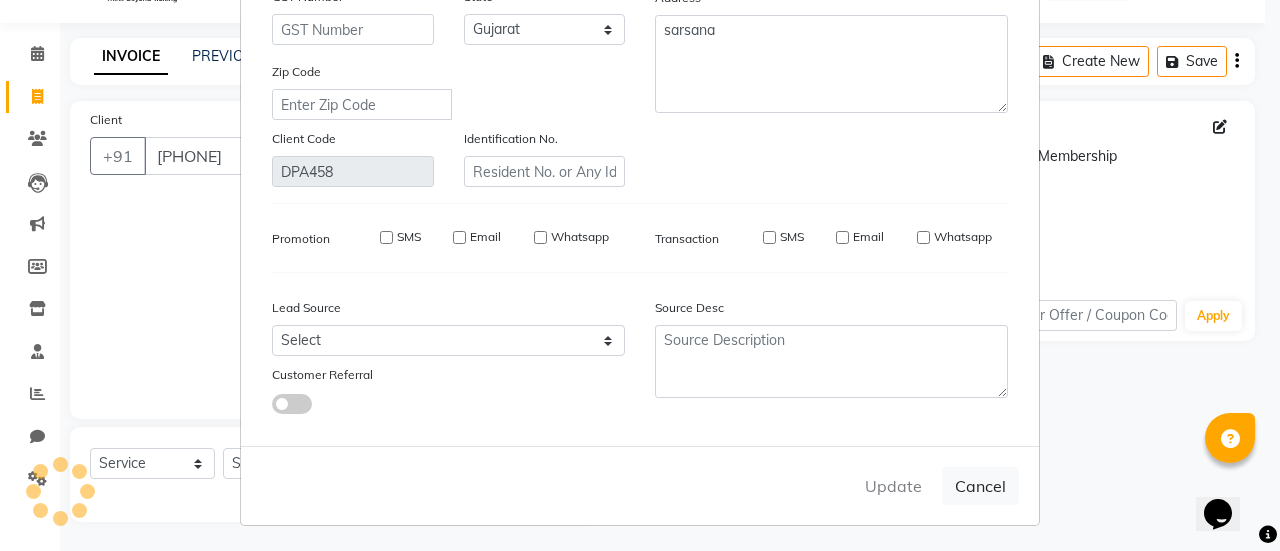 type on "7383085157" 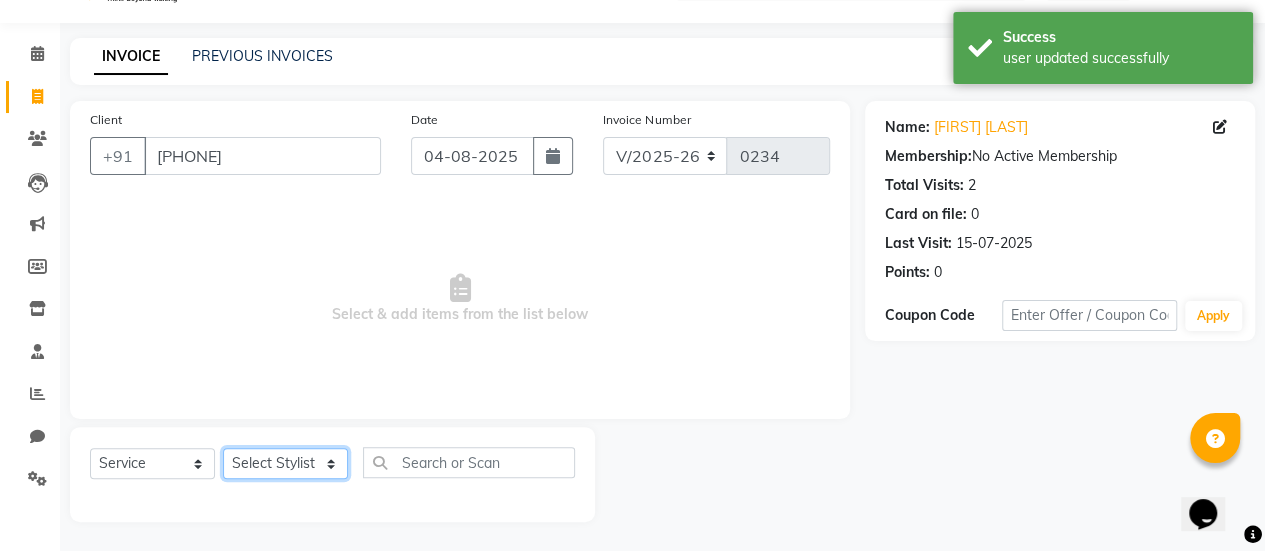 click on "Select Stylist Aum Valand Bhavesh Sodha Daksha Sosa Deepa Rajani Meet Chauhan Muskan Sharma Pranay Prajapati  Rahul Maru Rohan Sosa Sujata Sethy Usha Parmar" 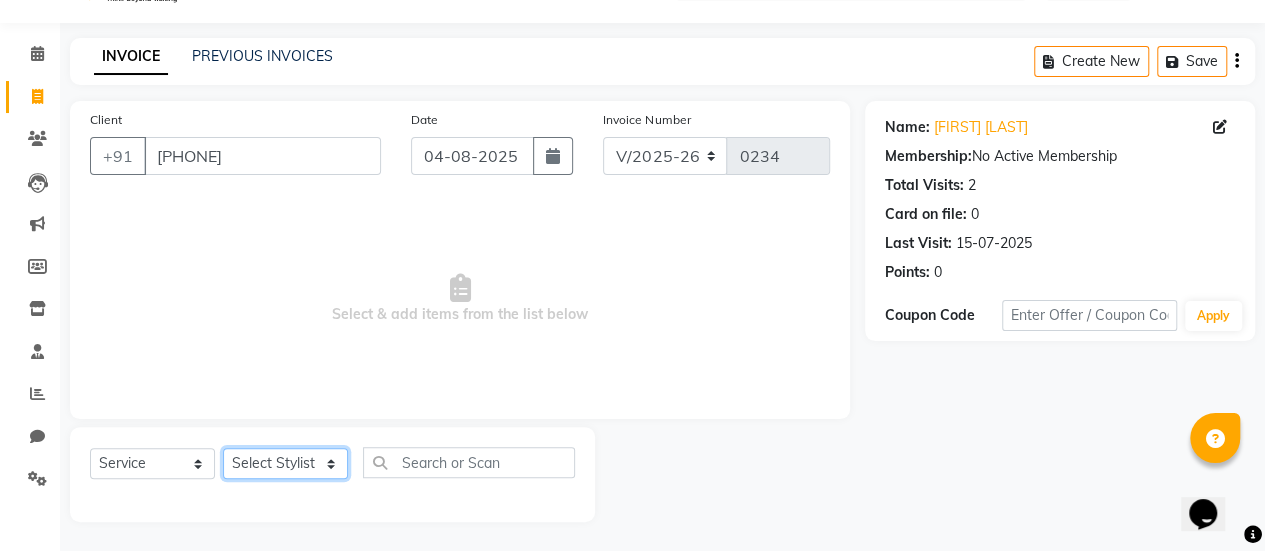 select on "77004" 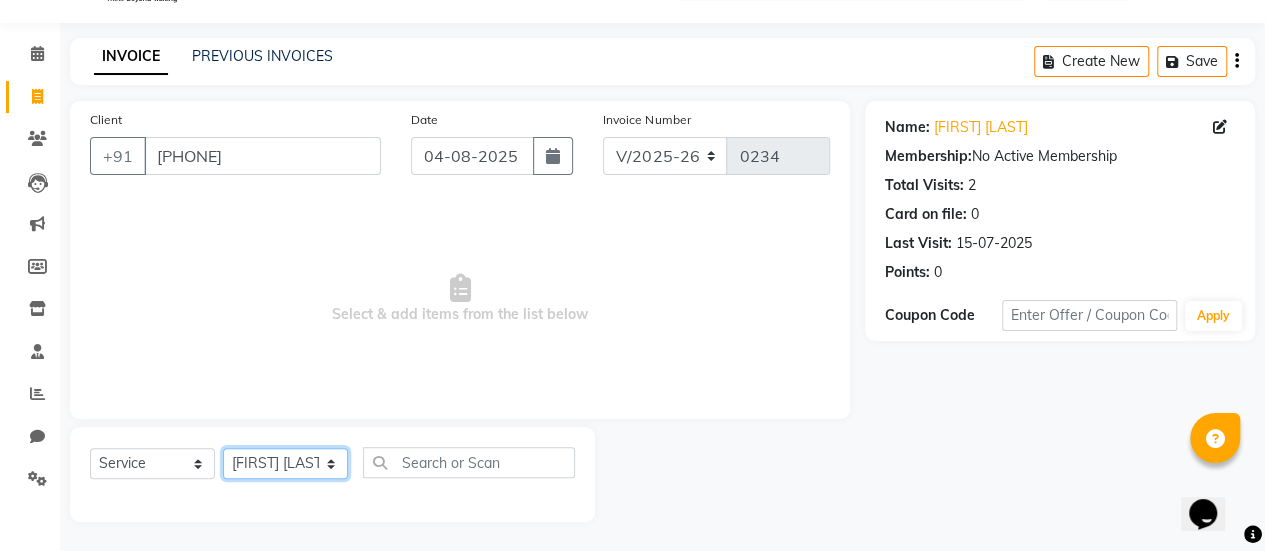 click on "Select Stylist Aum Valand Bhavesh Sodha Daksha Sosa Deepa Rajani Meet Chauhan Muskan Sharma Pranay Prajapati  Rahul Maru Rohan Sosa Sujata Sethy Usha Parmar" 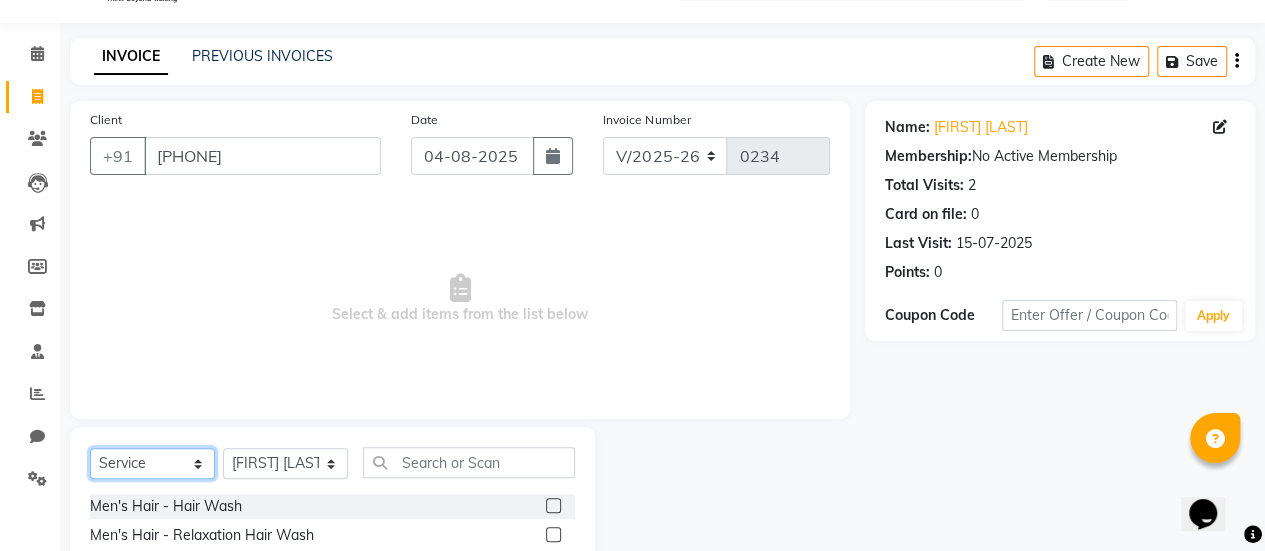 click on "Select  Service  Product  Membership  Package Voucher Prepaid Gift Card" 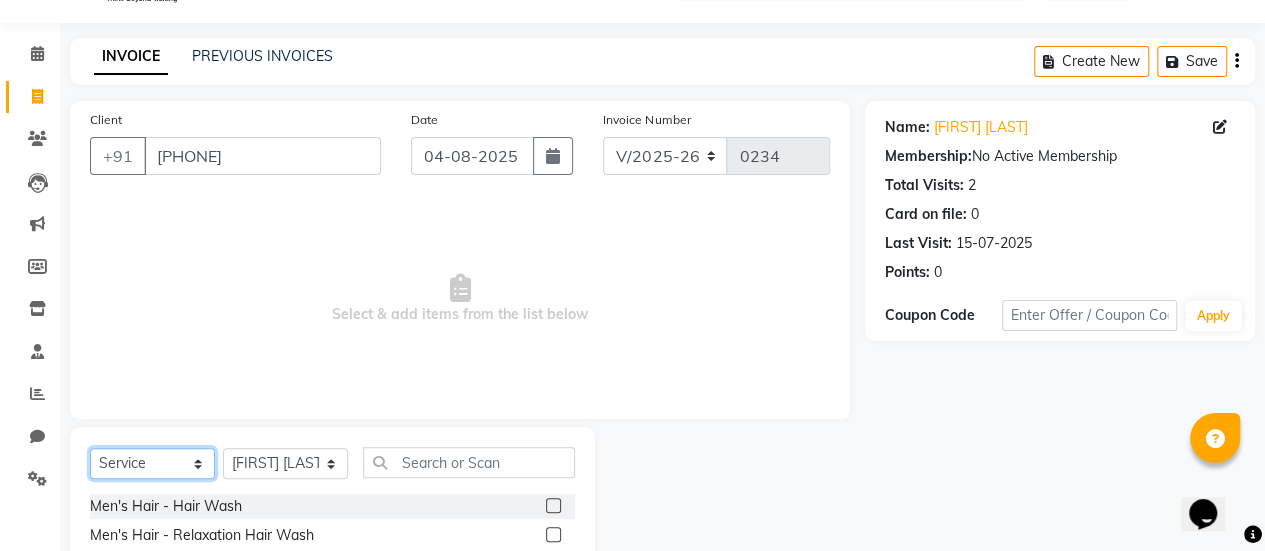 select on "product" 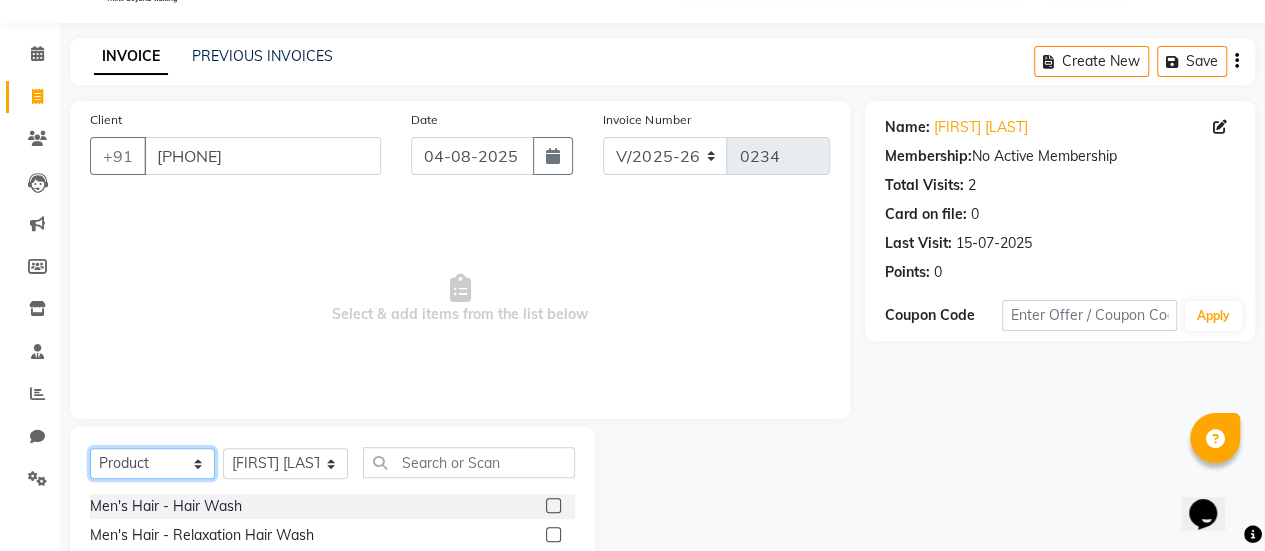 click on "Select  Service  Product  Membership  Package Voucher Prepaid Gift Card" 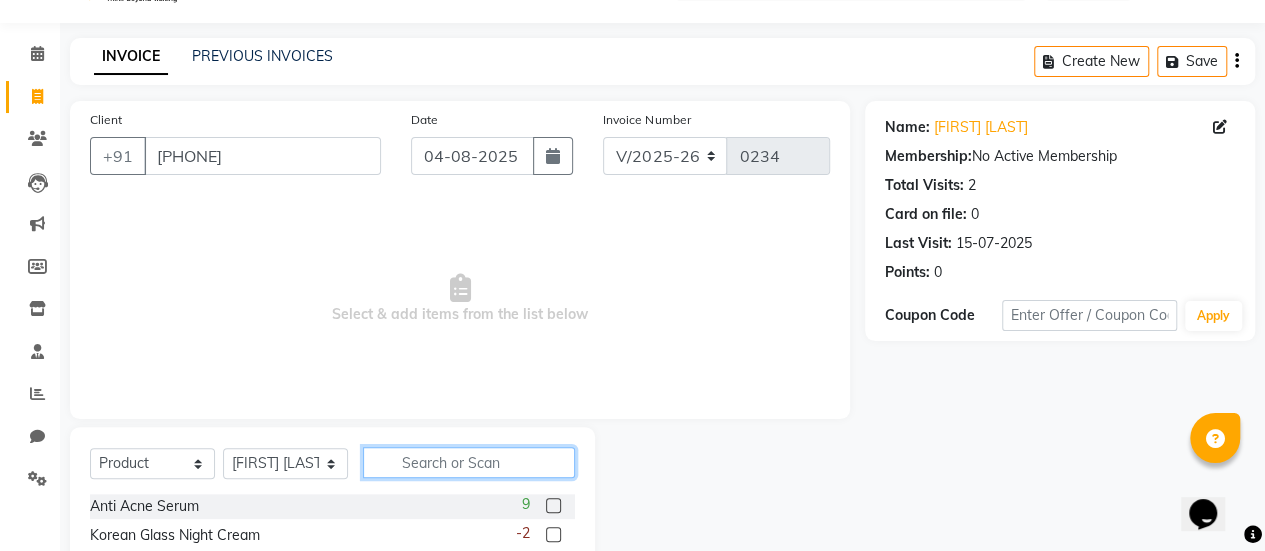 click 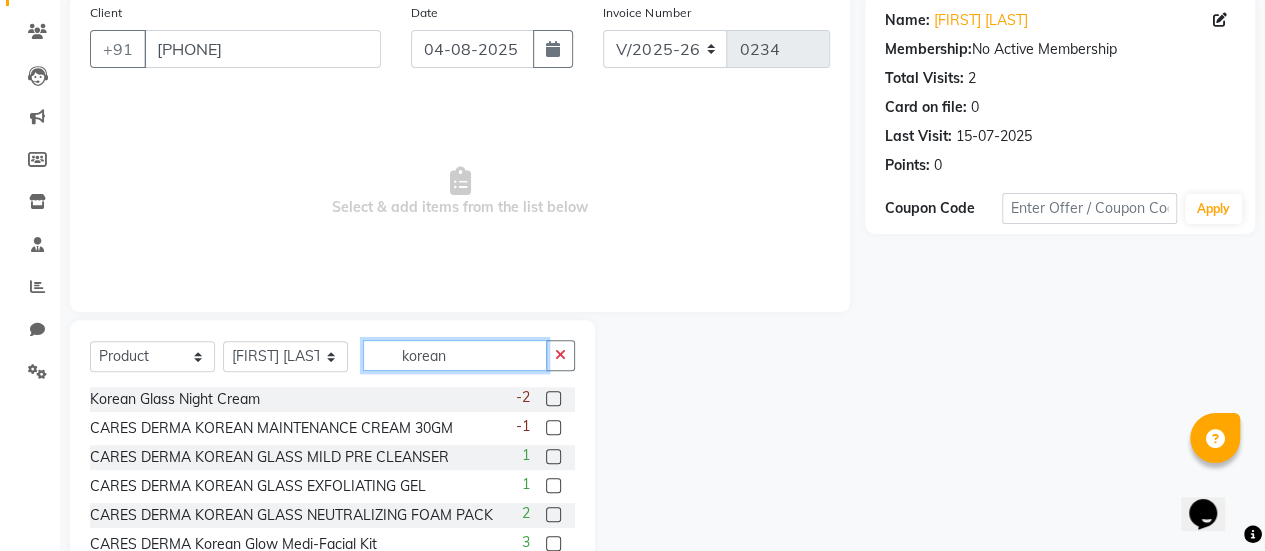 scroll, scrollTop: 158, scrollLeft: 0, axis: vertical 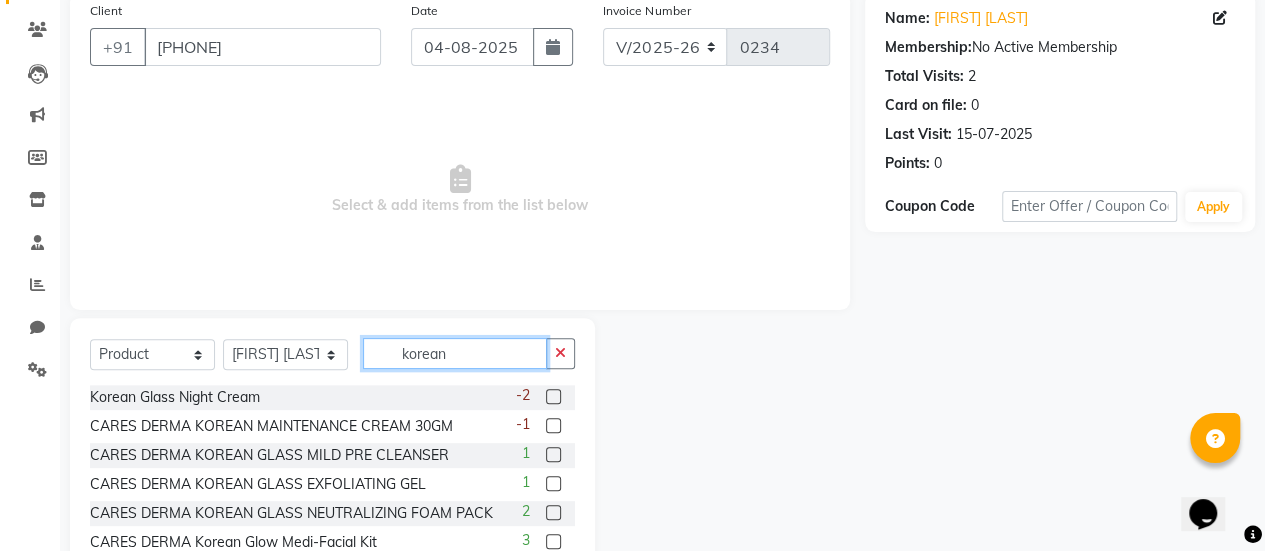 type on "korean" 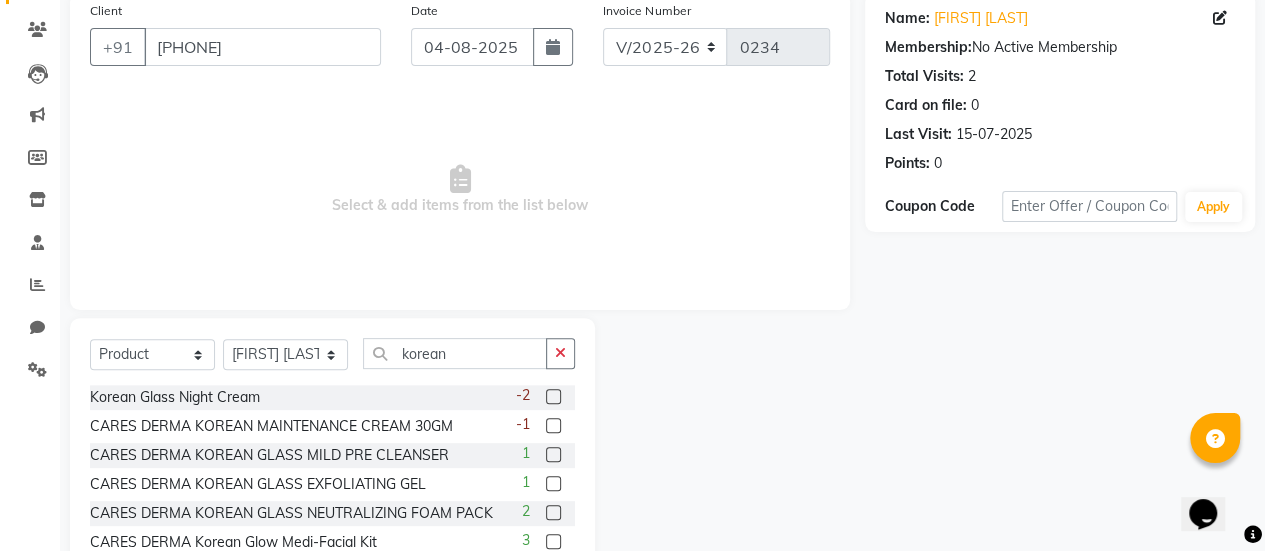 click 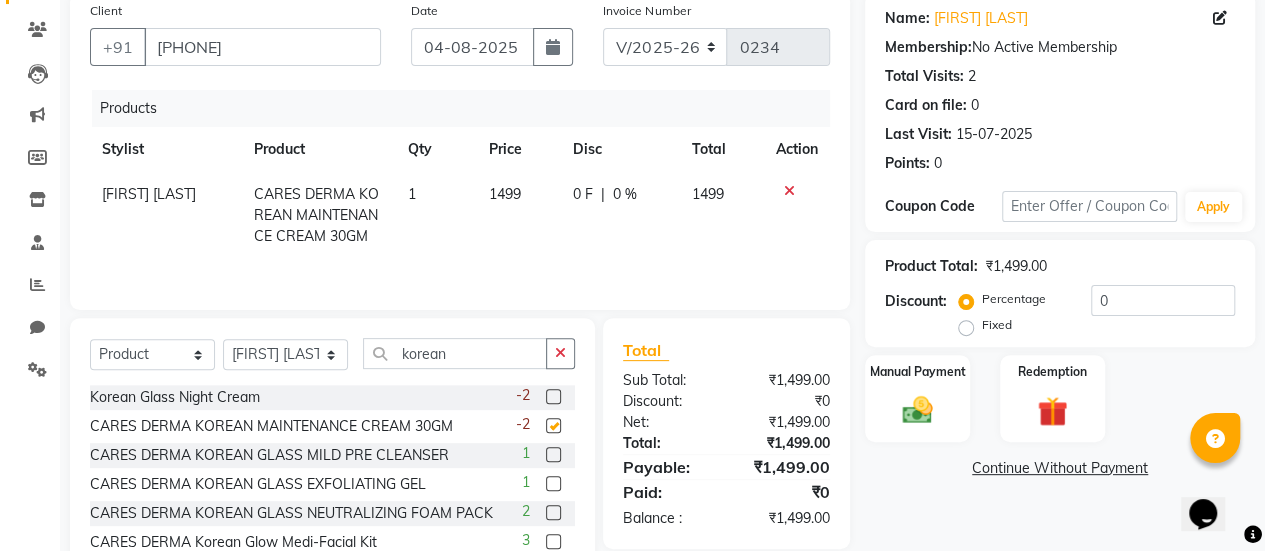 checkbox on "false" 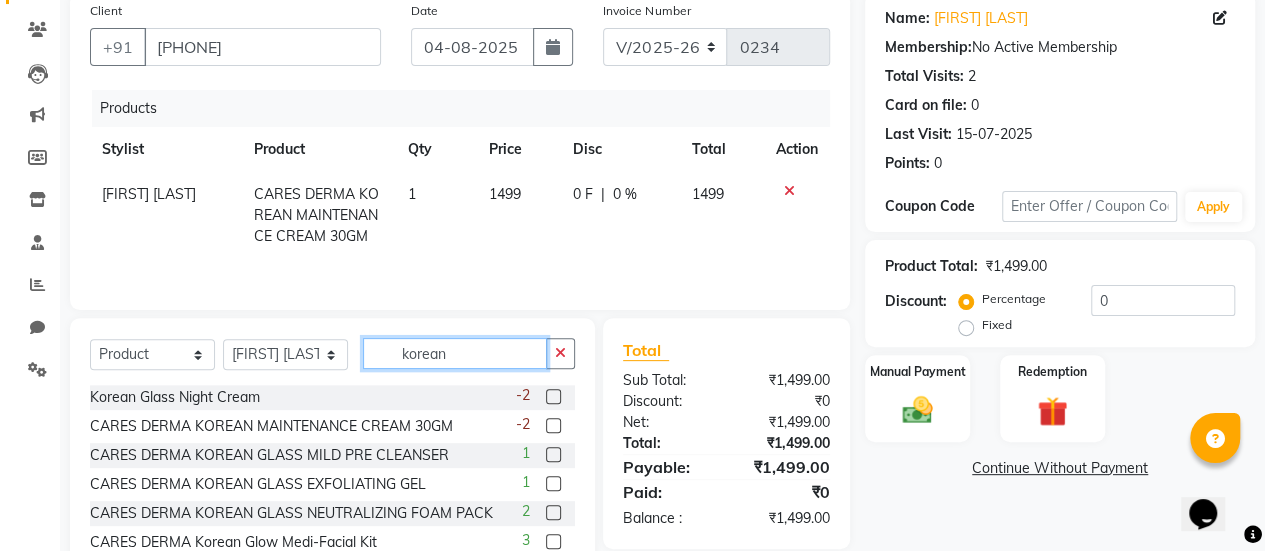 click on "korean" 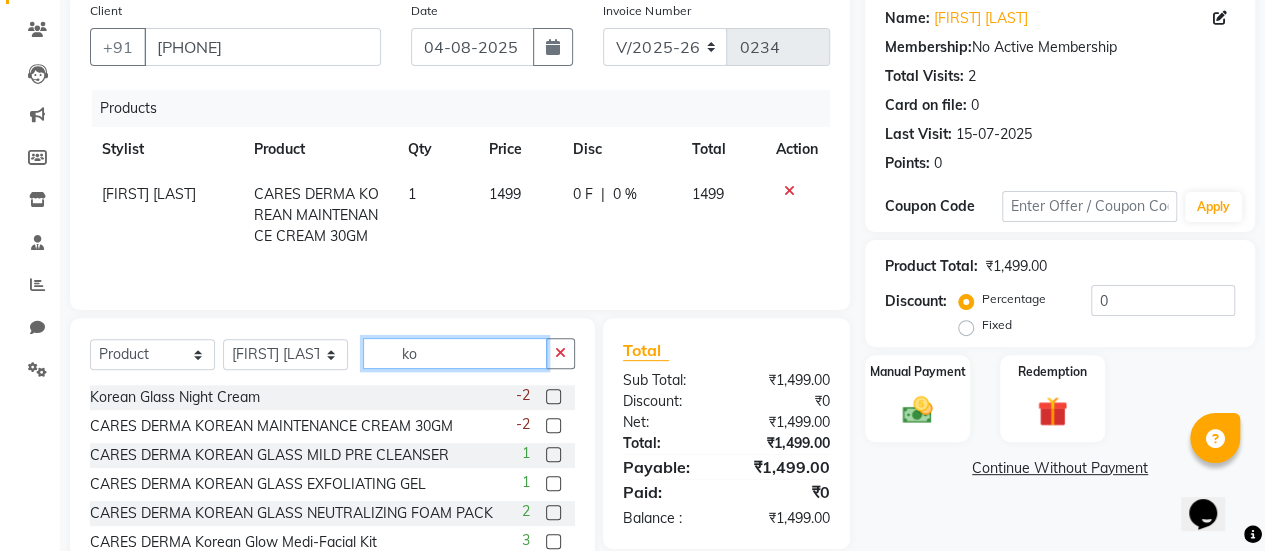 type on "k" 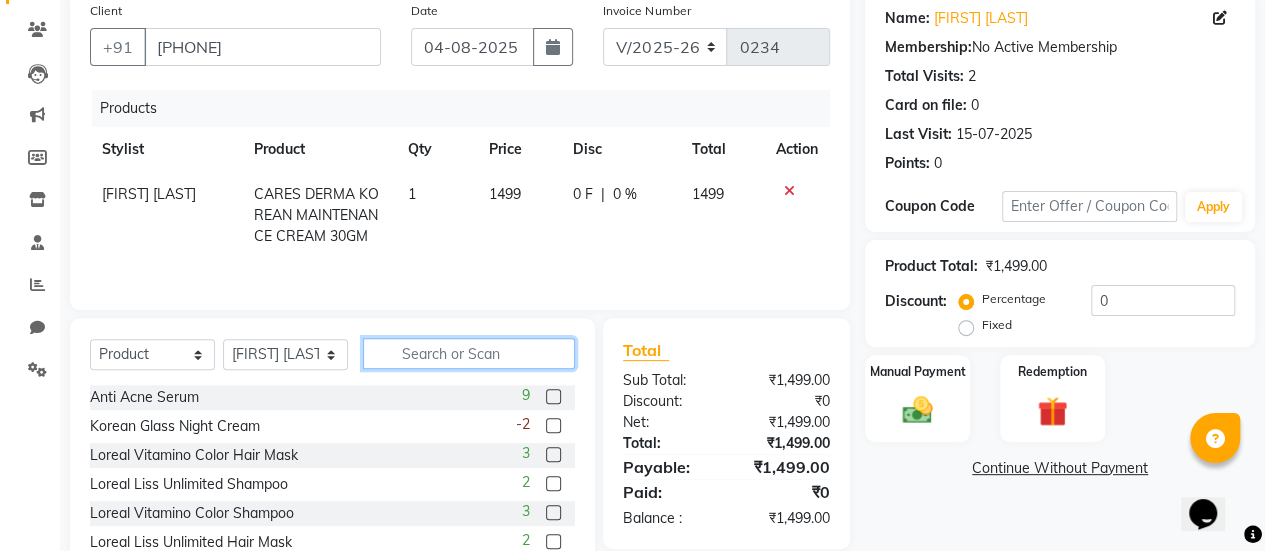 type 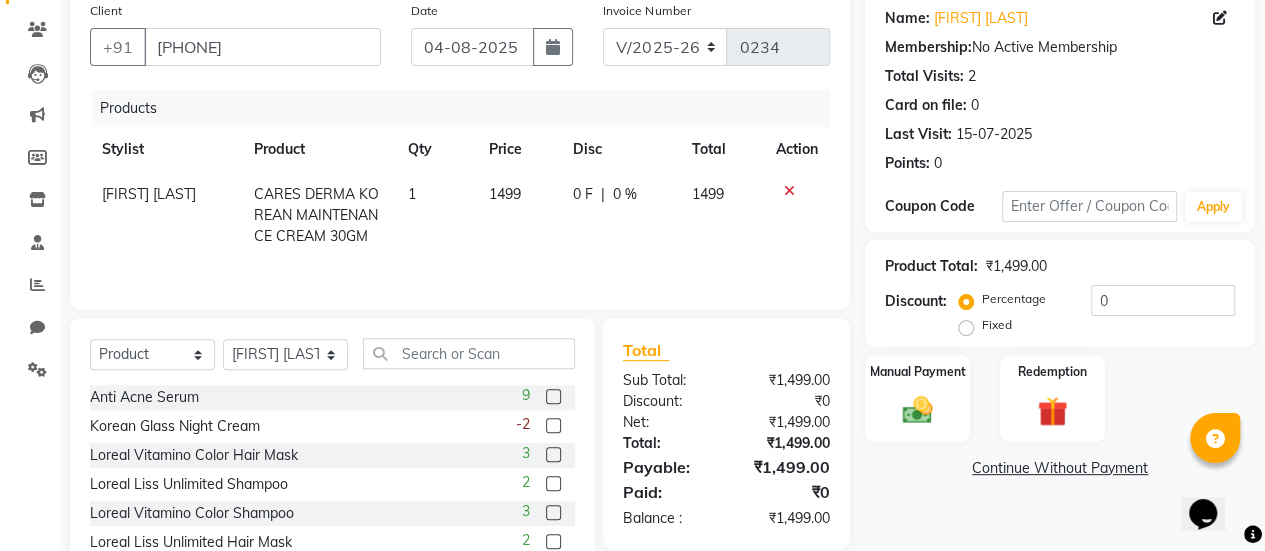 click on "0 %" 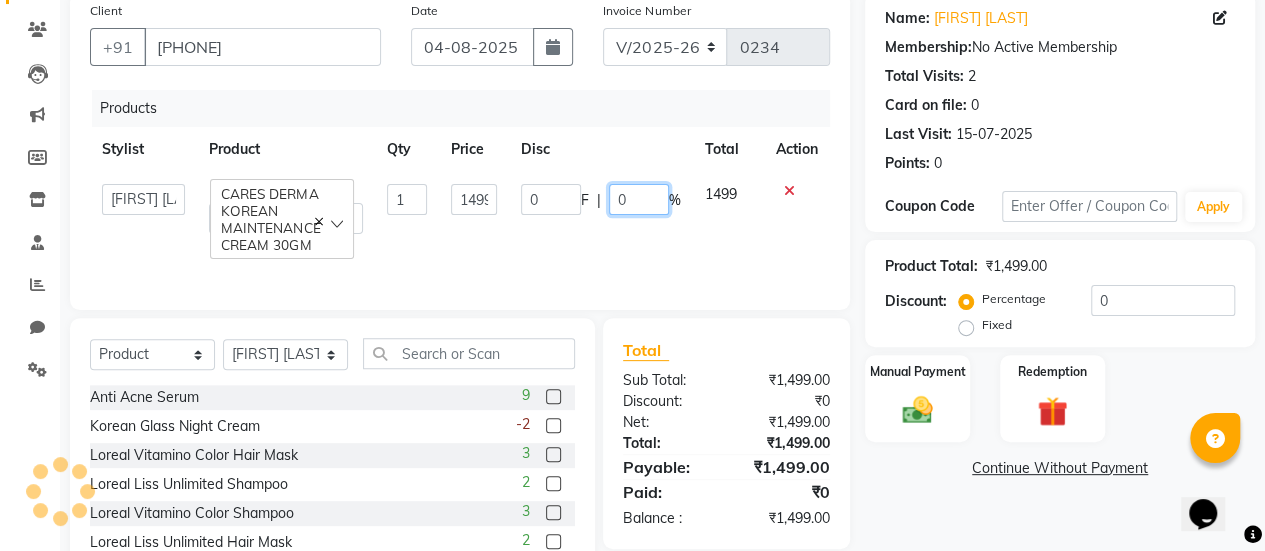 click on "0" 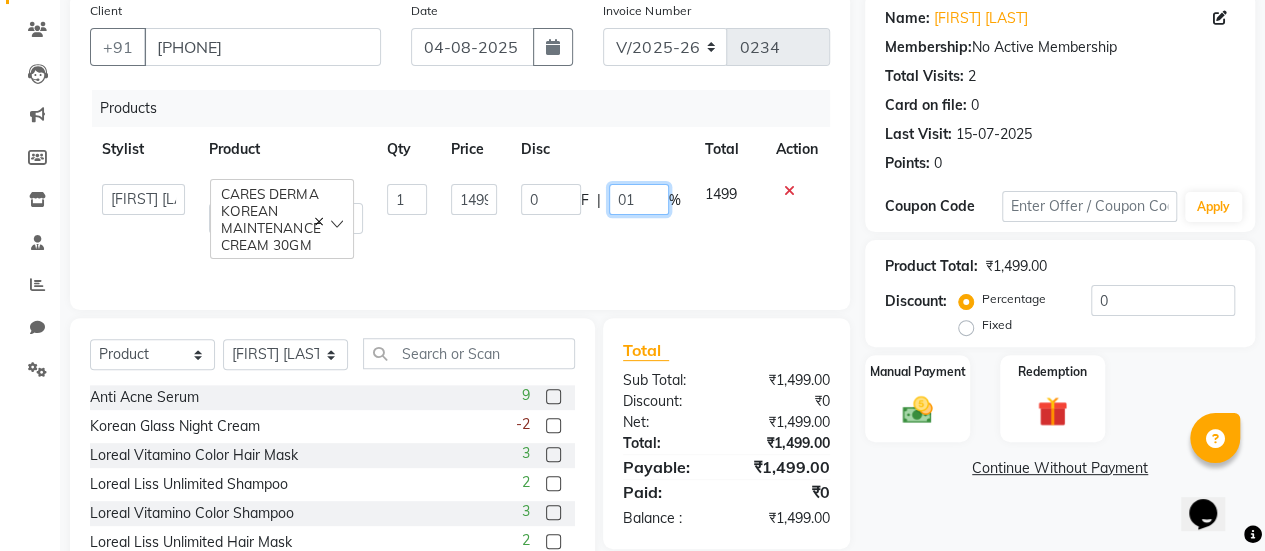 type on "015" 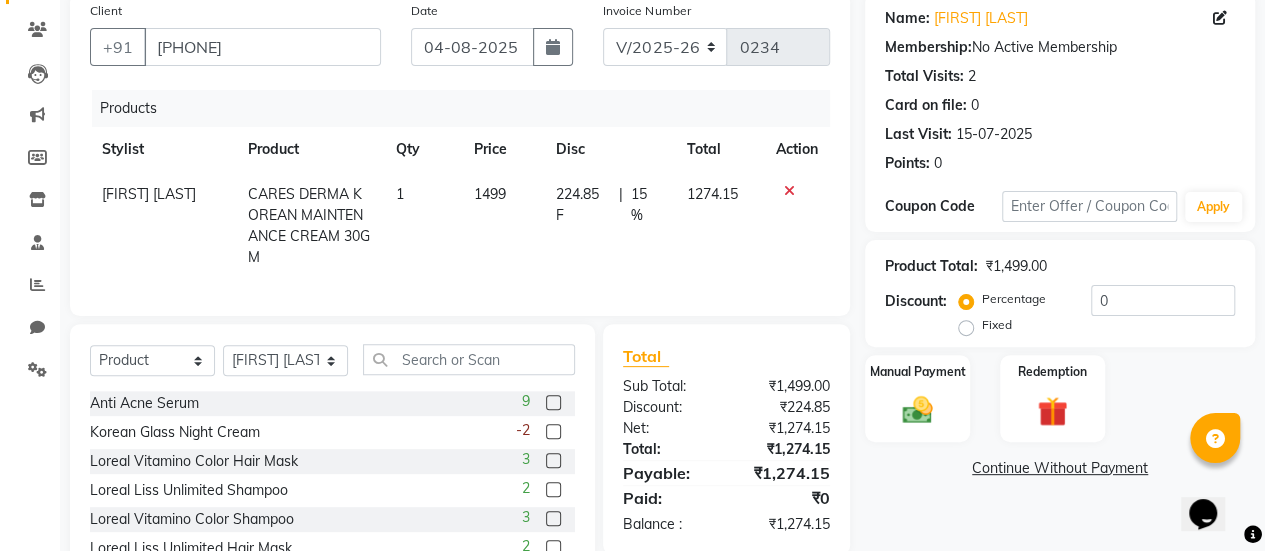 click on "224.85 F | 15 %" 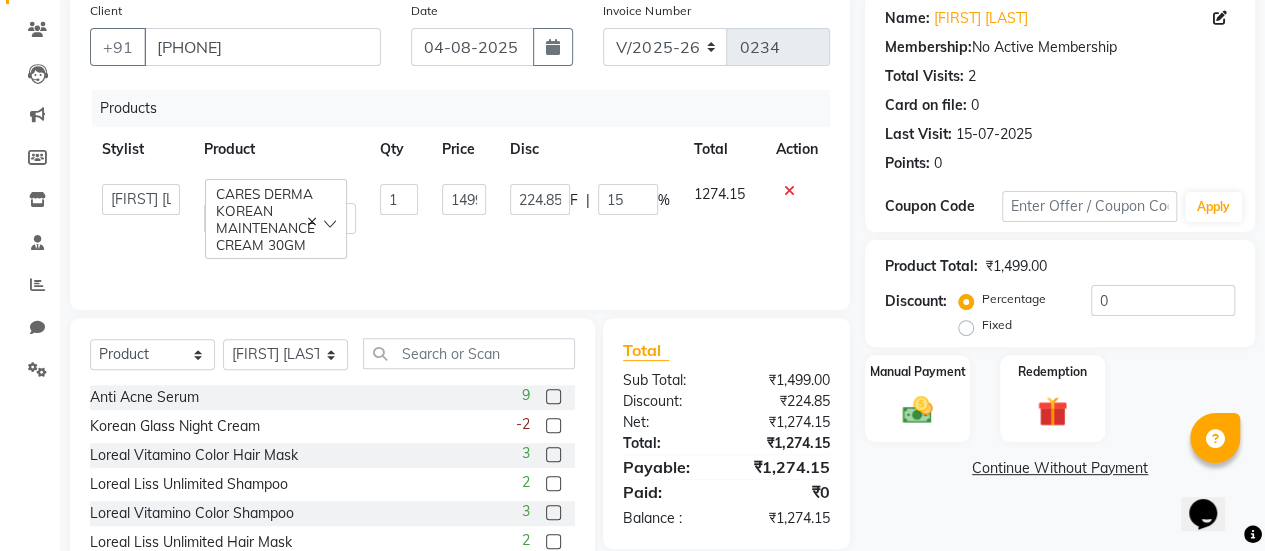 click on "Anti Acne Serum  9" 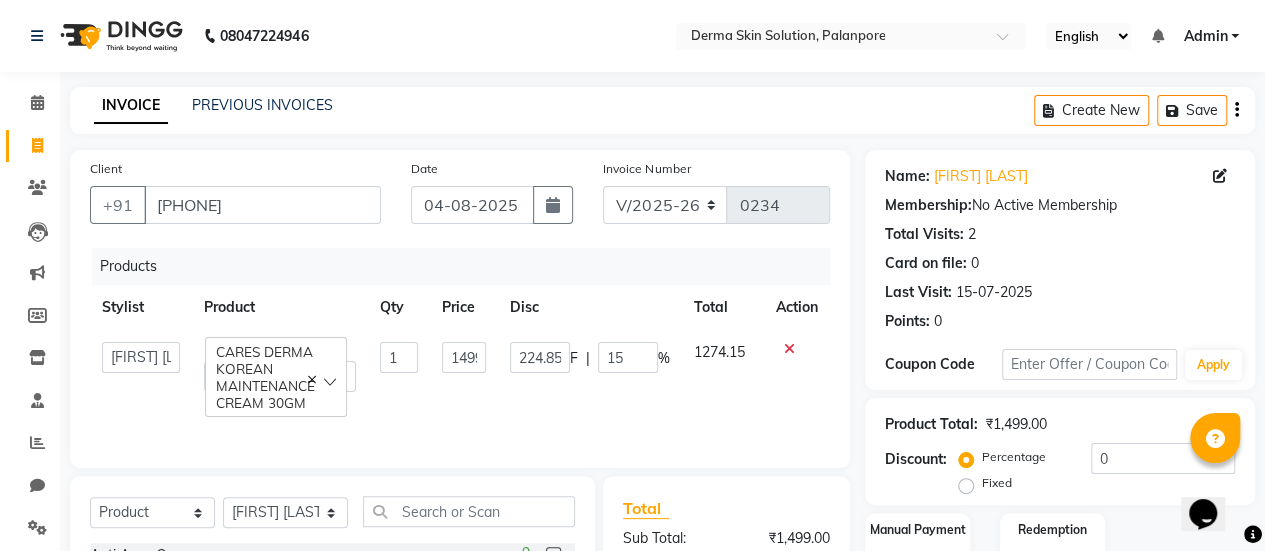 scroll, scrollTop: 249, scrollLeft: 0, axis: vertical 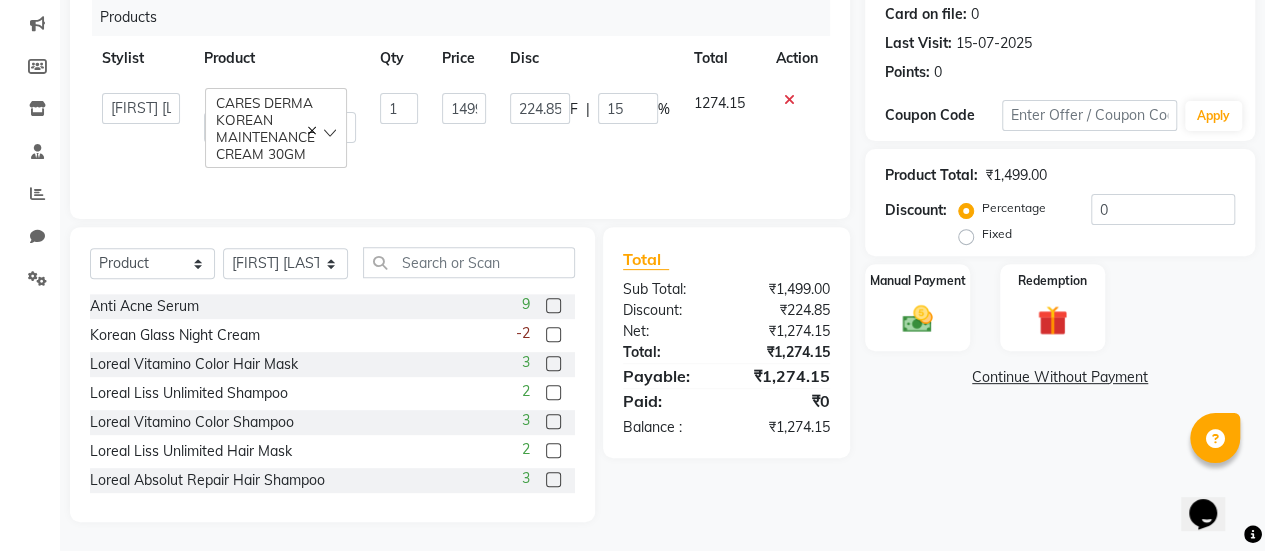 click on "Continue Without Payment" 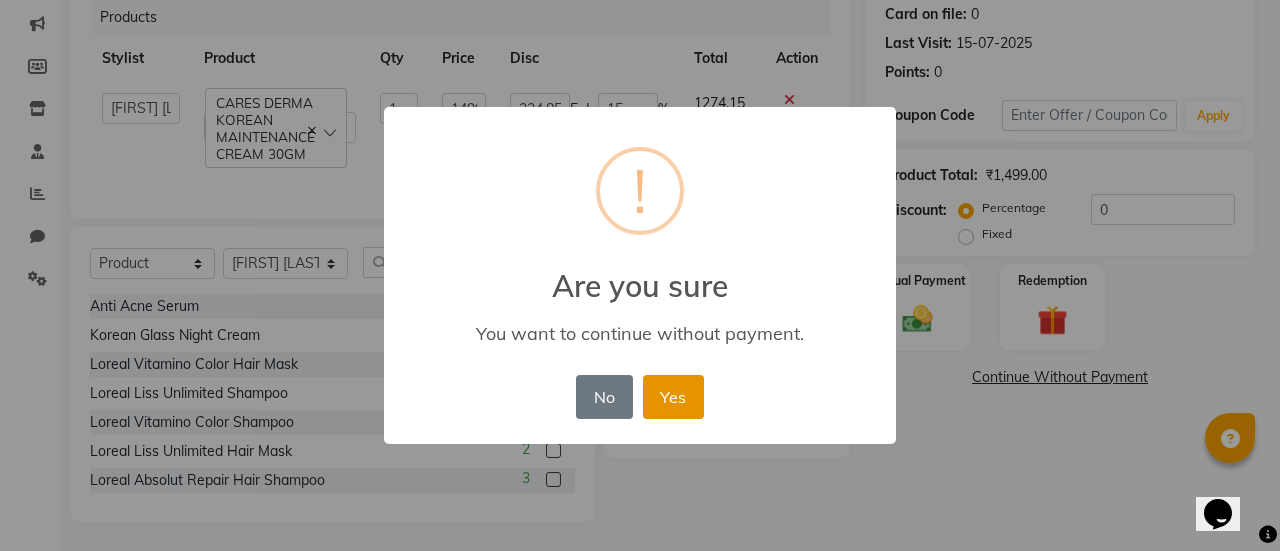 click on "Yes" at bounding box center [673, 397] 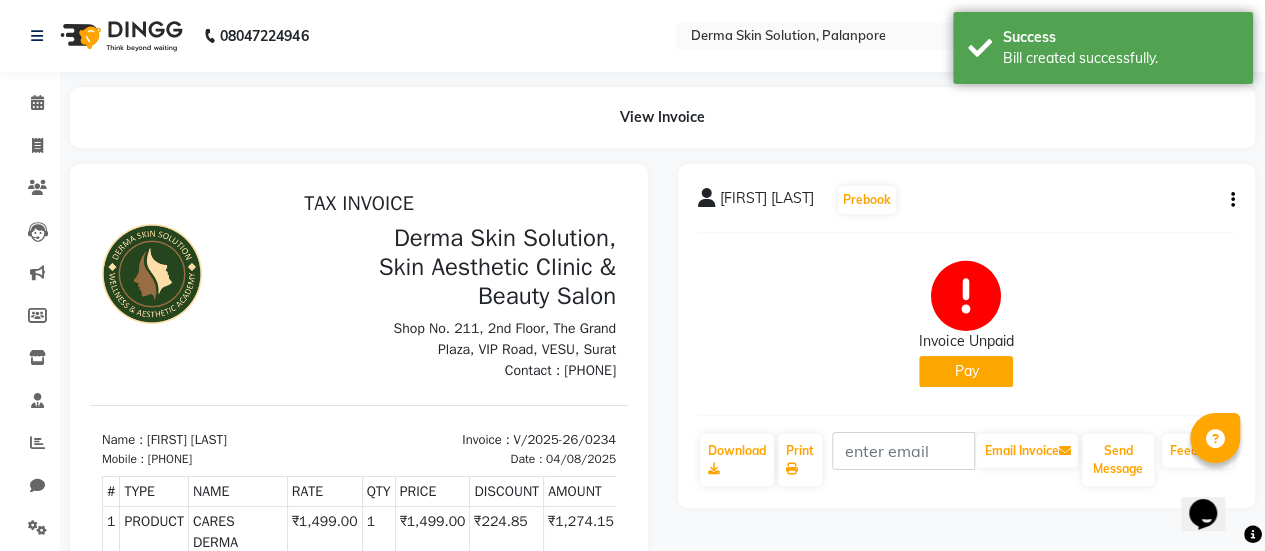 scroll, scrollTop: 0, scrollLeft: 0, axis: both 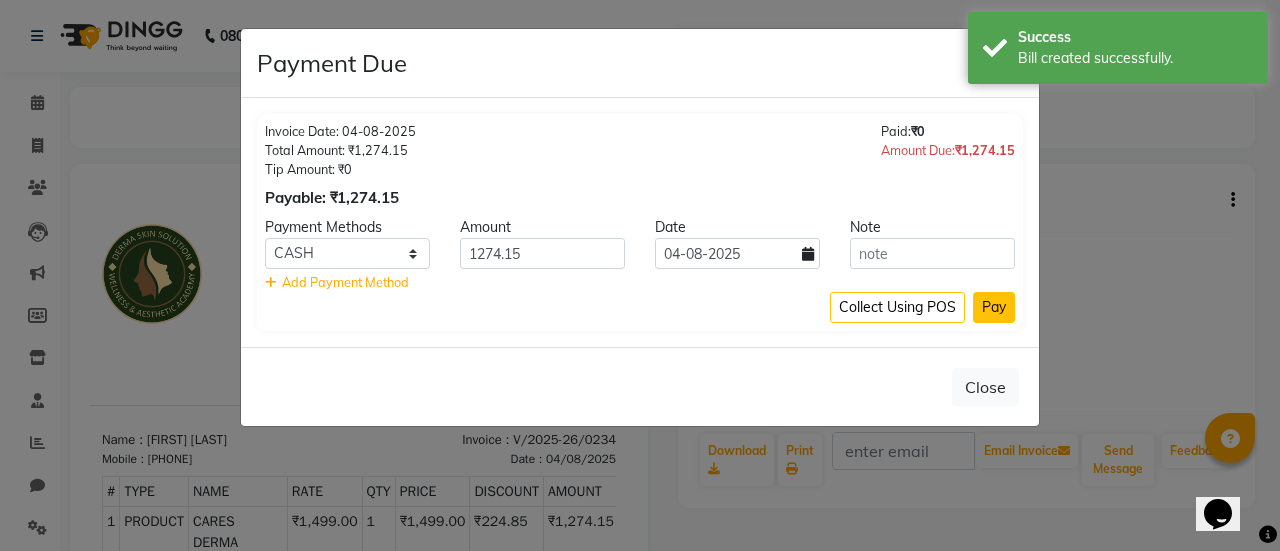 click on "Pay" 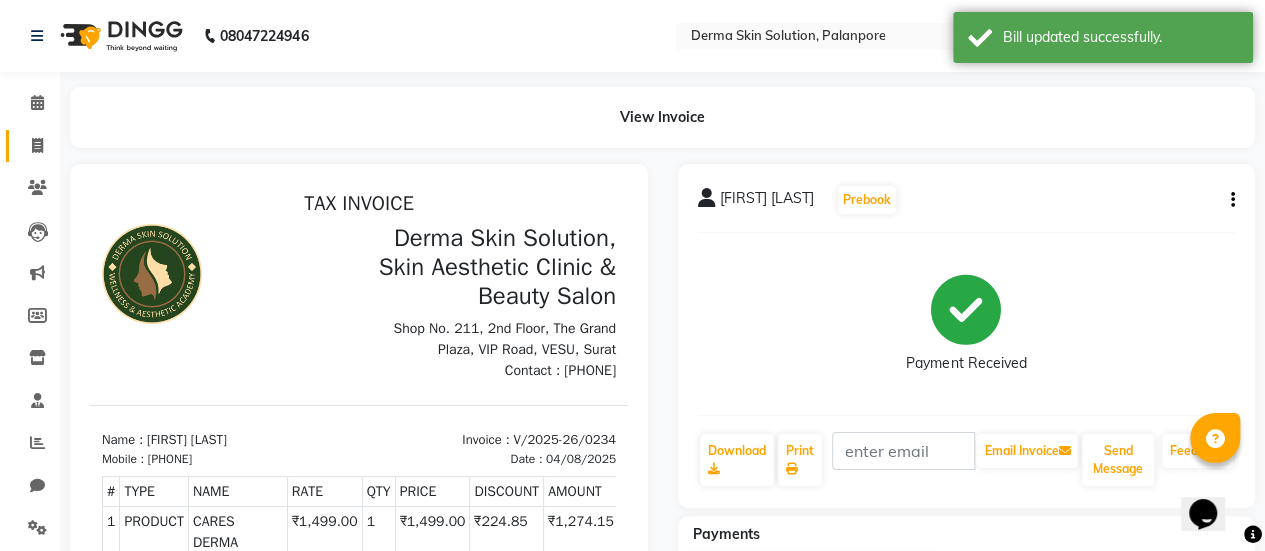 click on "Invoice" 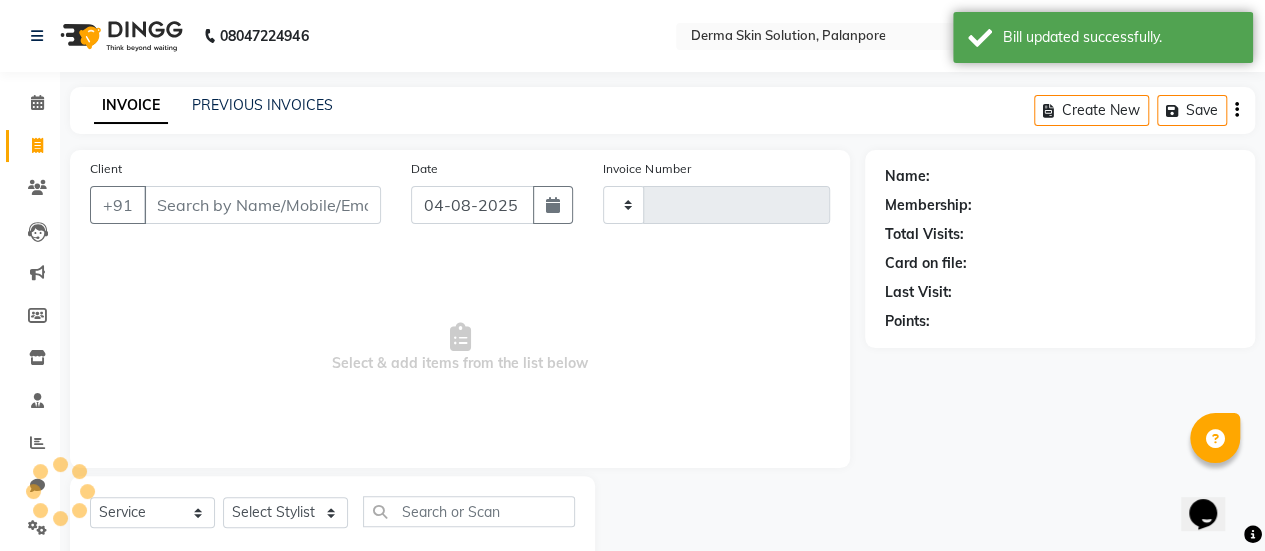 scroll, scrollTop: 49, scrollLeft: 0, axis: vertical 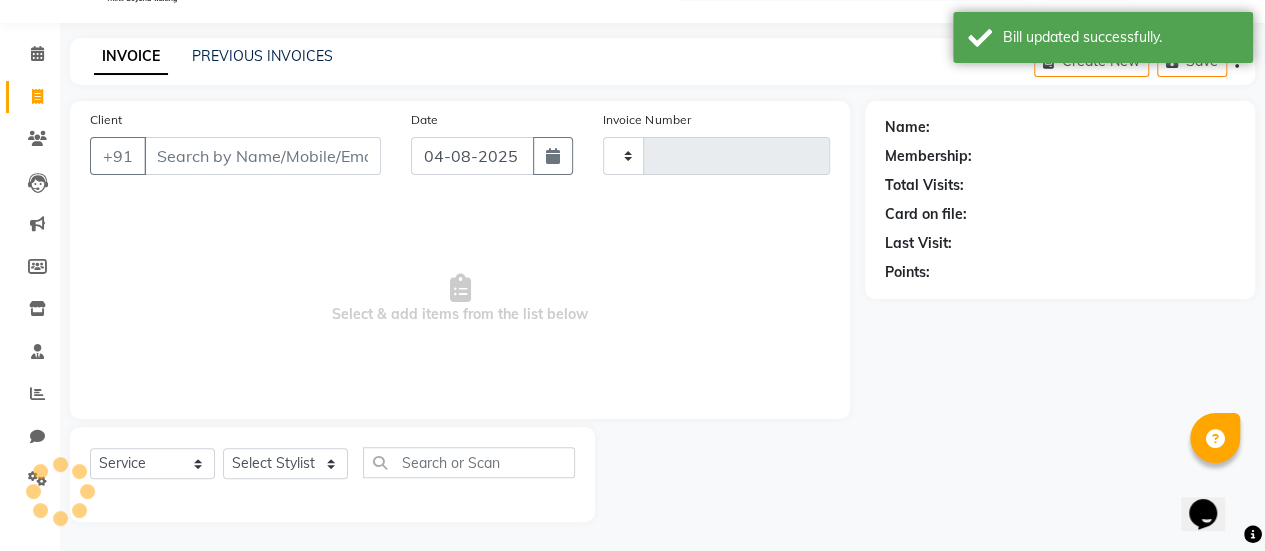 type on "0235" 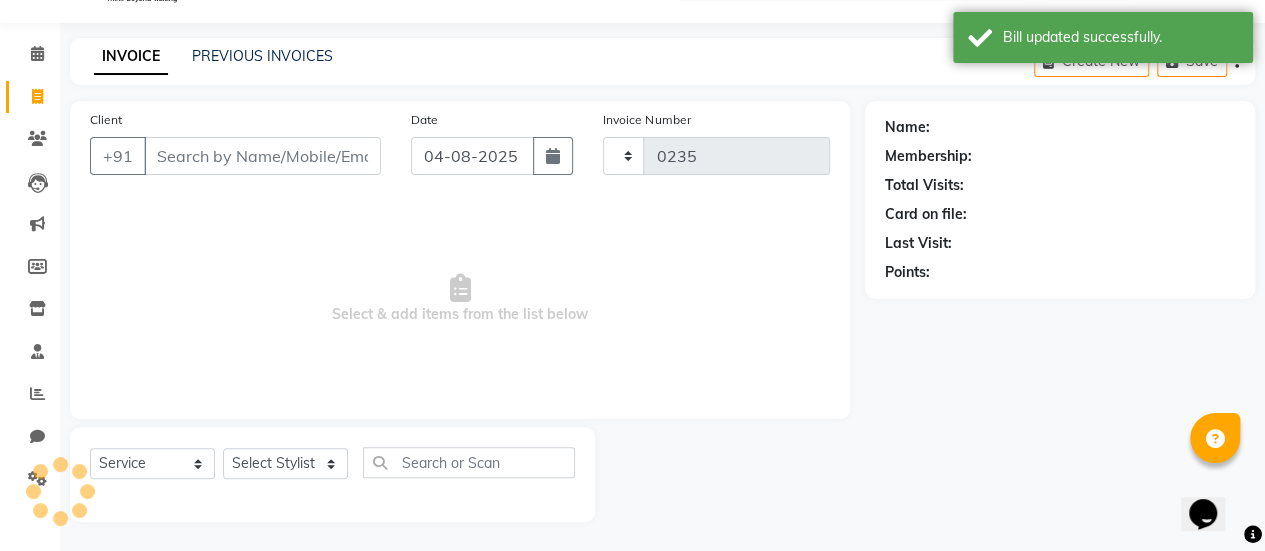 select on "8167" 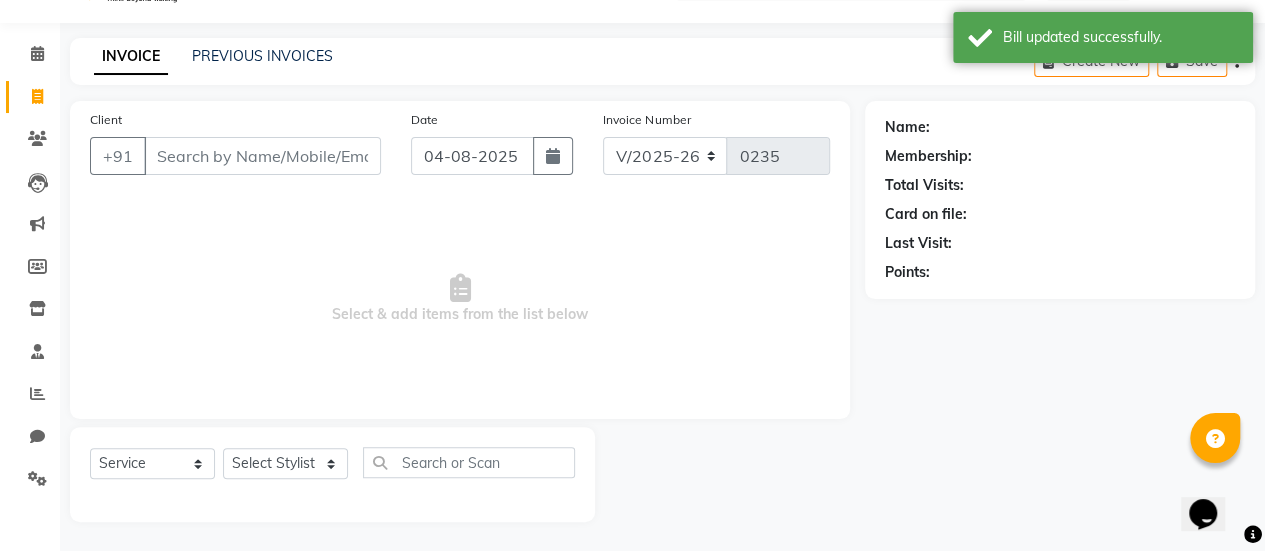 click on "Client" at bounding box center (262, 156) 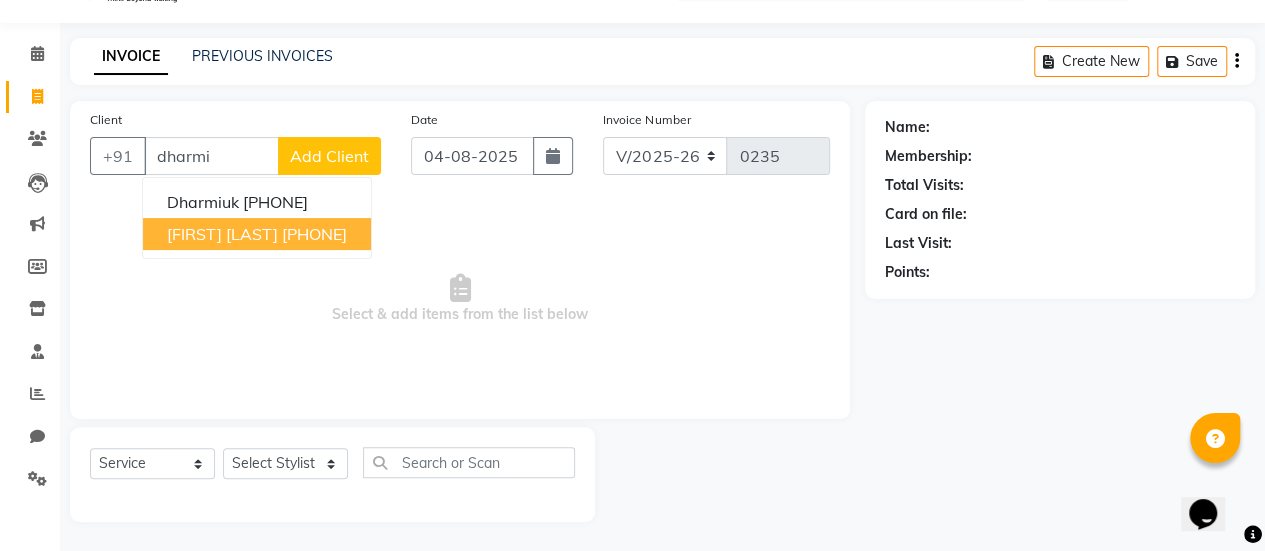 click on "Dharmista patel" at bounding box center (222, 234) 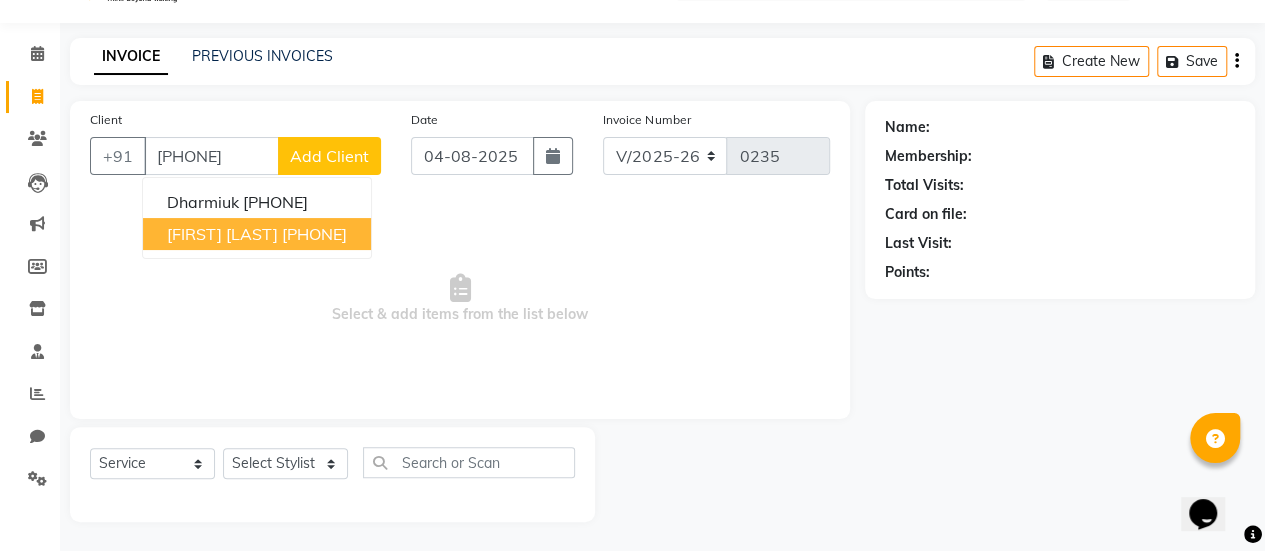 type on "7016996407" 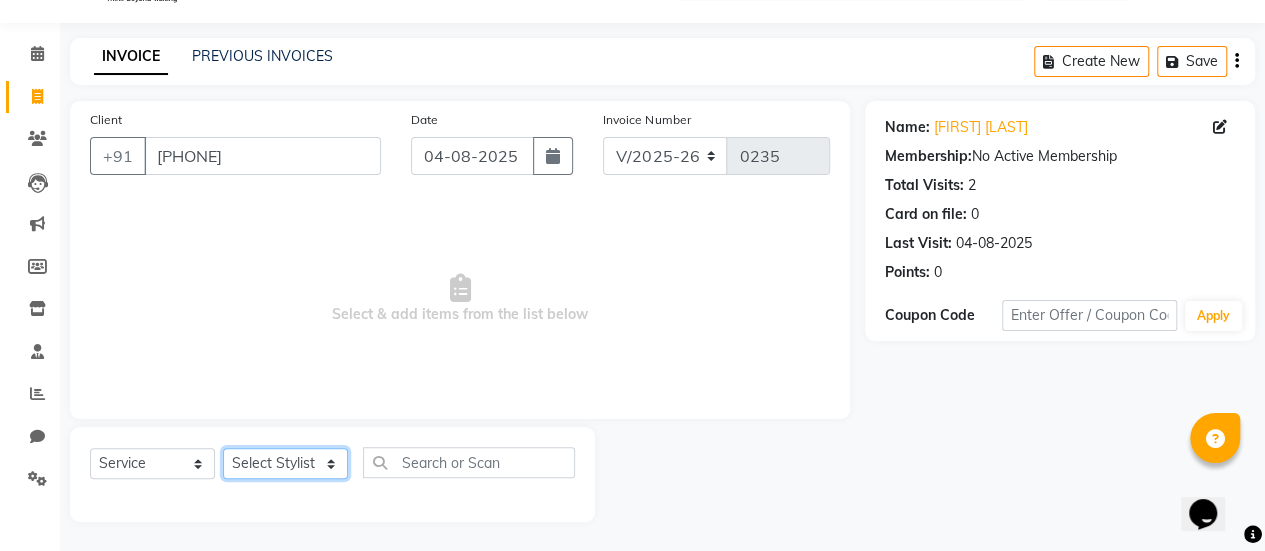 click on "Select Stylist Aum Valand Bhavesh Sodha Daksha Sosa Deepa Rajani Meet Chauhan Muskan Sharma Pranay Prajapati  Rahul Maru Rohan Sosa Sujata Sethy Usha Parmar" 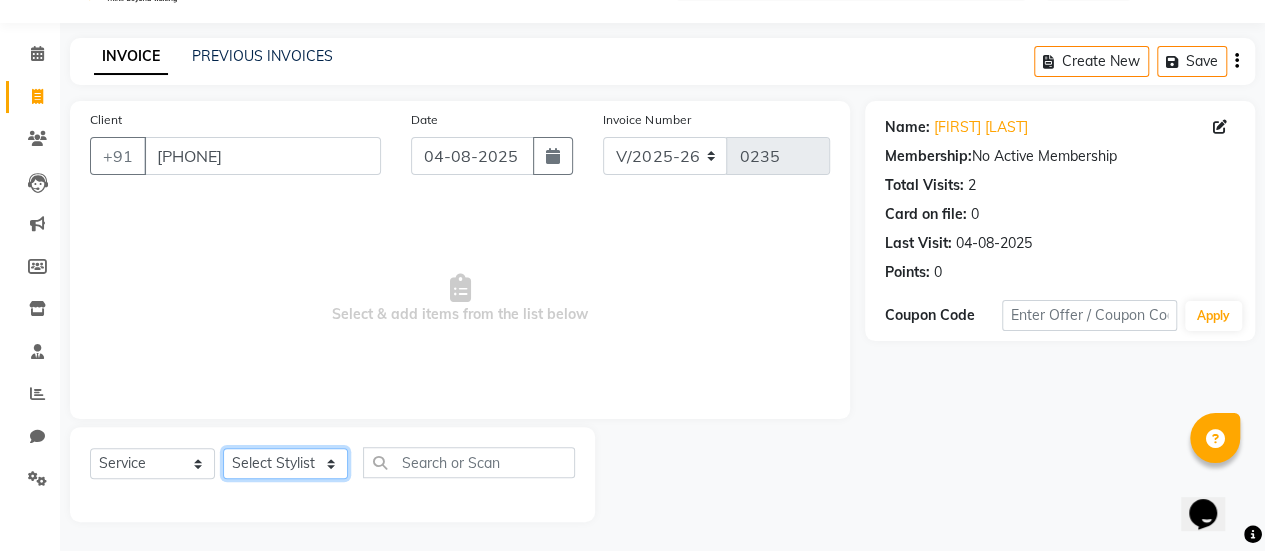 select on "77002" 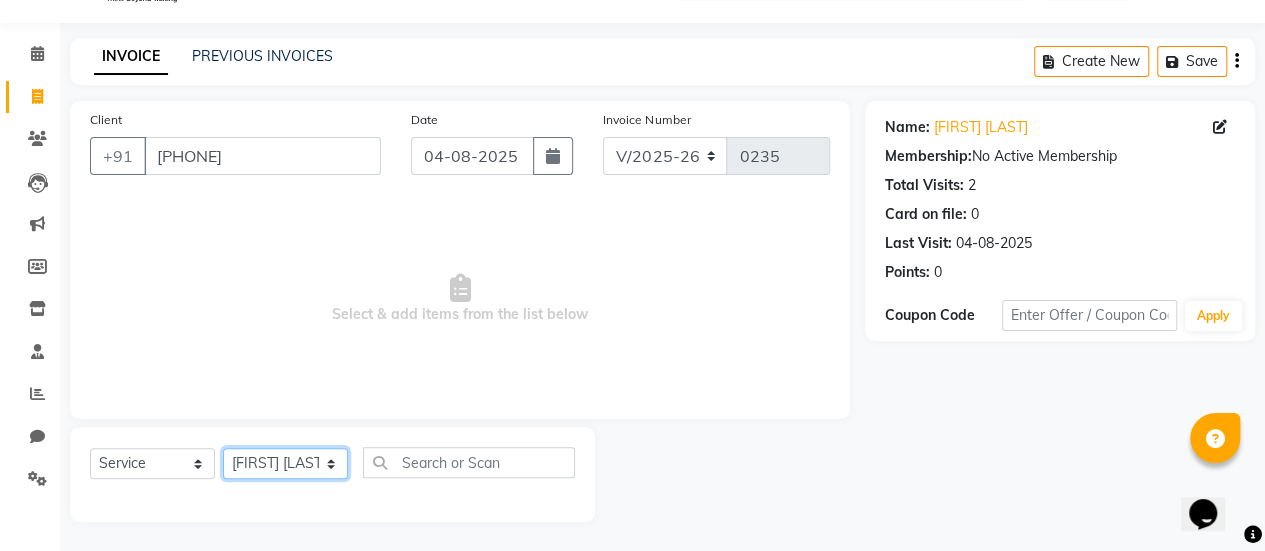 click on "Select Stylist Aum Valand Bhavesh Sodha Daksha Sosa Deepa Rajani Meet Chauhan Muskan Sharma Pranay Prajapati  Rahul Maru Rohan Sosa Sujata Sethy Usha Parmar" 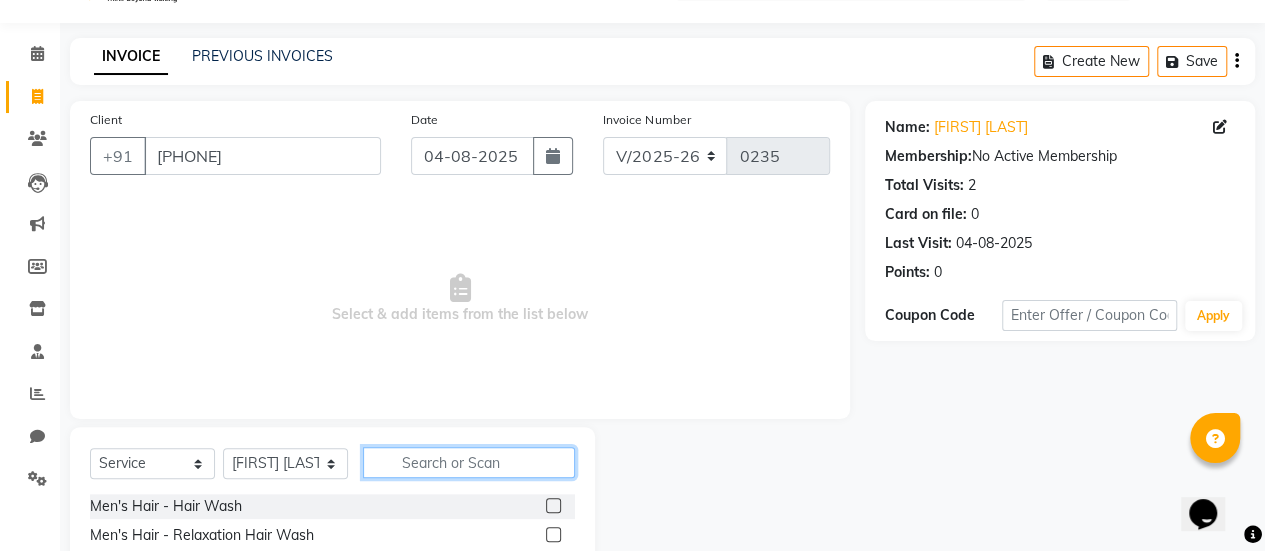 click 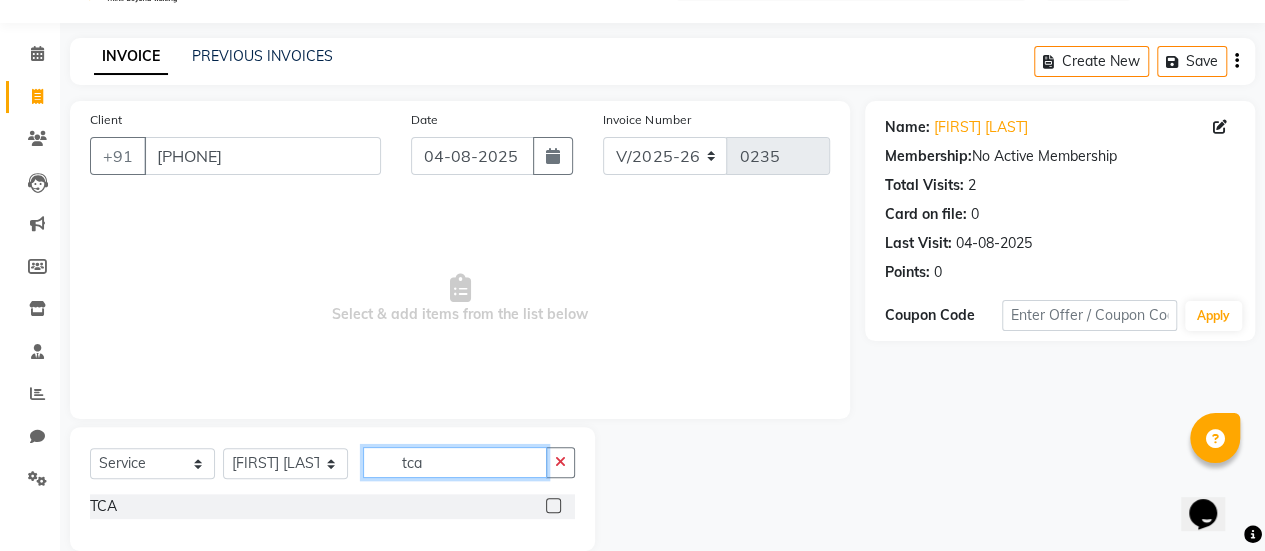 type on "tca" 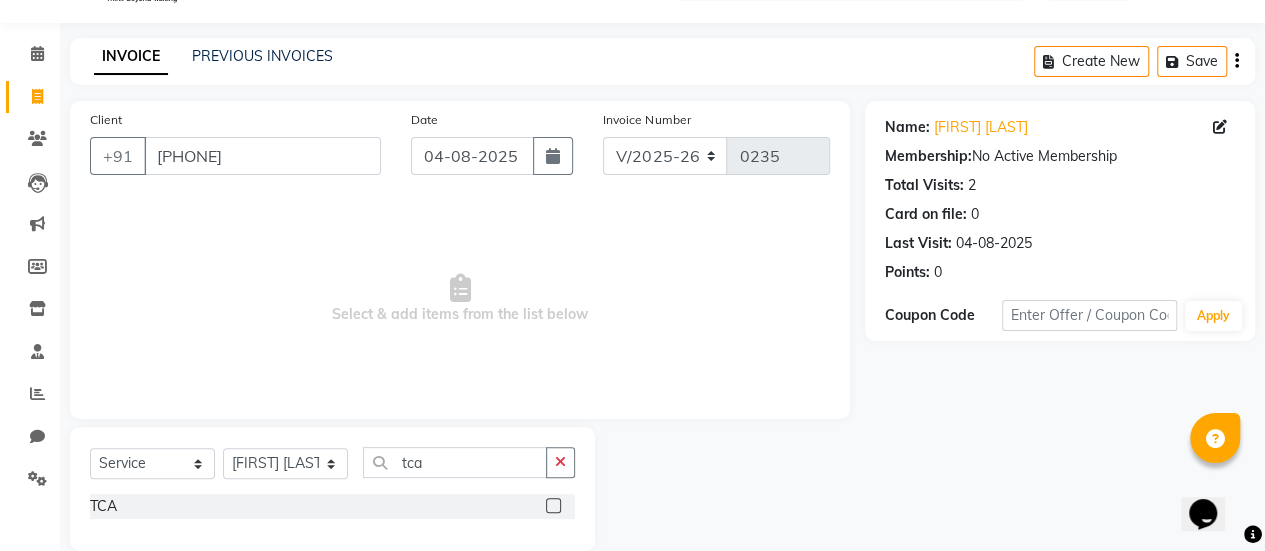 click 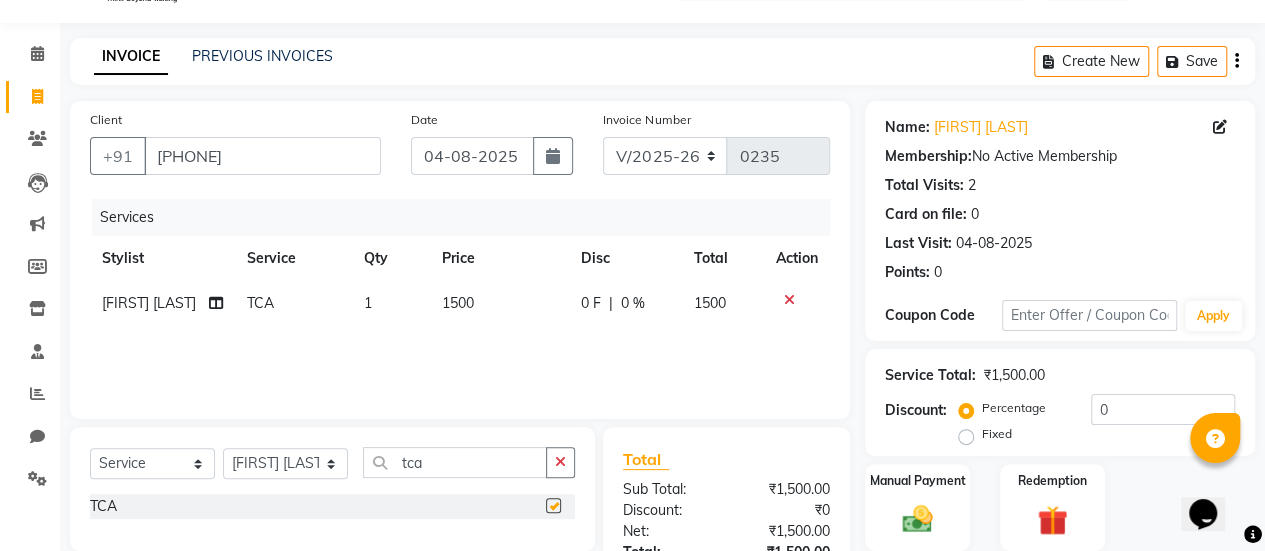 checkbox on "false" 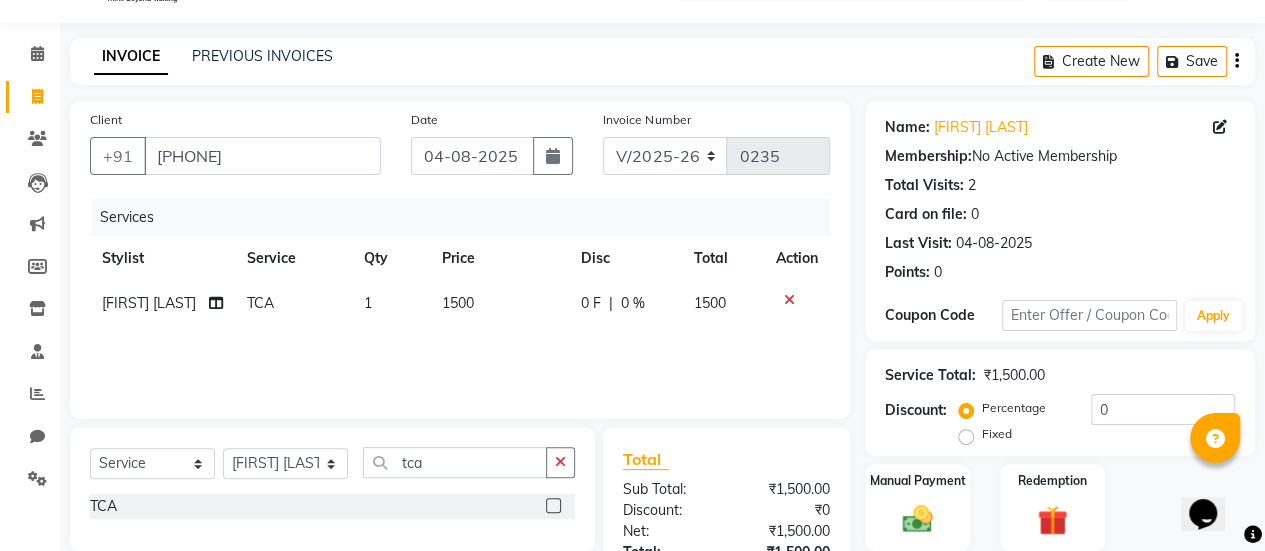 click on "1500" 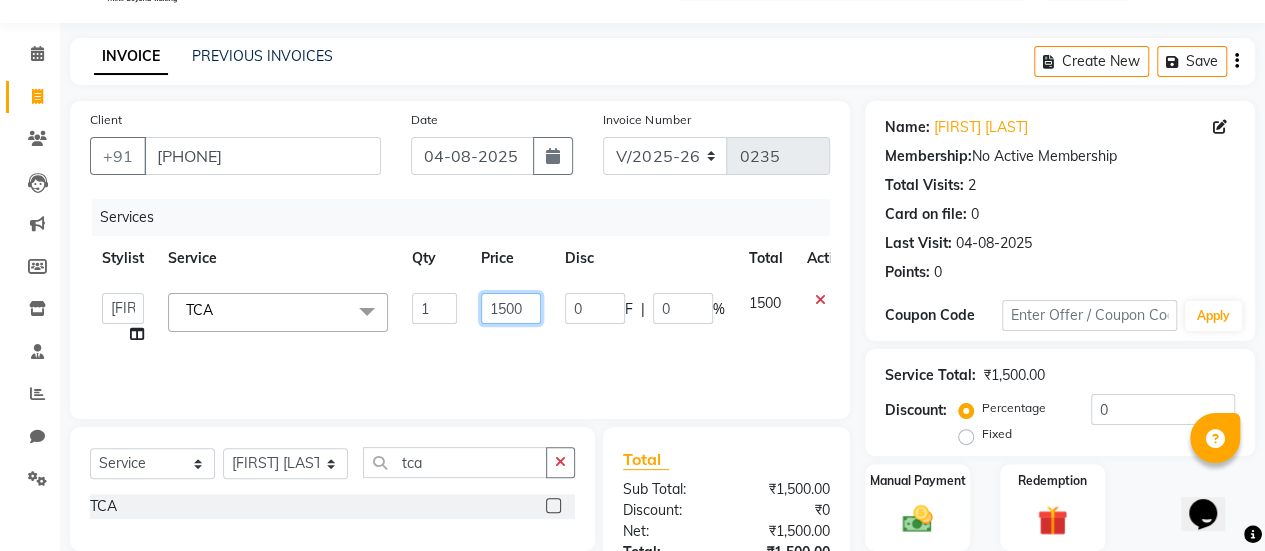 drag, startPoint x: 512, startPoint y: 300, endPoint x: 523, endPoint y: 305, distance: 12.083046 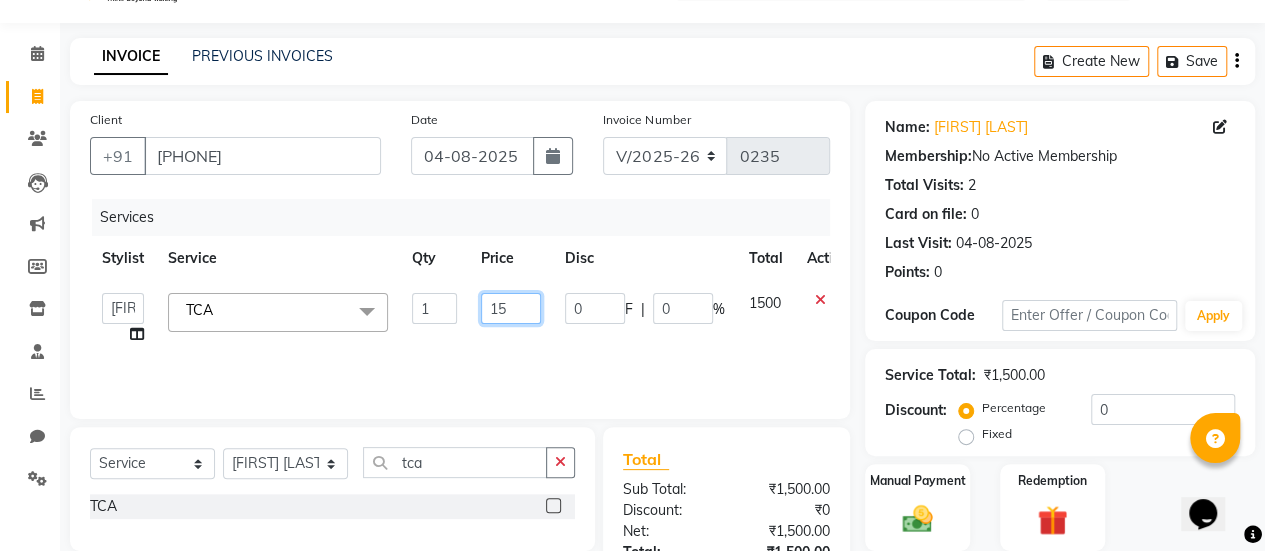 type on "1" 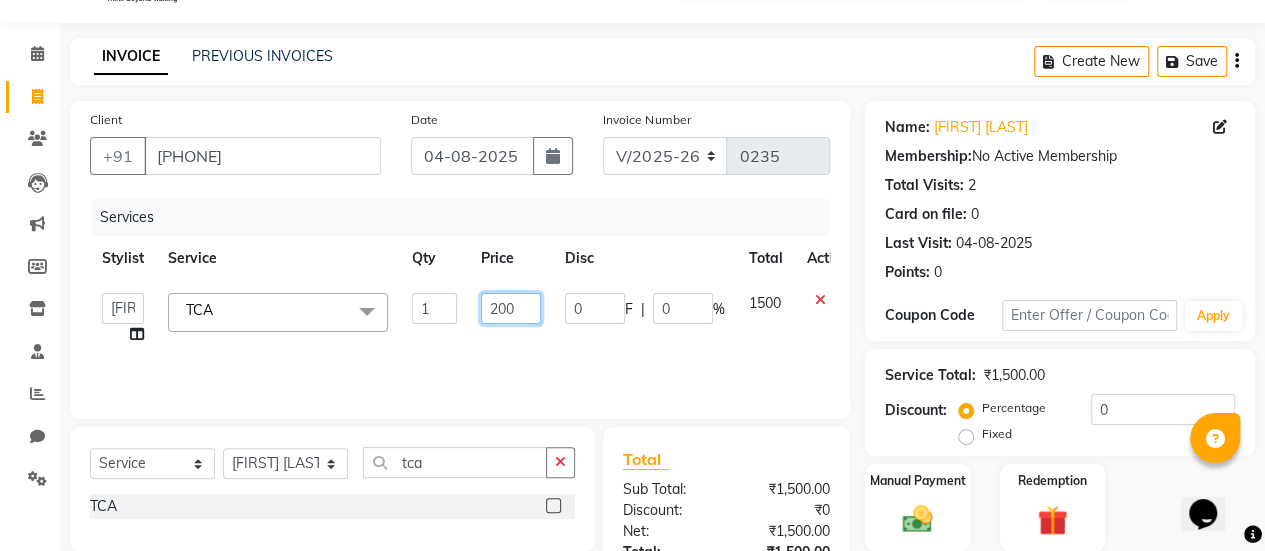 type on "2000" 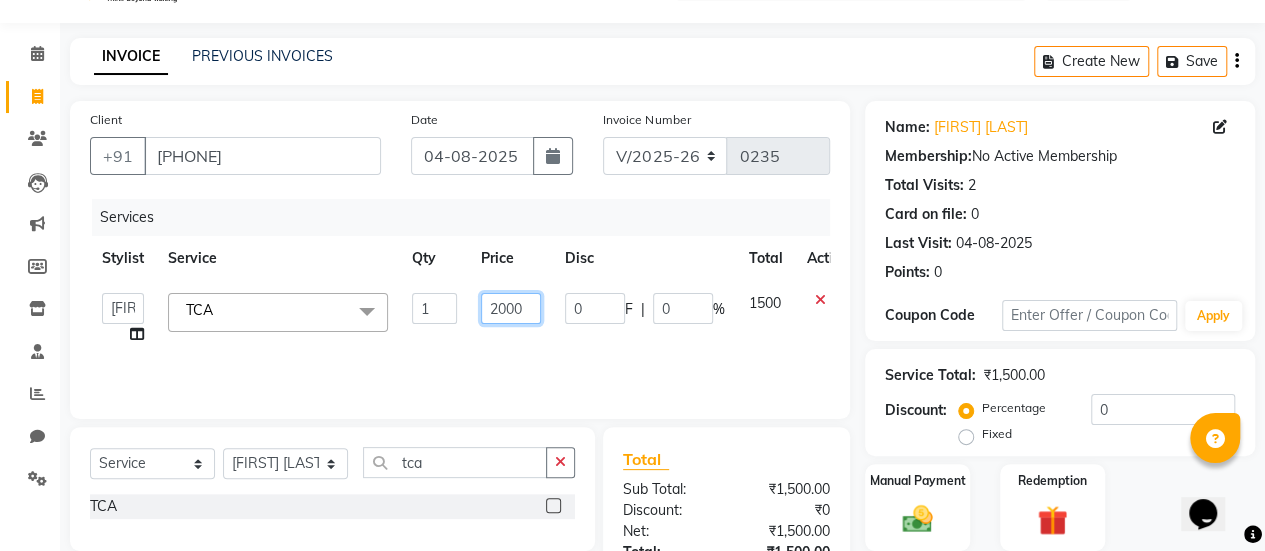 click on "2000" 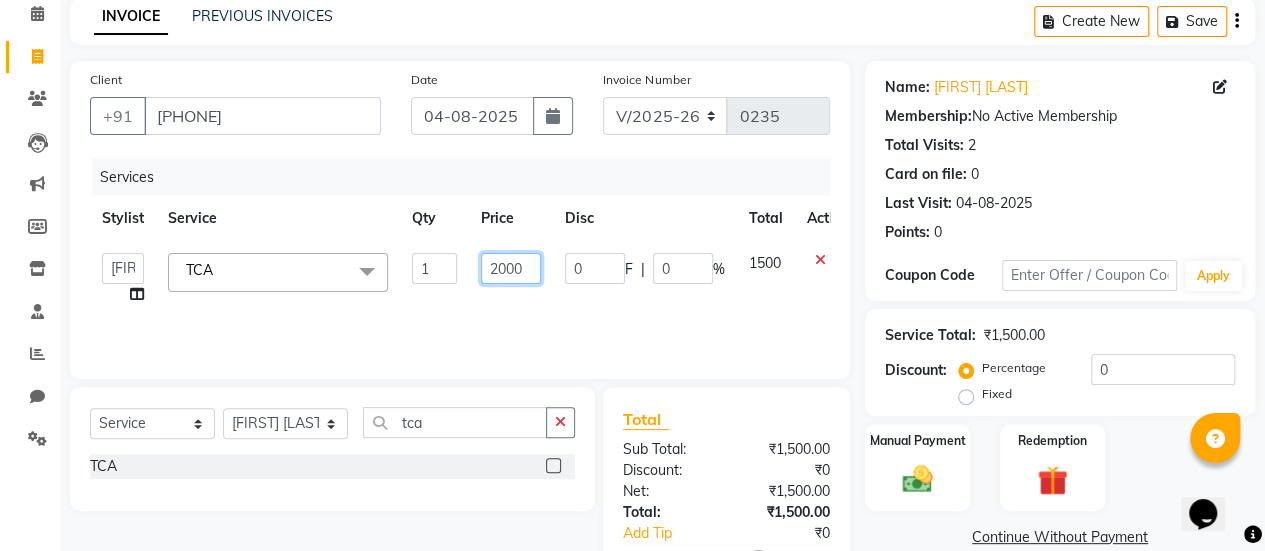 scroll, scrollTop: 92, scrollLeft: 0, axis: vertical 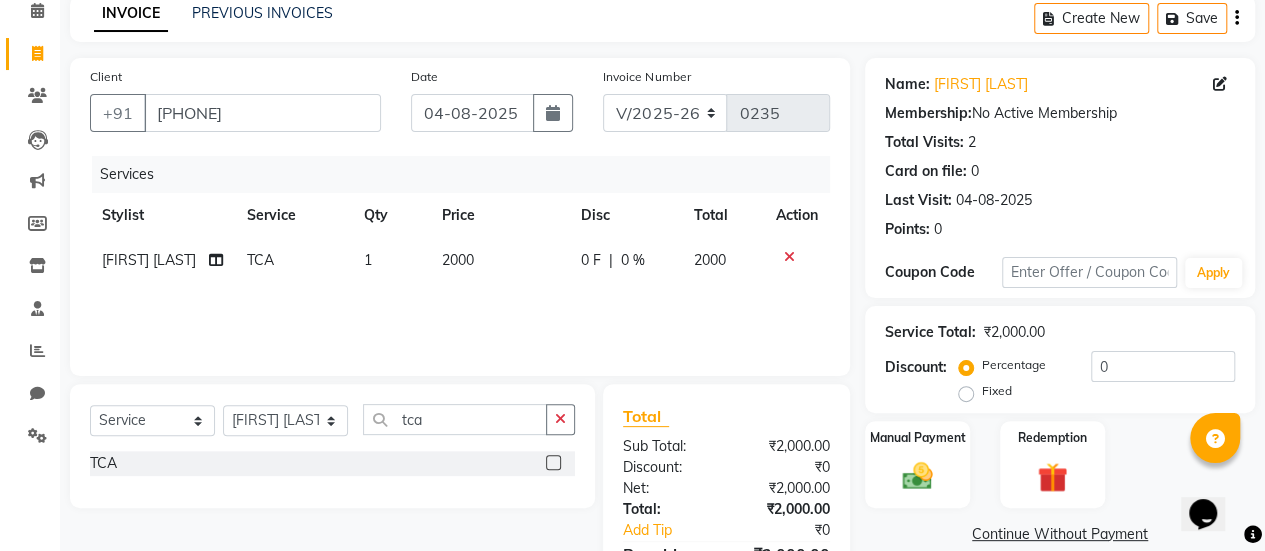 click on "Services Stylist Service Qty Price Disc Total Action Usha Parmar TCA 1 2000 0 F | 0 % 2000" 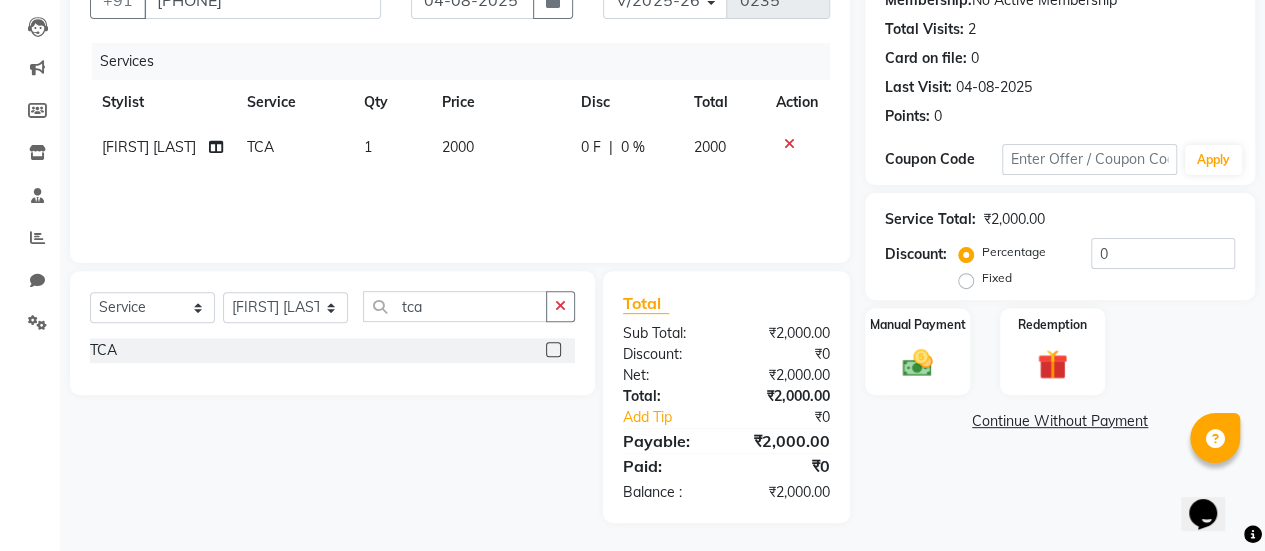 click on "Continue Without Payment" 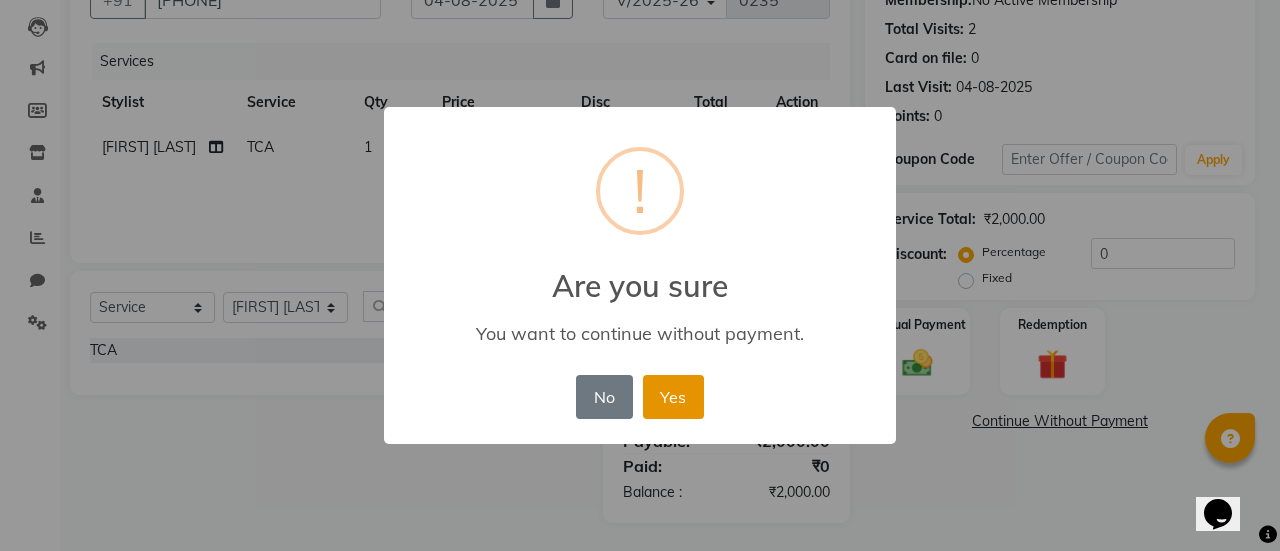 click on "Yes" at bounding box center [673, 397] 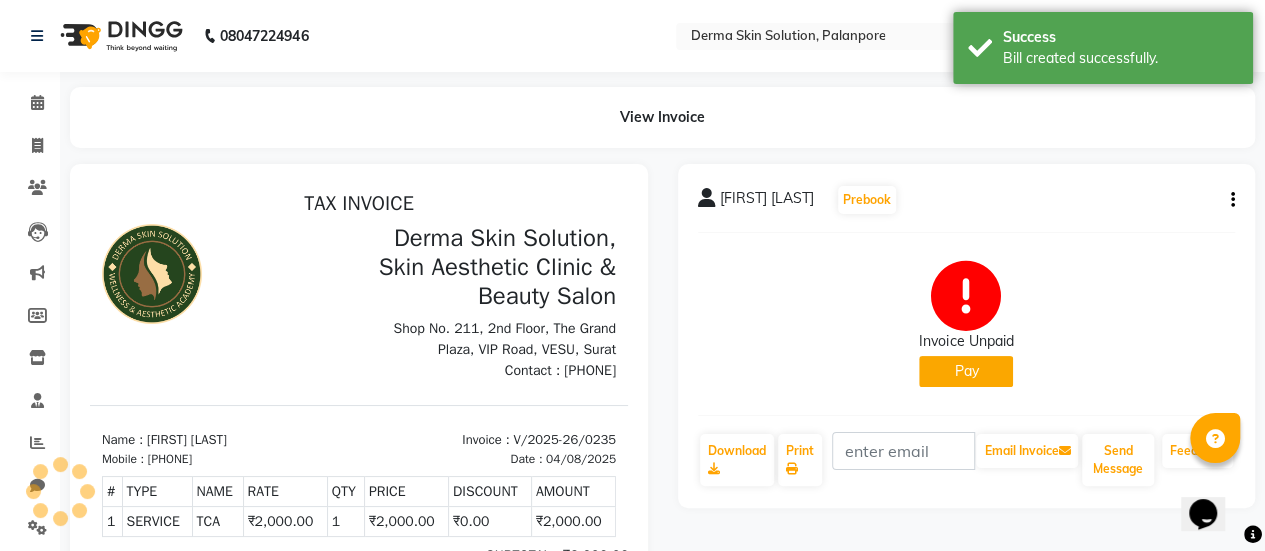 scroll, scrollTop: 0, scrollLeft: 0, axis: both 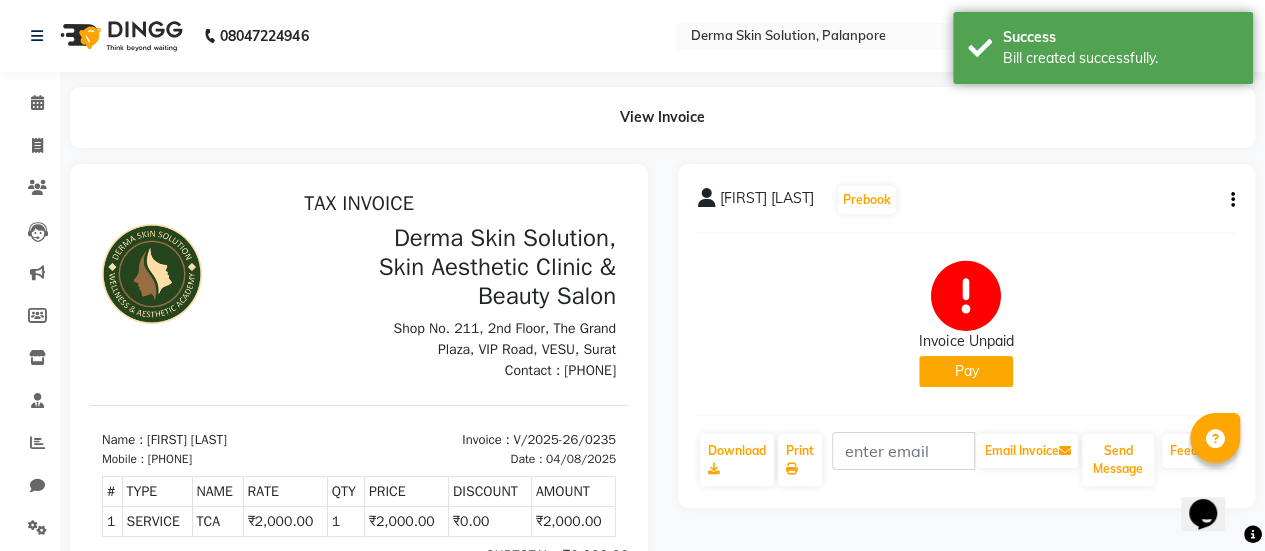 click on "Pay" 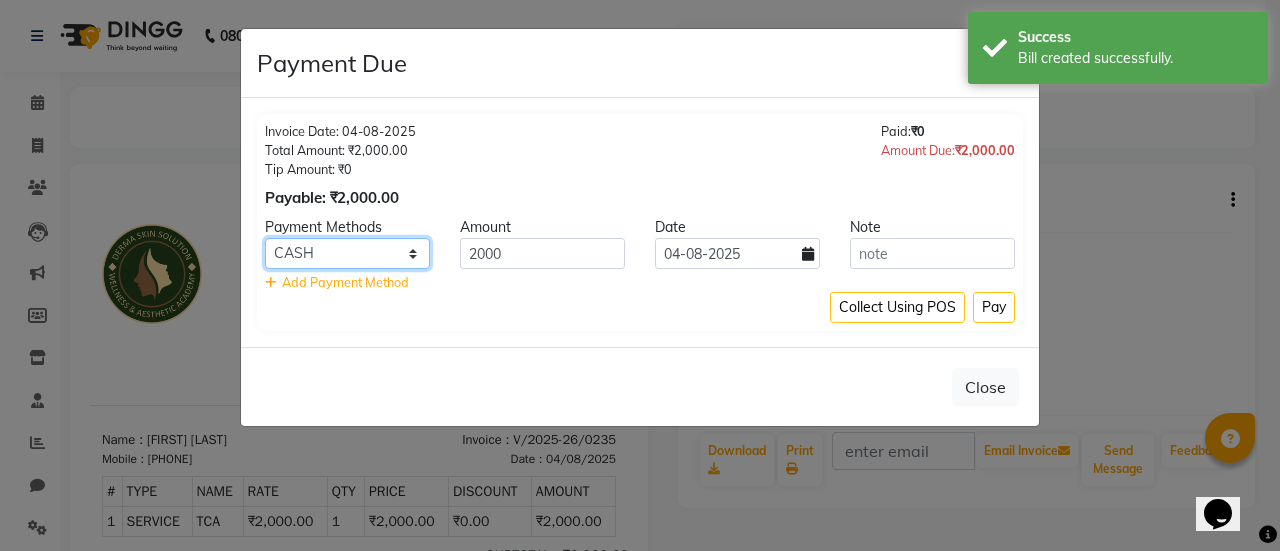 click on "CASH CARD ONLINE CUSTOM GPay PayTM PhonePe UPI NearBuy Loan BharatPay Cheque MosamBee MI Voucher Bank Family Visa Card Master Card BharatPay Card UPI BharatPay Other Cards Juice by MCB MyT Money MariDeal DefiDeal Deal.mu THD TCL CEdge Card M UPI M UPI Axis UPI Union Card (Indian Bank) Card (DL Bank) RS BTC Wellnessta Razorpay Complimentary Nift Spa Finder Spa Week Venmo BFL LoanTap SaveIN GMoney ATH Movil On Account Chamber Gift Card Trade Comp Donation Card on File Envision BRAC Card City Card bKash Credit Card Debit Card Shoutlo LUZO Jazz Cash AmEx Discover Tabby Online W Room Charge Room Charge USD Room Charge Euro Room Charge EGP Room Charge GBP Bajaj Finserv Bad Debts Card: IDFC Card: IOB Coupon Gcash PayMaya Instamojo COnline UOnline SOnline SCard Paypal PPR PPV PPC PPN PPG PPE CAMP Benefit ATH Movil Dittor App Rupay Diners iPrepaid iPackage District App Pine Labs Cash Payment Pnb Bank GPay NT Cash Lash GPay Lash Cash Nail GPay Nail Cash BANKTANSFER Dreamfolks BOB SBI Save-In Nail Card Lash Card" 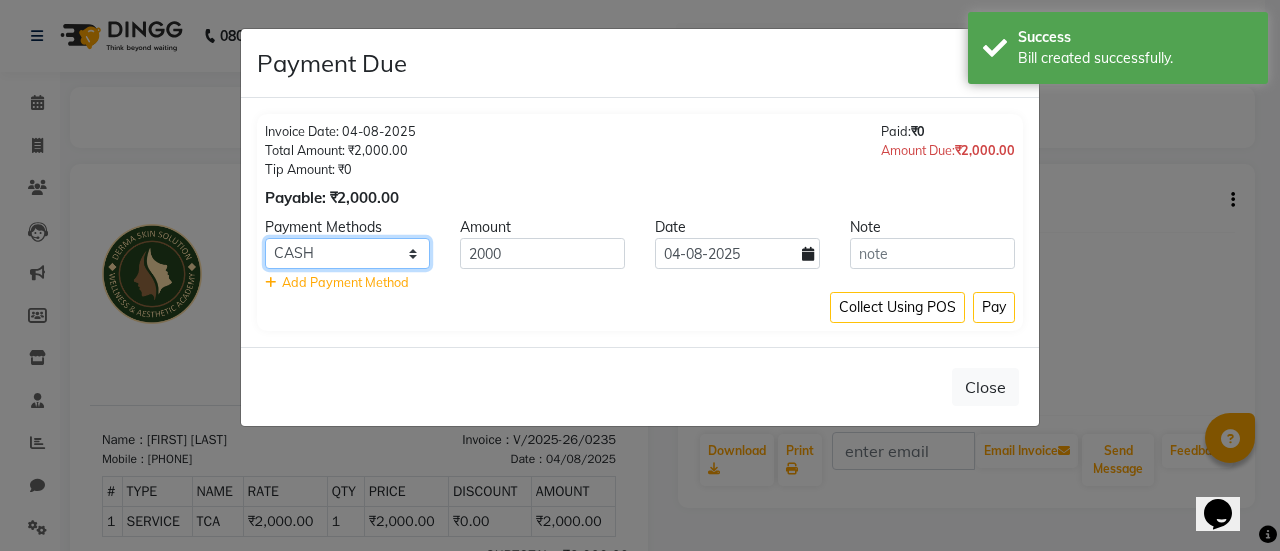 select on "5" 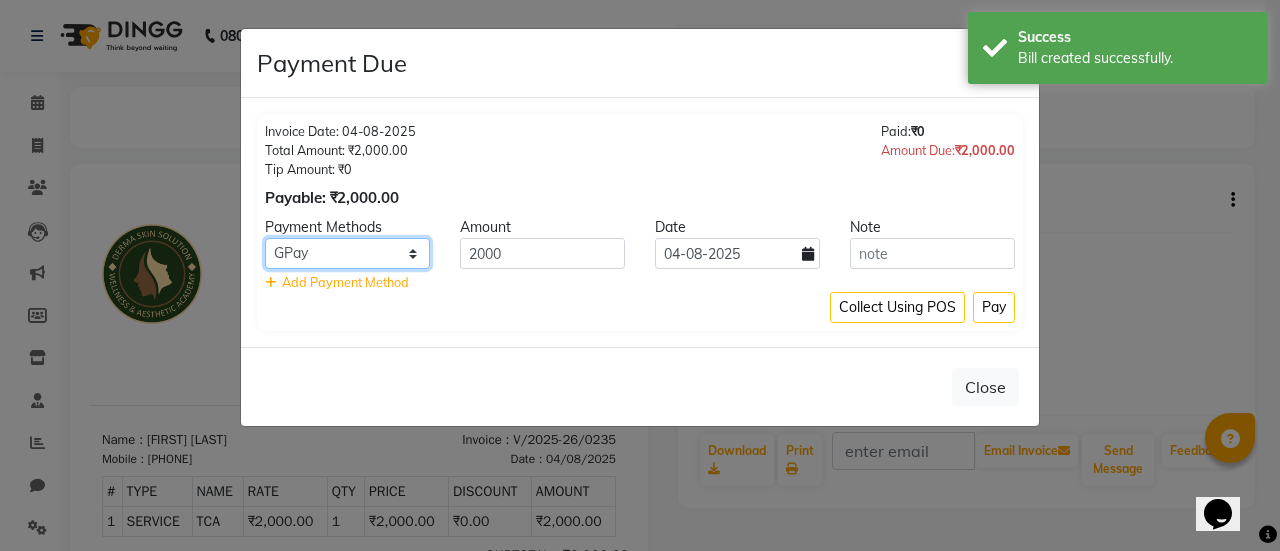 click on "CASH CARD ONLINE CUSTOM GPay PayTM PhonePe UPI NearBuy Loan BharatPay Cheque MosamBee MI Voucher Bank Family Visa Card Master Card BharatPay Card UPI BharatPay Other Cards Juice by MCB MyT Money MariDeal DefiDeal Deal.mu THD TCL CEdge Card M UPI M UPI Axis UPI Union Card (Indian Bank) Card (DL Bank) RS BTC Wellnessta Razorpay Complimentary Nift Spa Finder Spa Week Venmo BFL LoanTap SaveIN GMoney ATH Movil On Account Chamber Gift Card Trade Comp Donation Card on File Envision BRAC Card City Card bKash Credit Card Debit Card Shoutlo LUZO Jazz Cash AmEx Discover Tabby Online W Room Charge Room Charge USD Room Charge Euro Room Charge EGP Room Charge GBP Bajaj Finserv Bad Debts Card: IDFC Card: IOB Coupon Gcash PayMaya Instamojo COnline UOnline SOnline SCard Paypal PPR PPV PPC PPN PPG PPE CAMP Benefit ATH Movil Dittor App Rupay Diners iPrepaid iPackage District App Pine Labs Cash Payment Pnb Bank GPay NT Cash Lash GPay Lash Cash Nail GPay Nail Cash BANKTANSFER Dreamfolks BOB SBI Save-In Nail Card Lash Card" 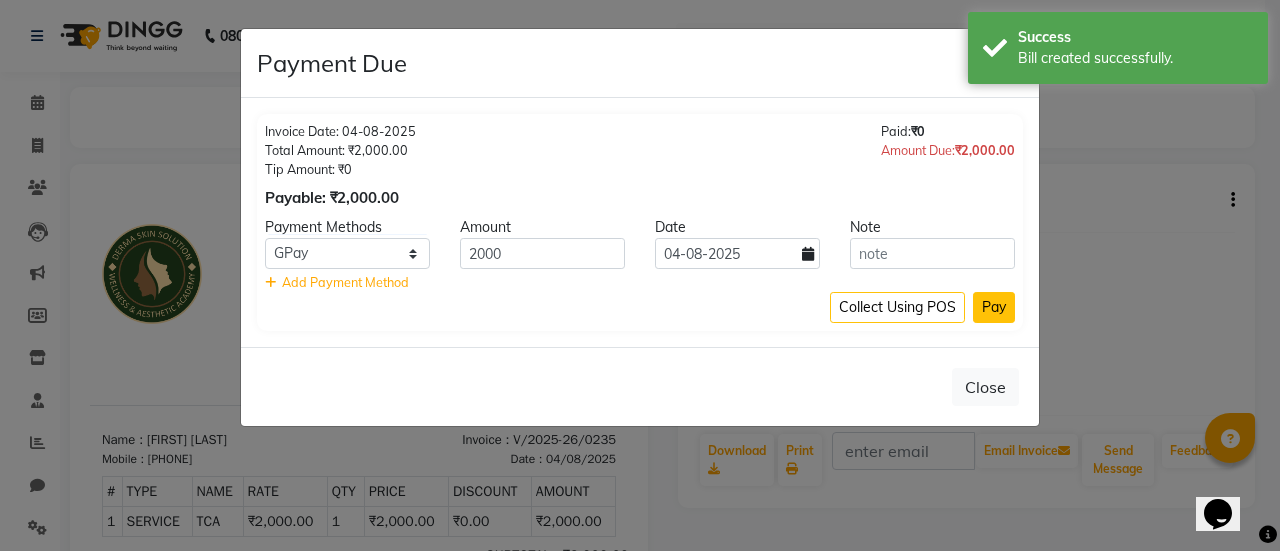 click on "Pay" 